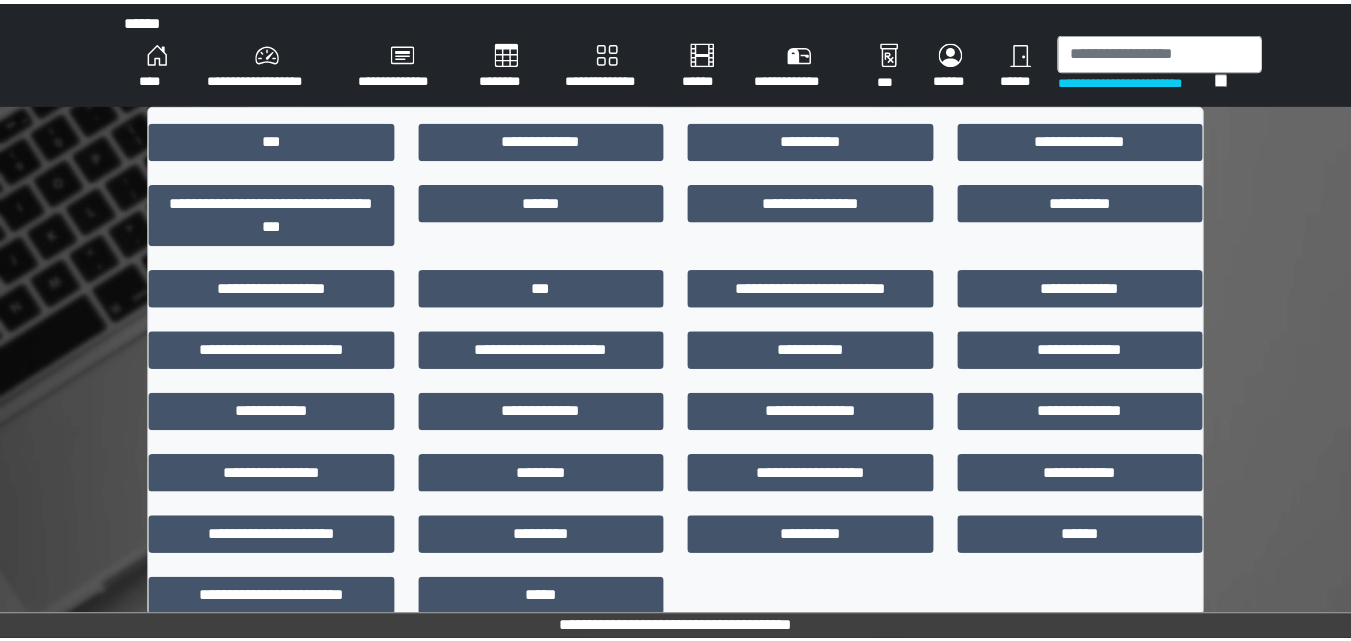 scroll, scrollTop: 0, scrollLeft: 0, axis: both 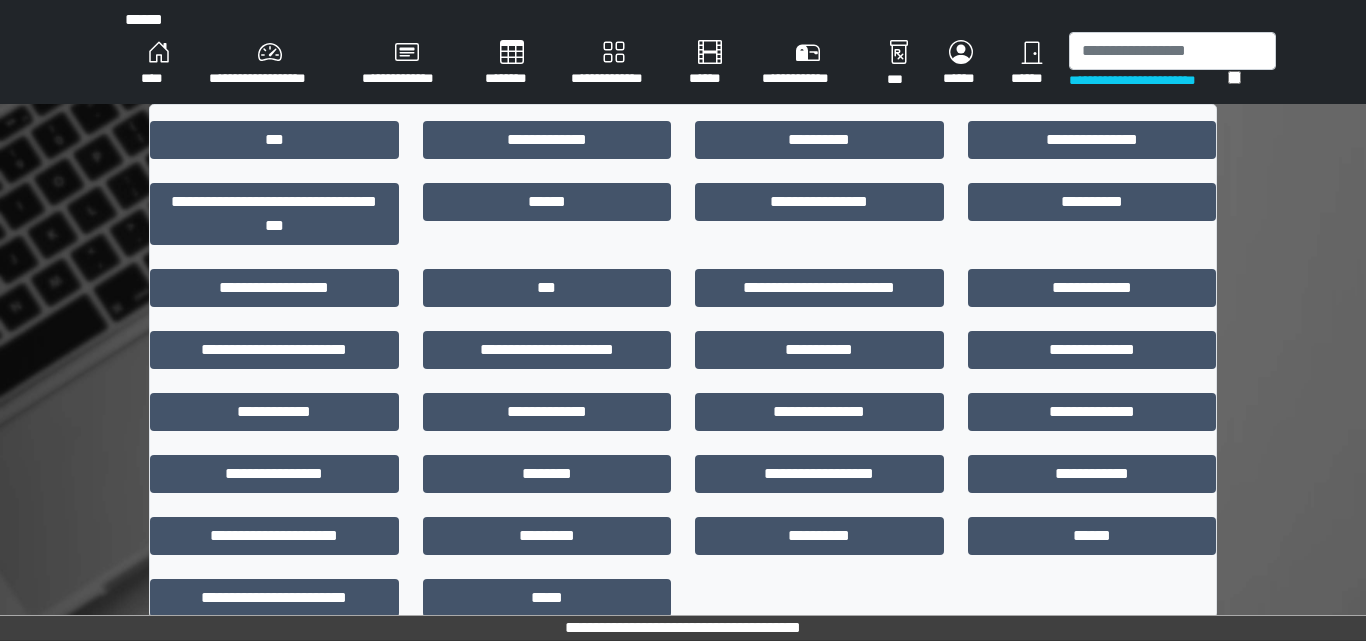 click on "**********" at bounding box center (614, 64) 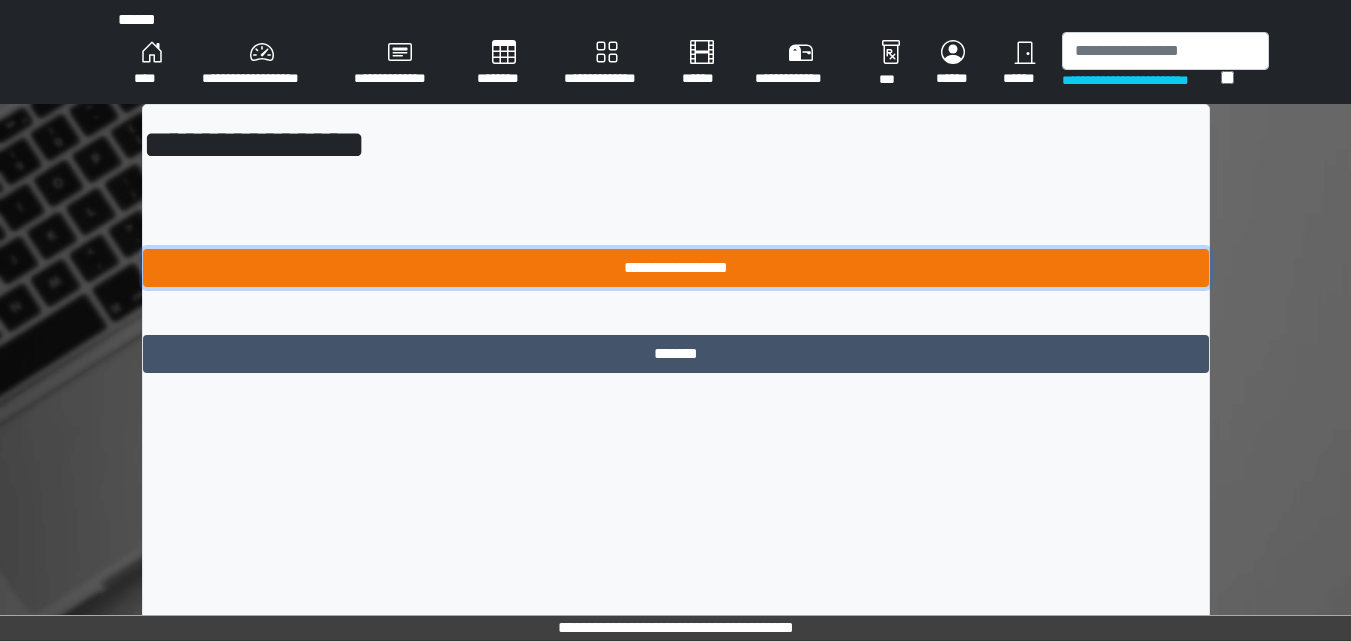 click on "**********" at bounding box center [676, 268] 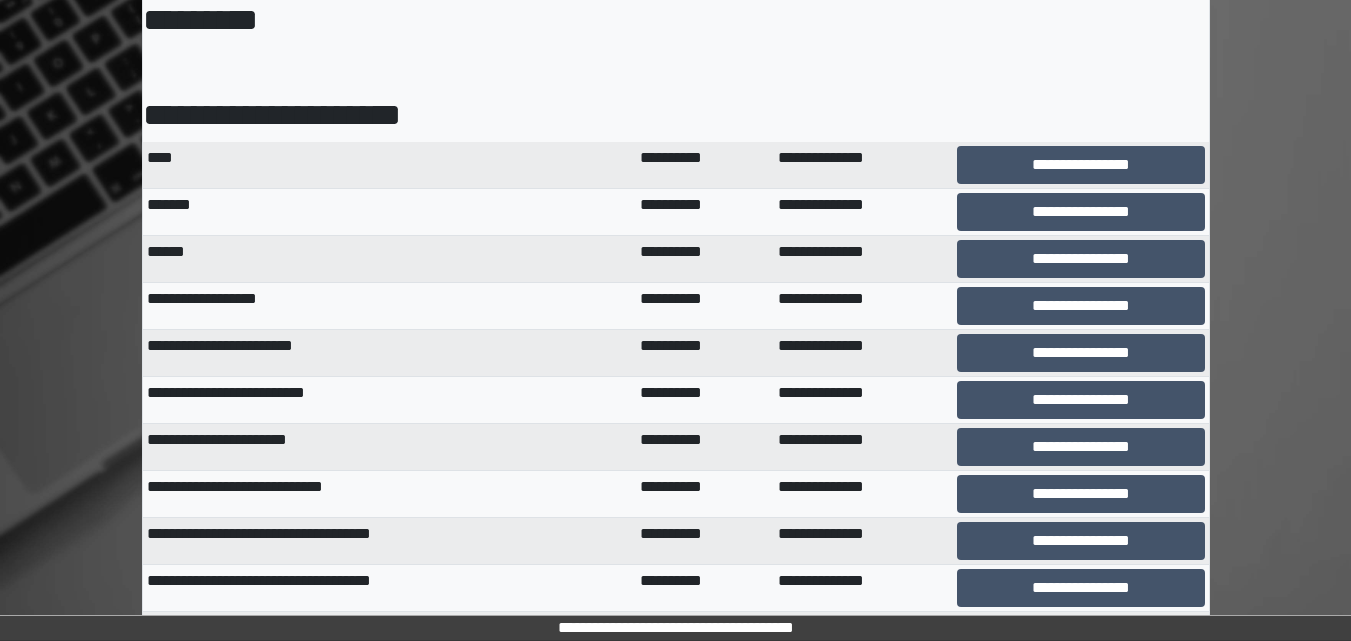 scroll, scrollTop: 160, scrollLeft: 0, axis: vertical 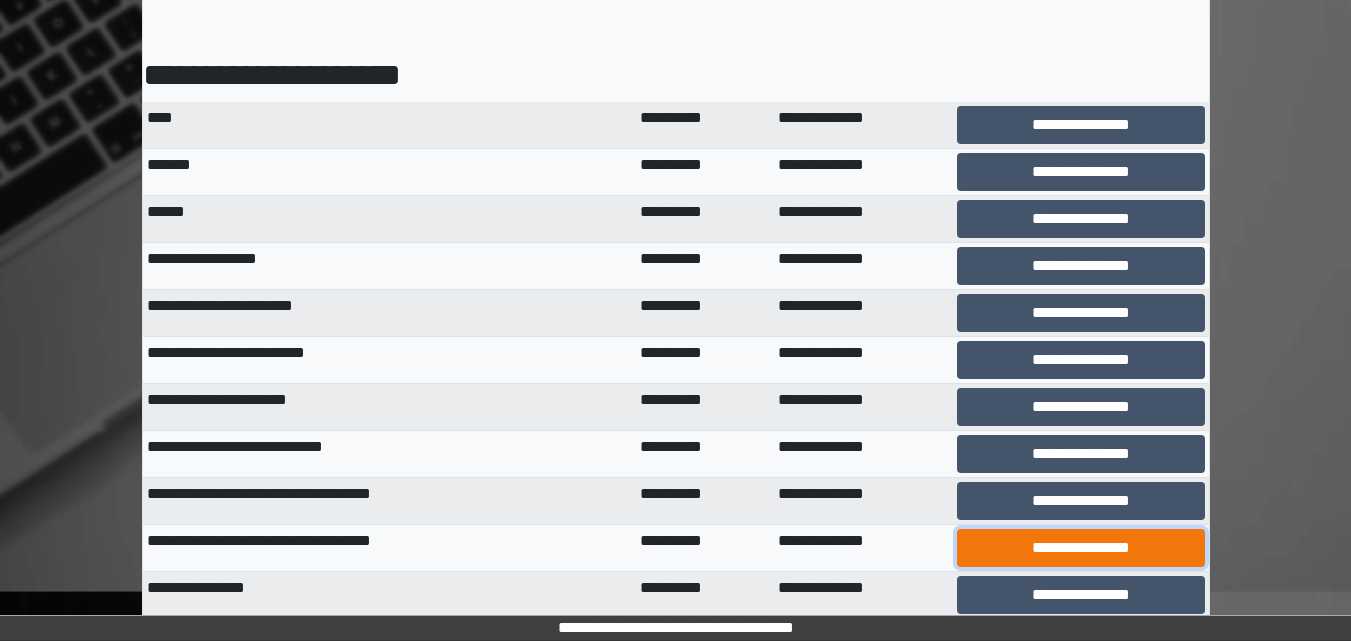 click on "**********" at bounding box center (1080, 548) 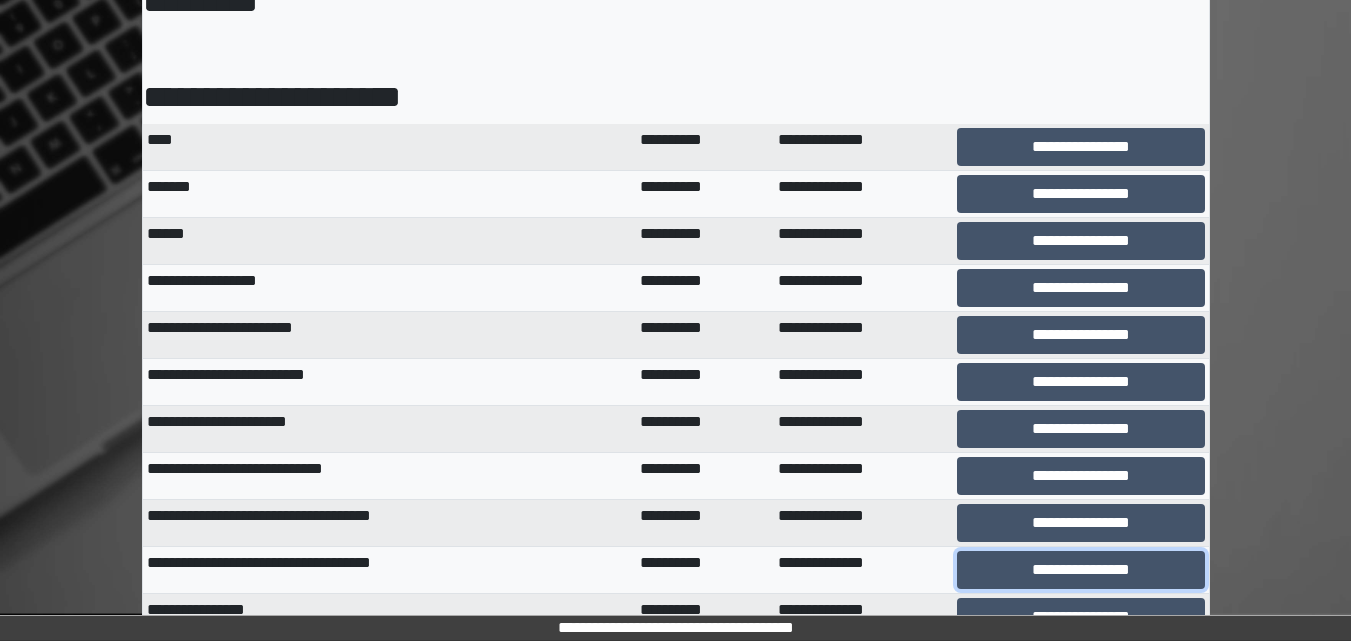scroll, scrollTop: 0, scrollLeft: 0, axis: both 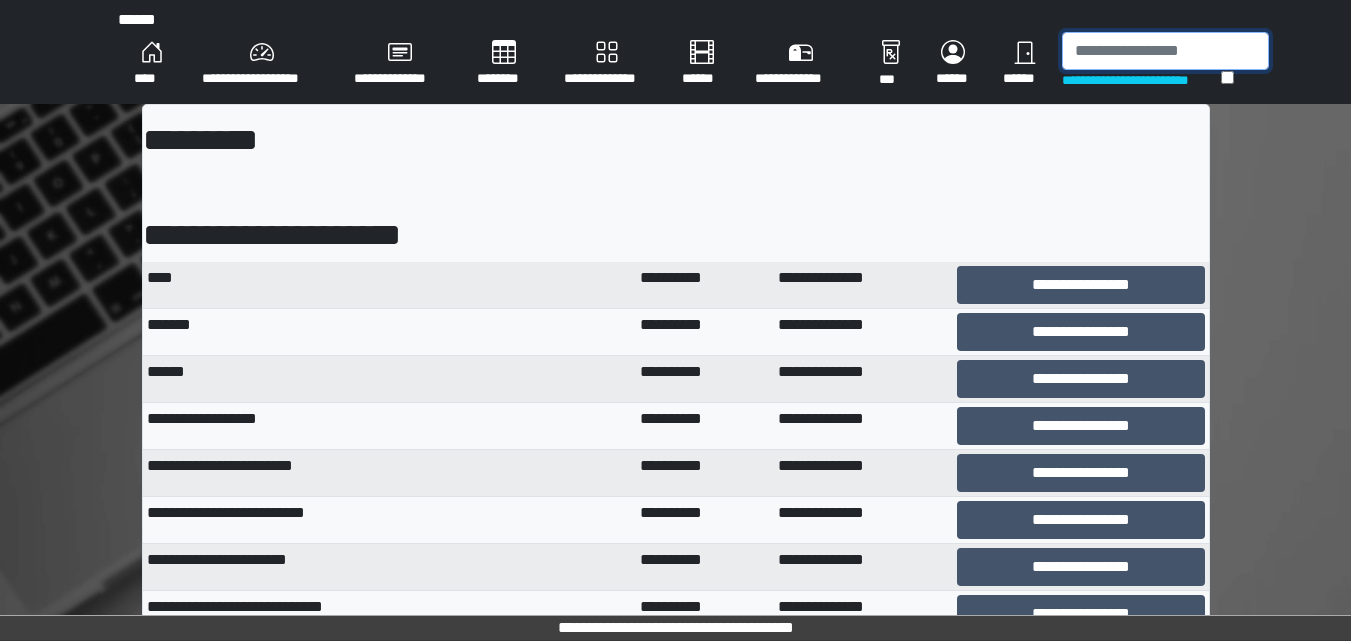 click at bounding box center (1165, 51) 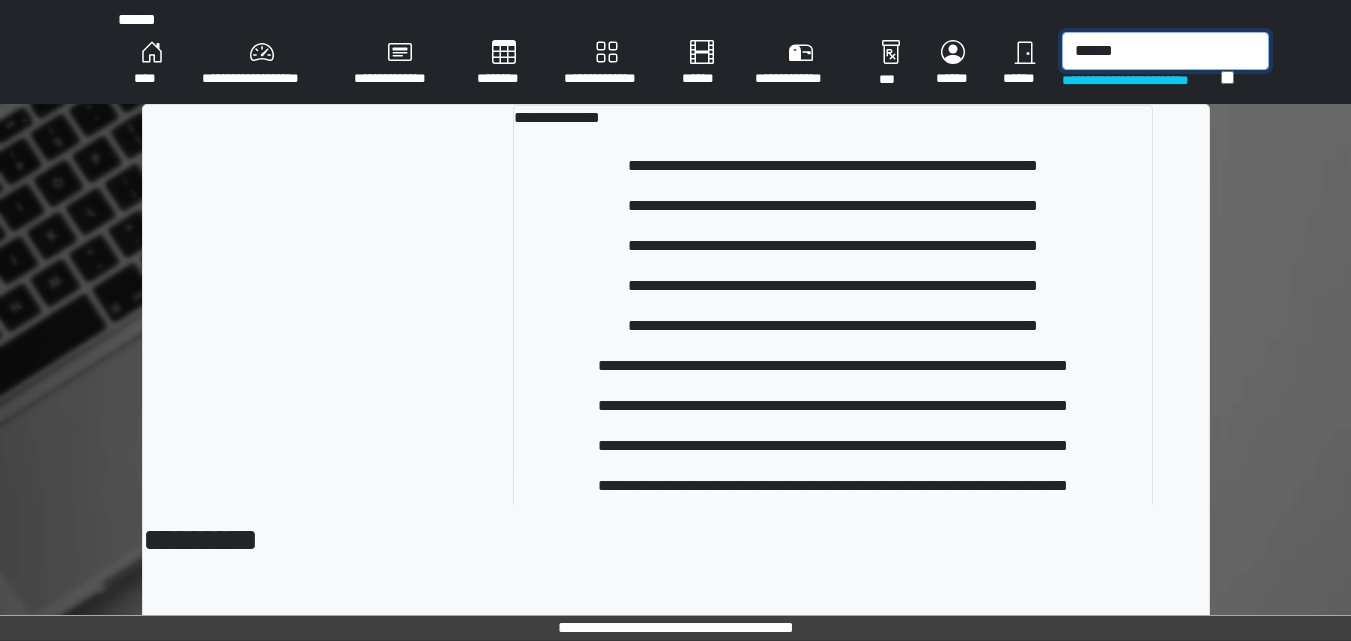type on "******" 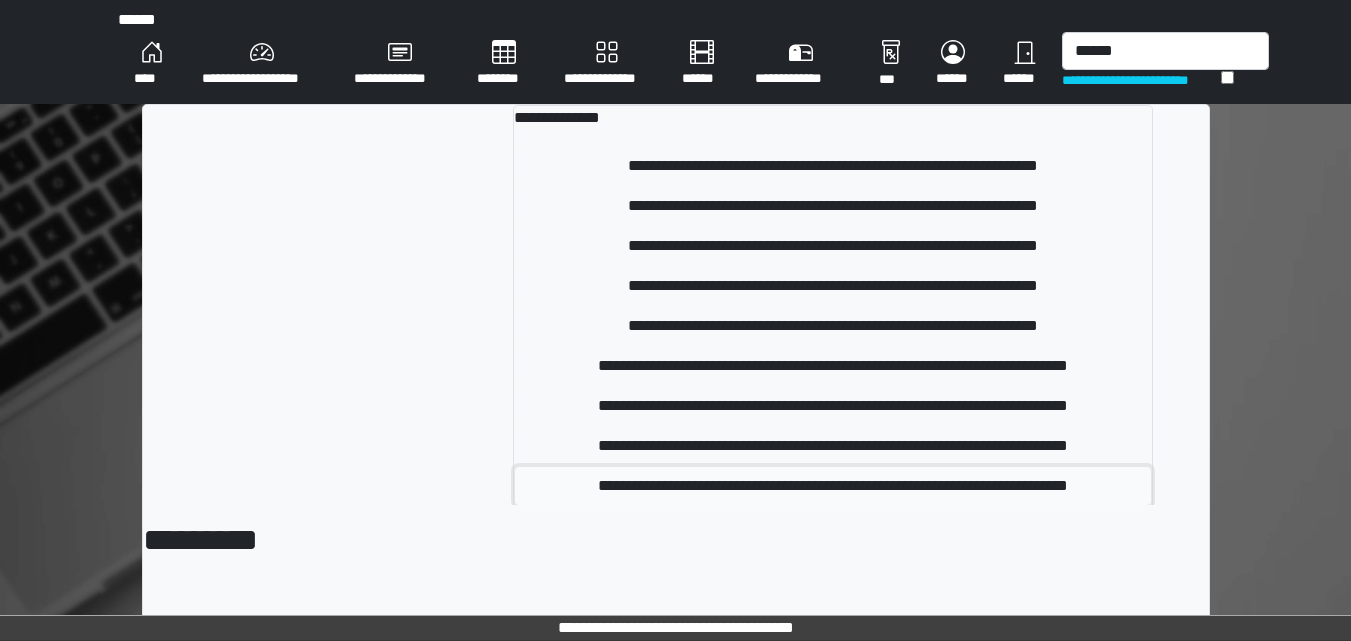 click on "**********" at bounding box center [833, 486] 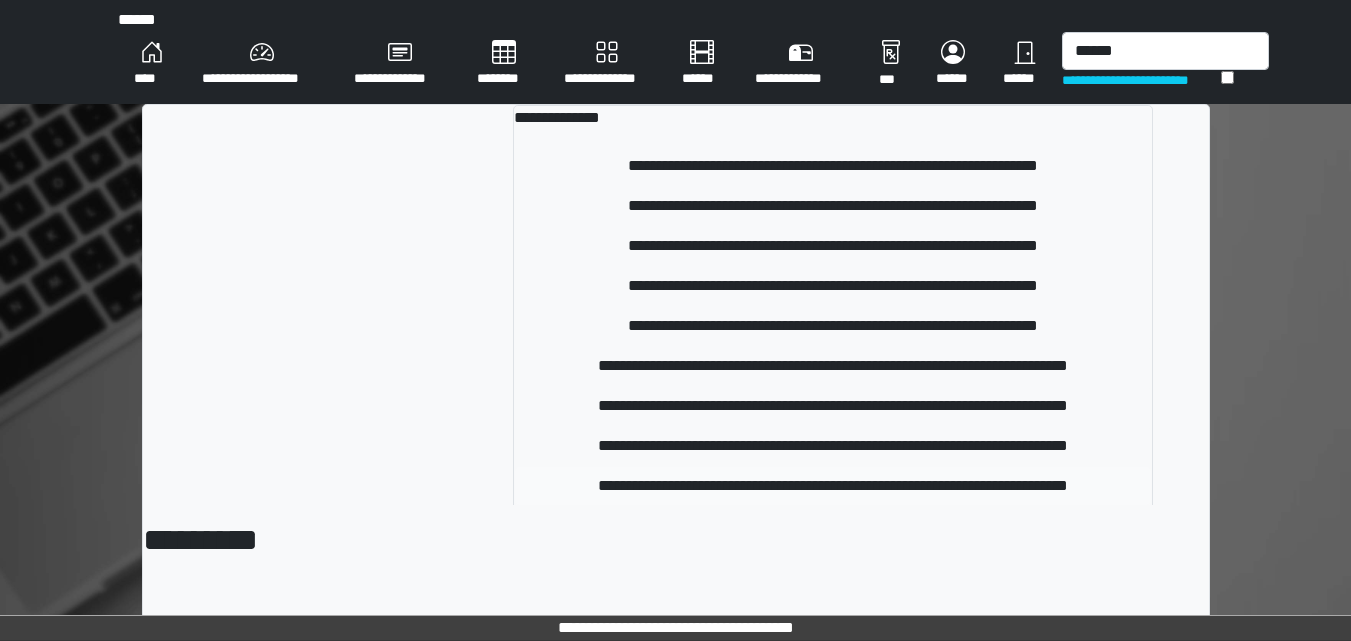 type 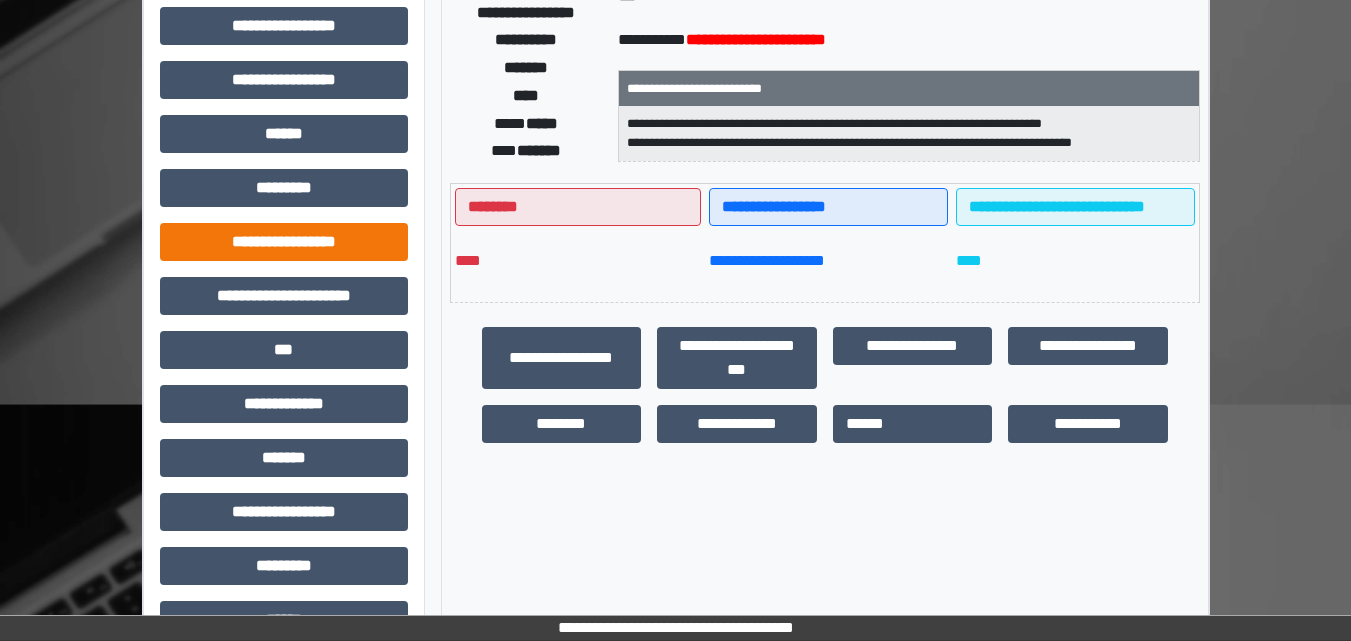 scroll, scrollTop: 400, scrollLeft: 0, axis: vertical 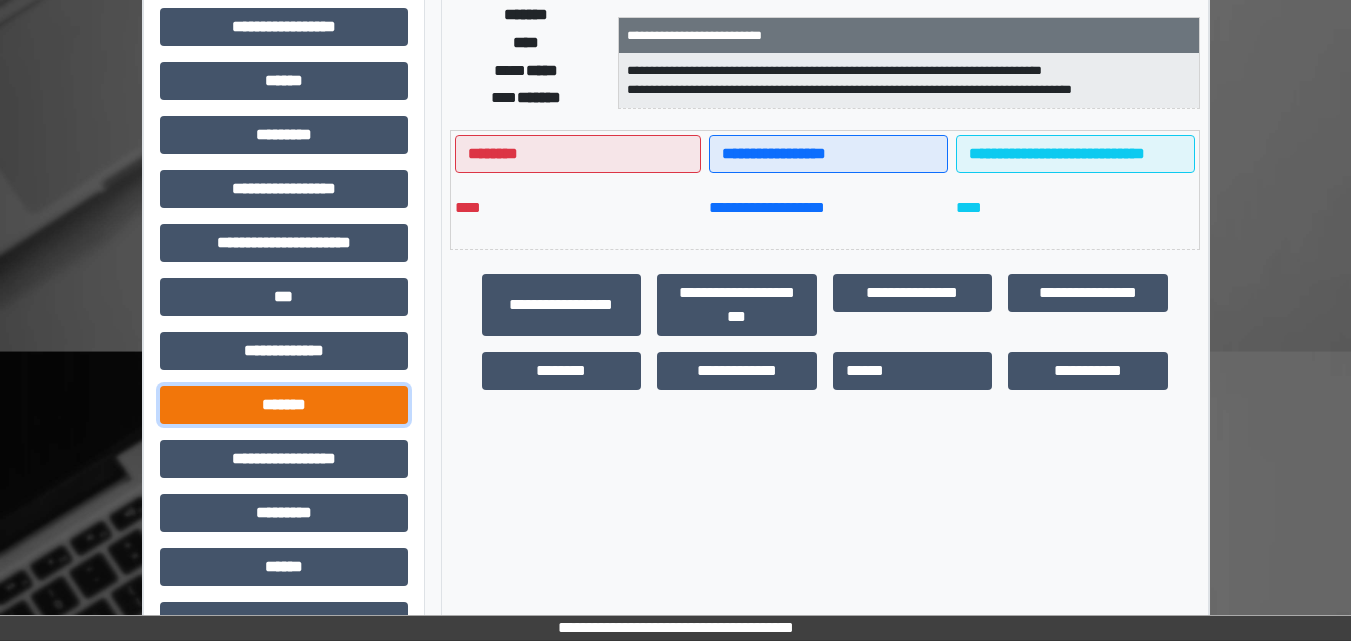 click on "*******" at bounding box center (284, 405) 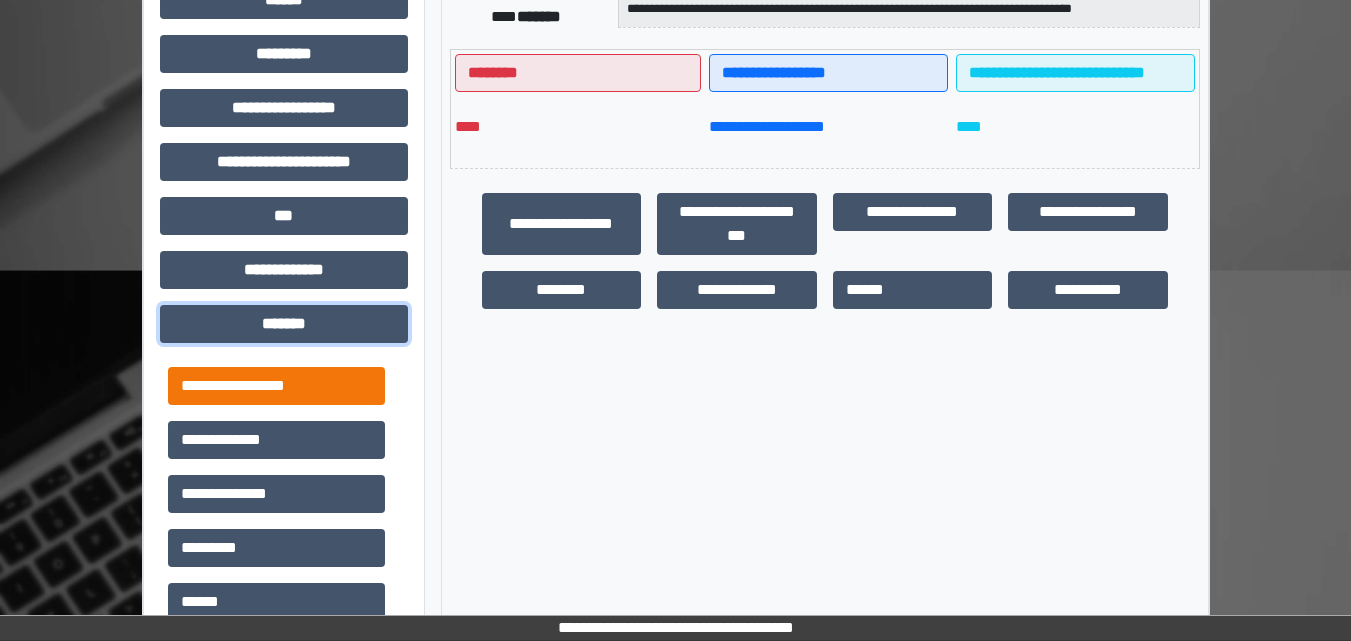 scroll, scrollTop: 600, scrollLeft: 0, axis: vertical 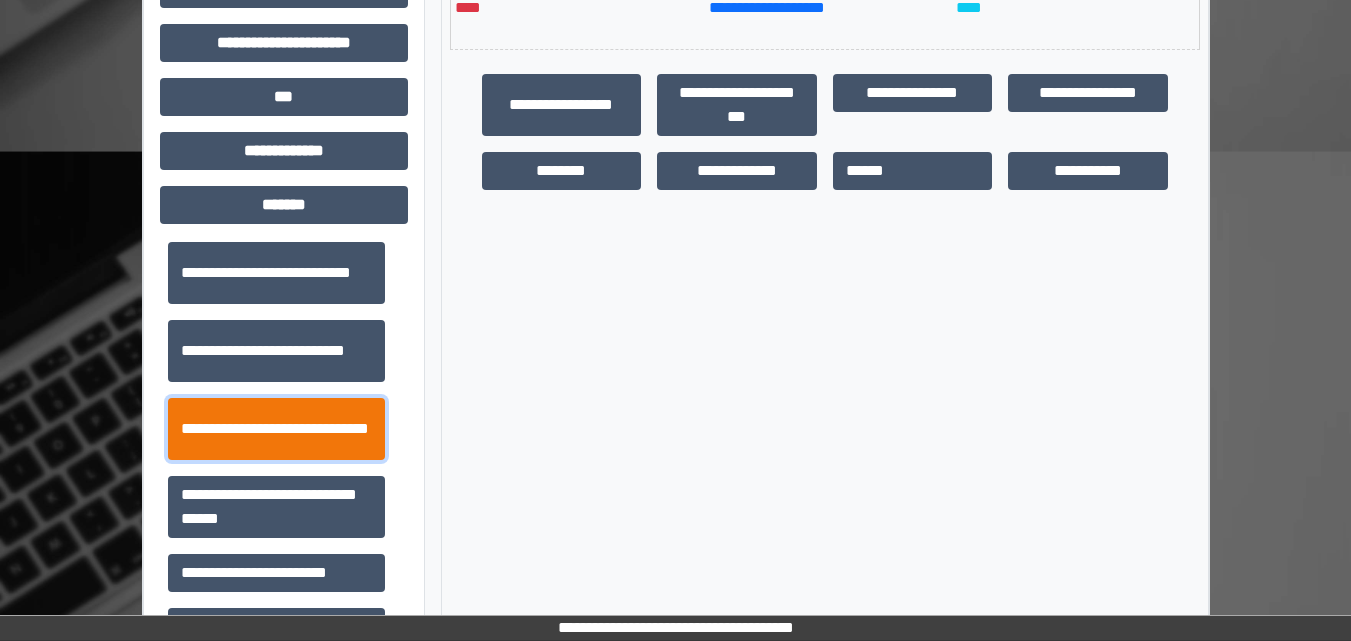 click on "**********" at bounding box center (276, 429) 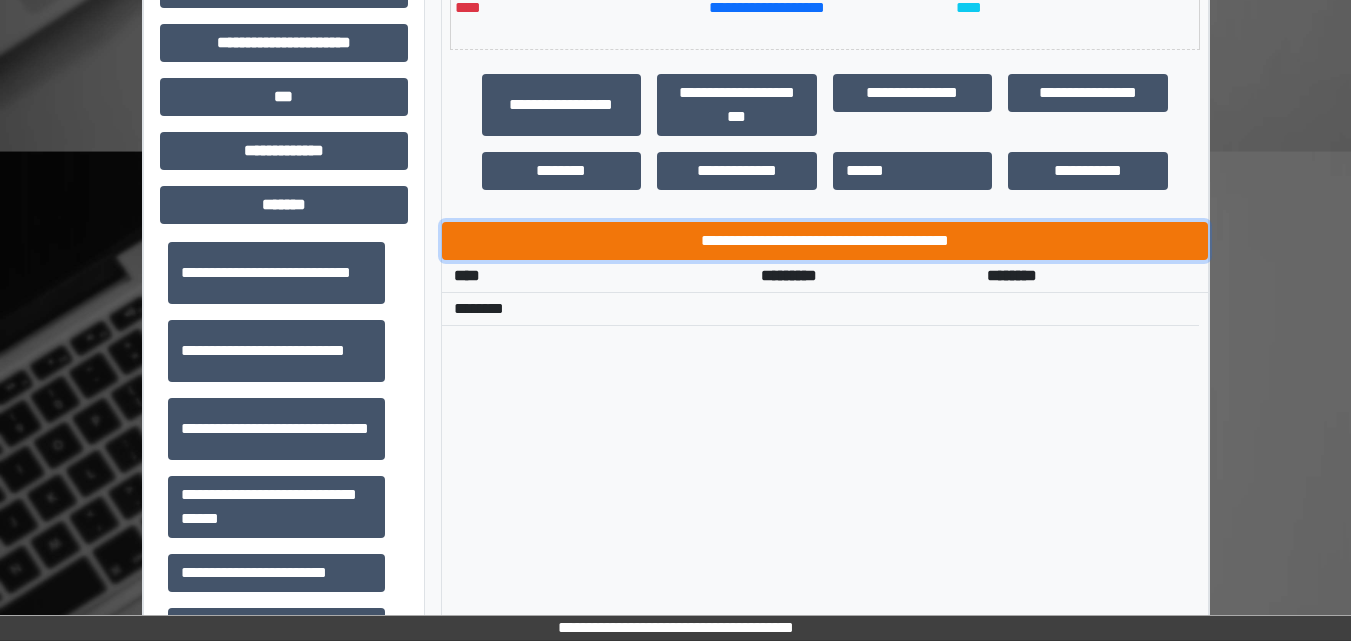 click on "**********" at bounding box center (825, 241) 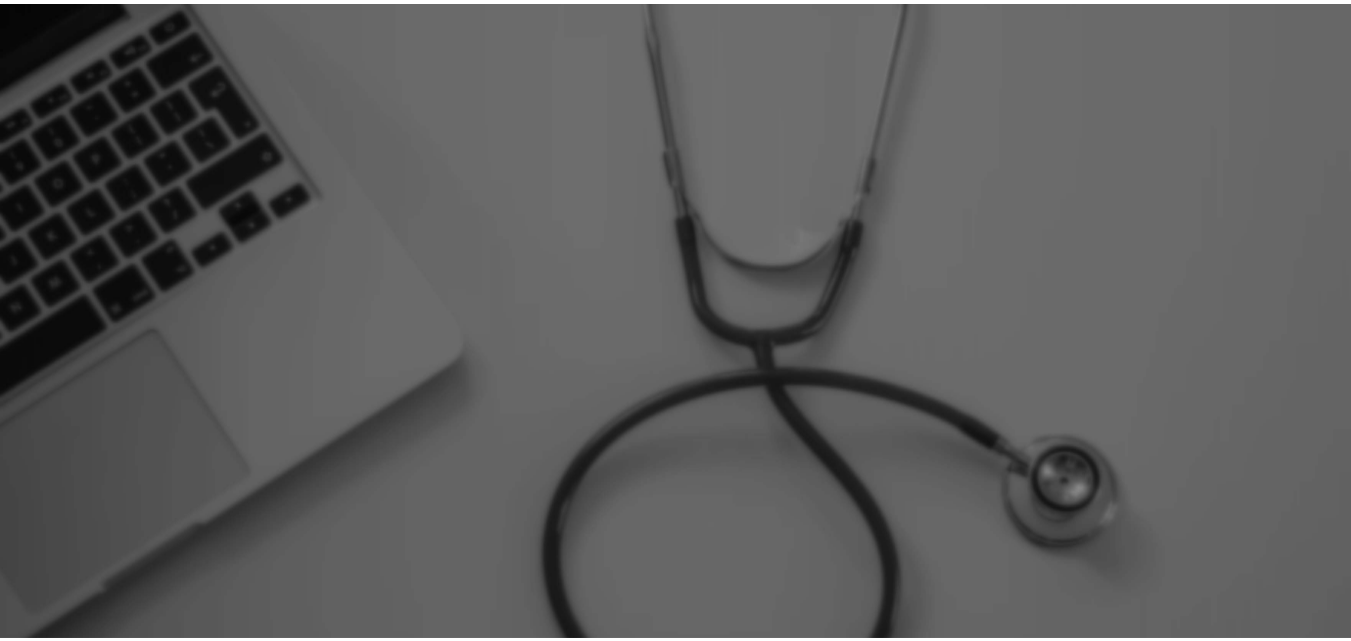 scroll, scrollTop: 0, scrollLeft: 0, axis: both 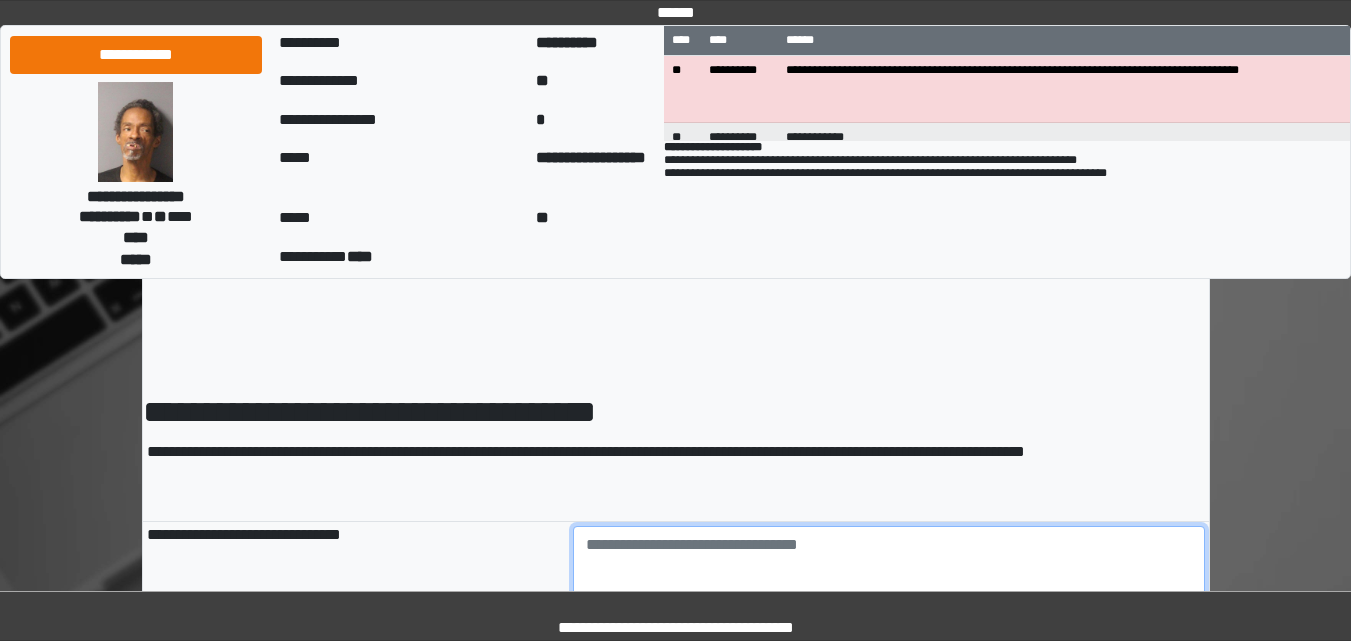 click at bounding box center [889, 581] 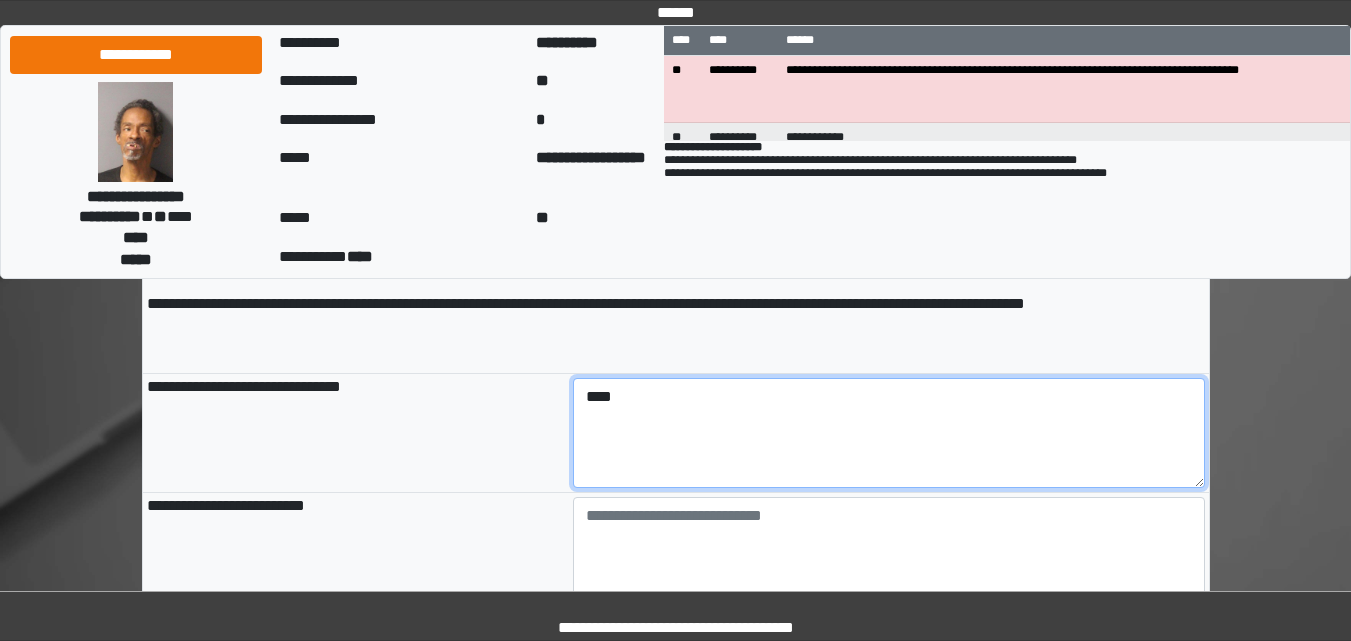 scroll, scrollTop: 200, scrollLeft: 0, axis: vertical 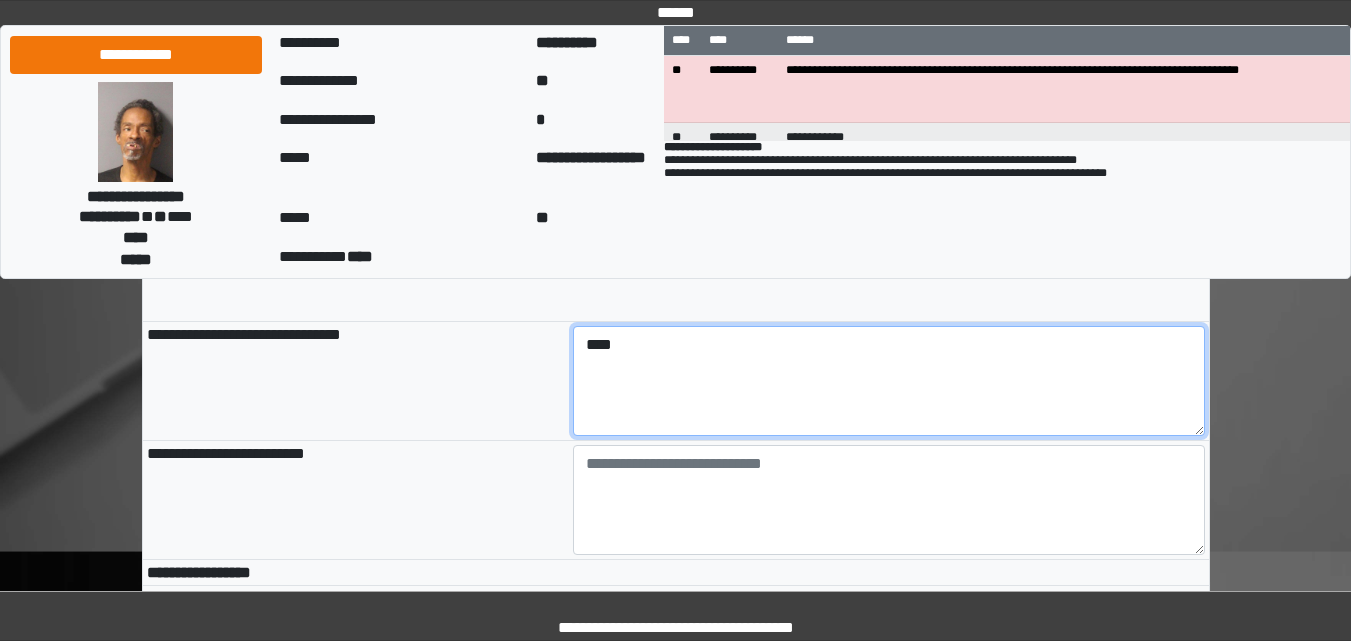 type on "****" 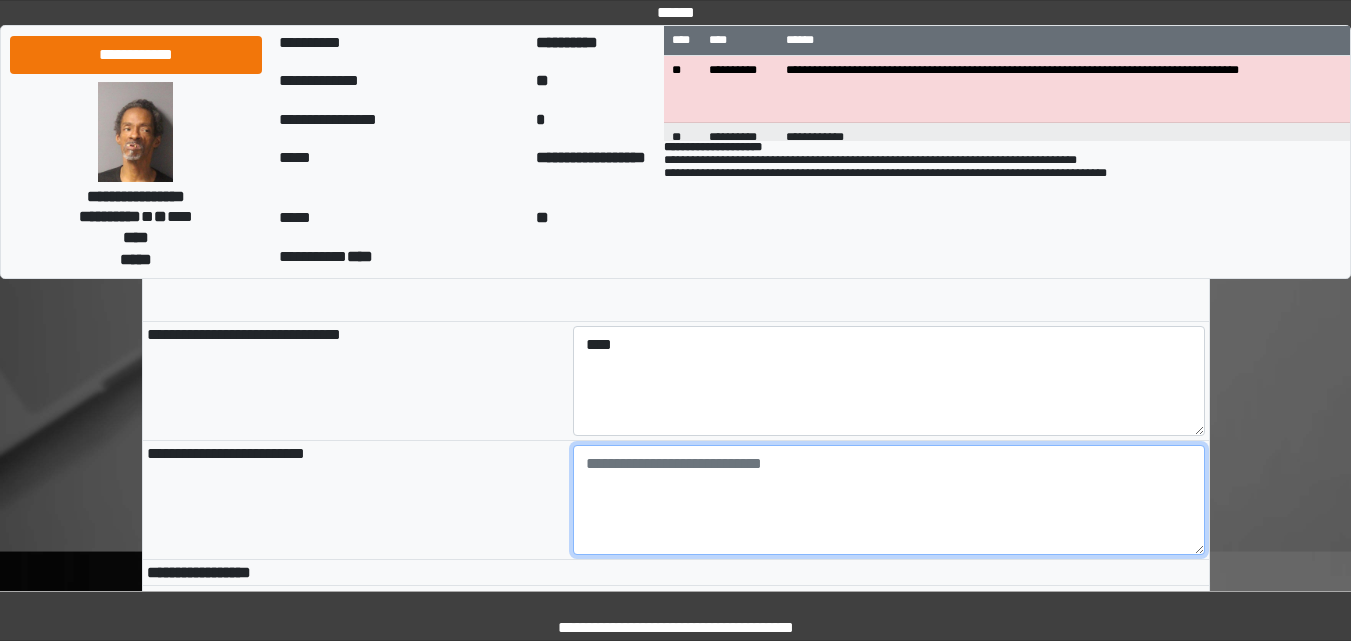 click at bounding box center (889, 500) 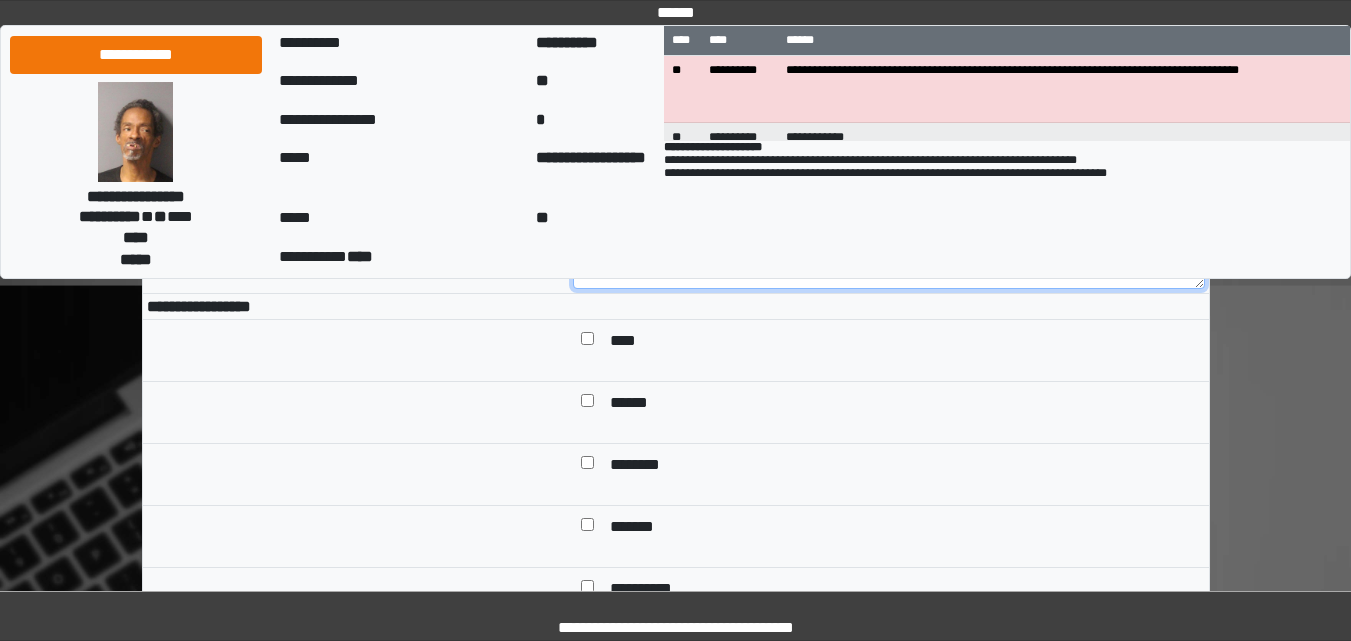 scroll, scrollTop: 500, scrollLeft: 0, axis: vertical 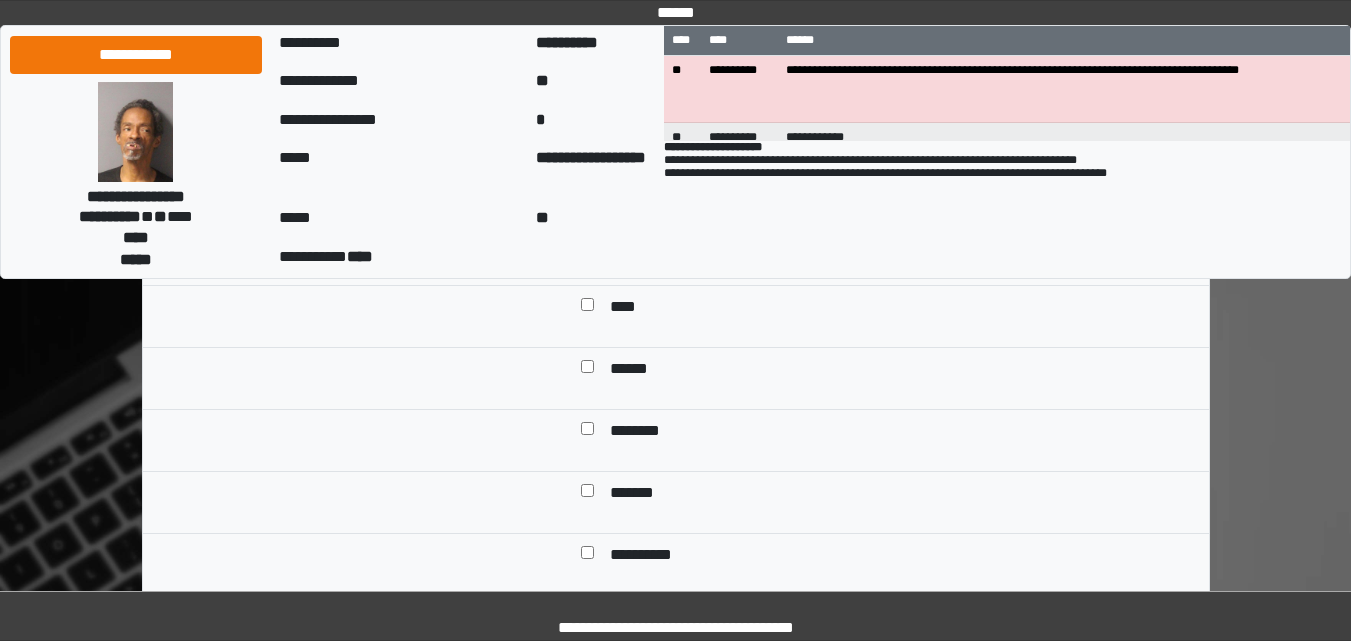 type on "**********" 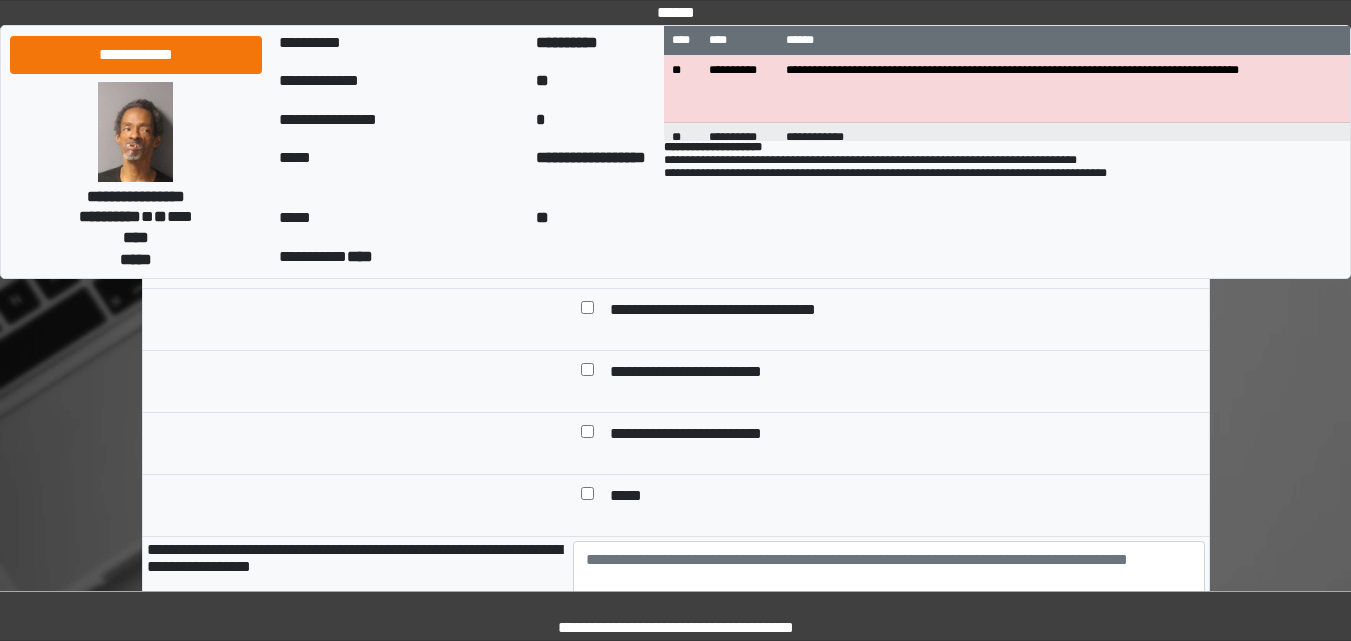 scroll, scrollTop: 1000, scrollLeft: 0, axis: vertical 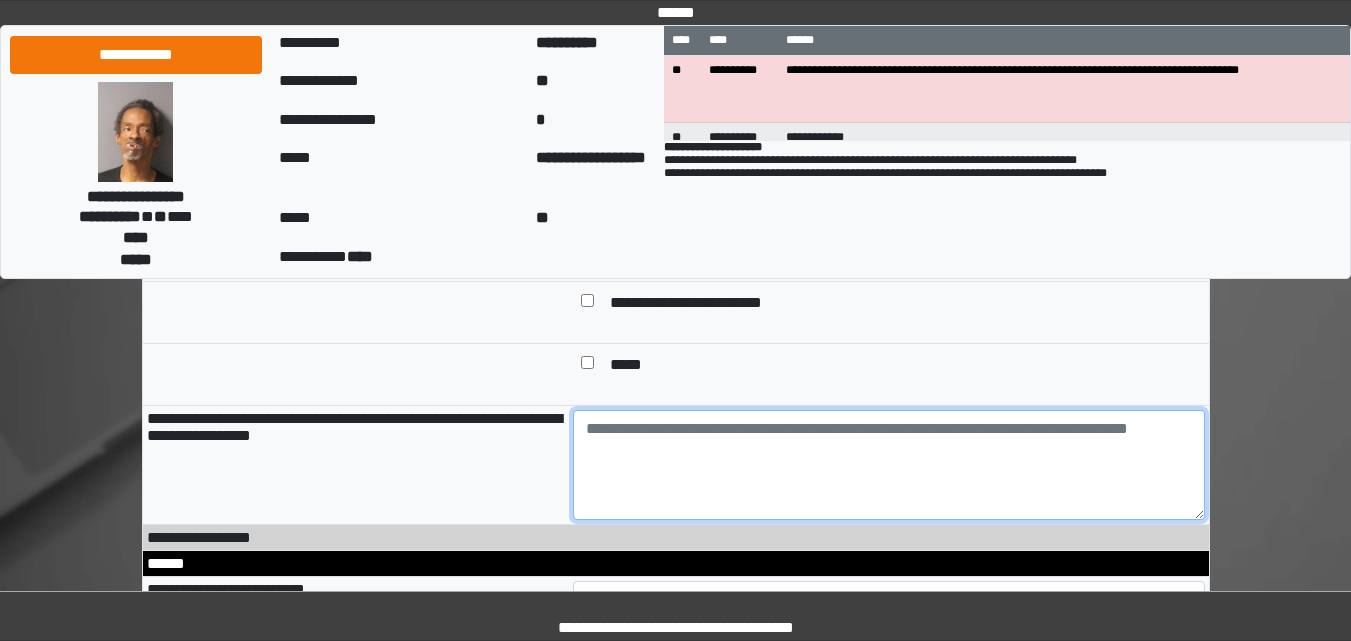 click at bounding box center (889, 465) 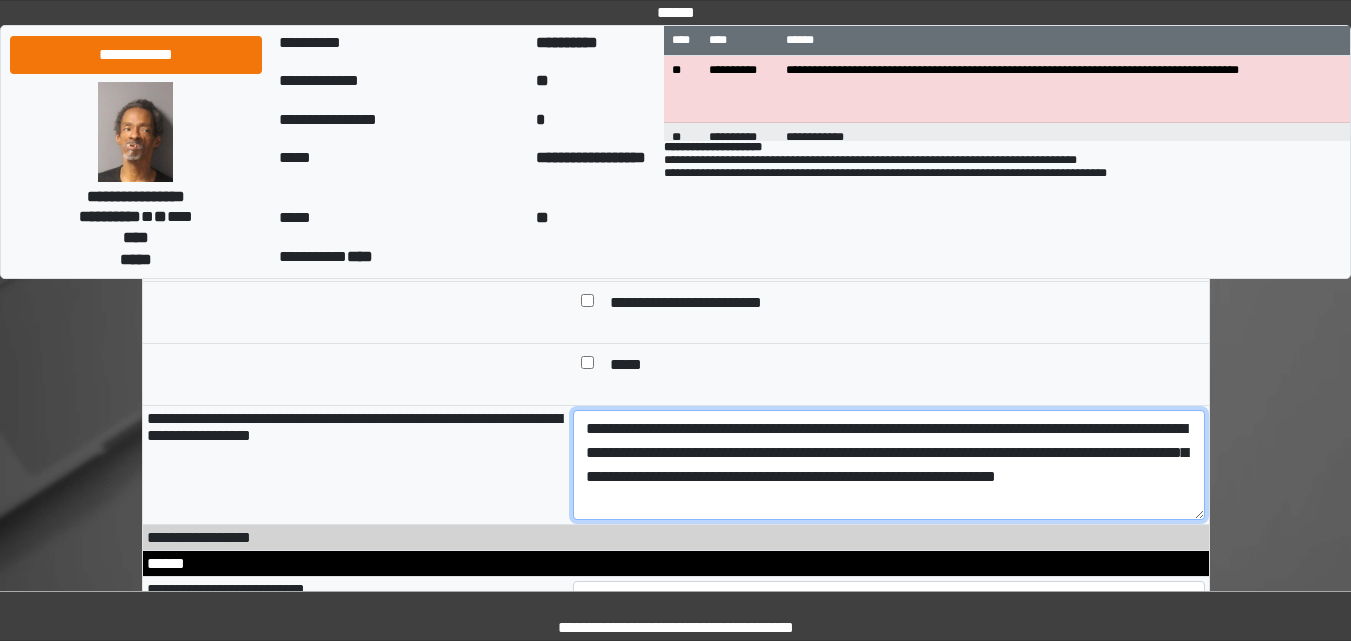 click on "**********" at bounding box center [889, 465] 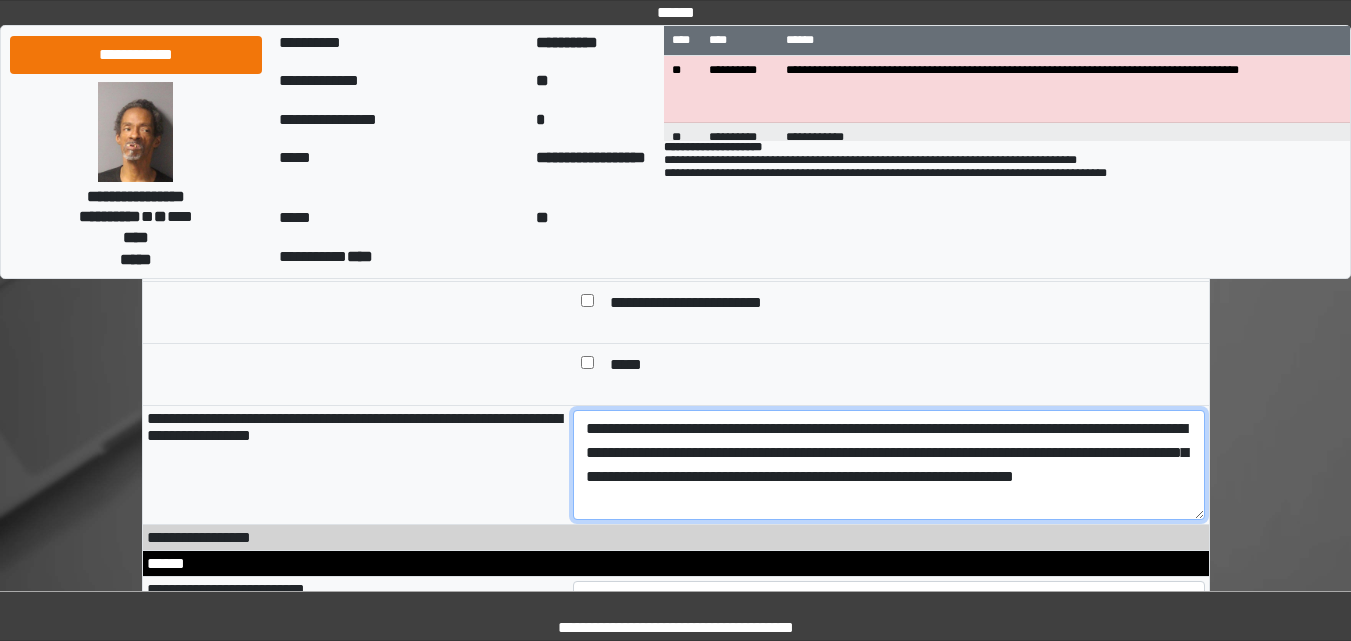 click on "**********" at bounding box center [889, 465] 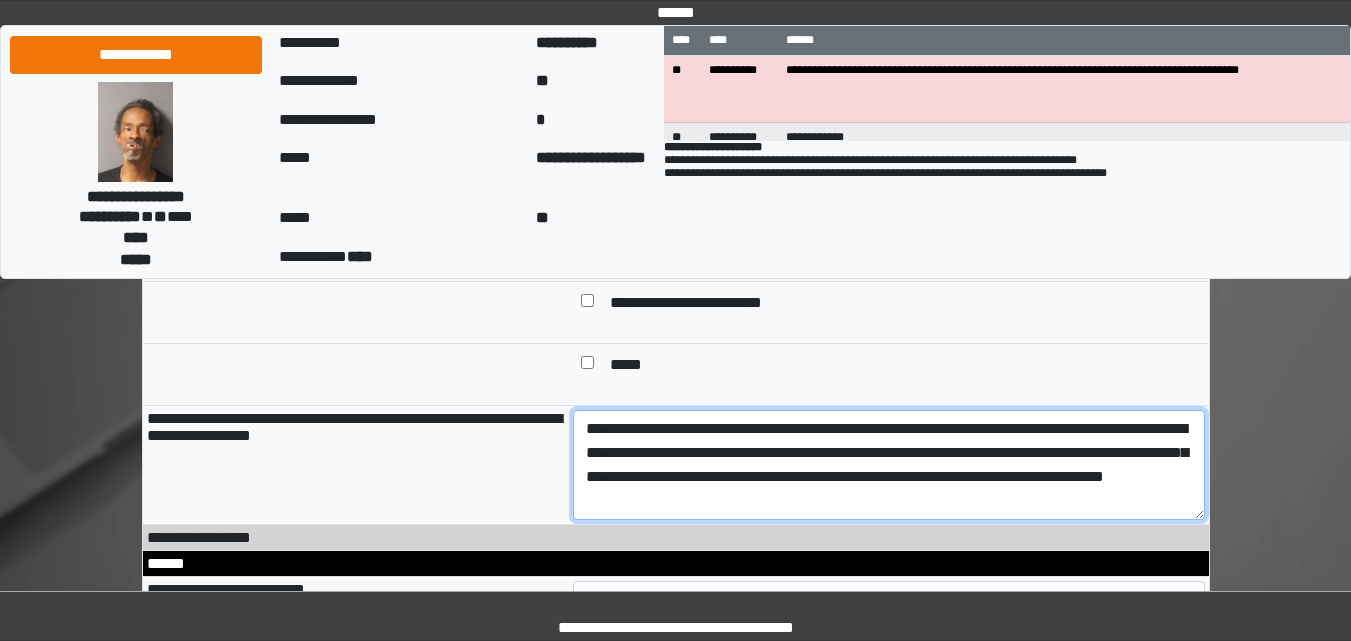 click on "**********" at bounding box center [889, 465] 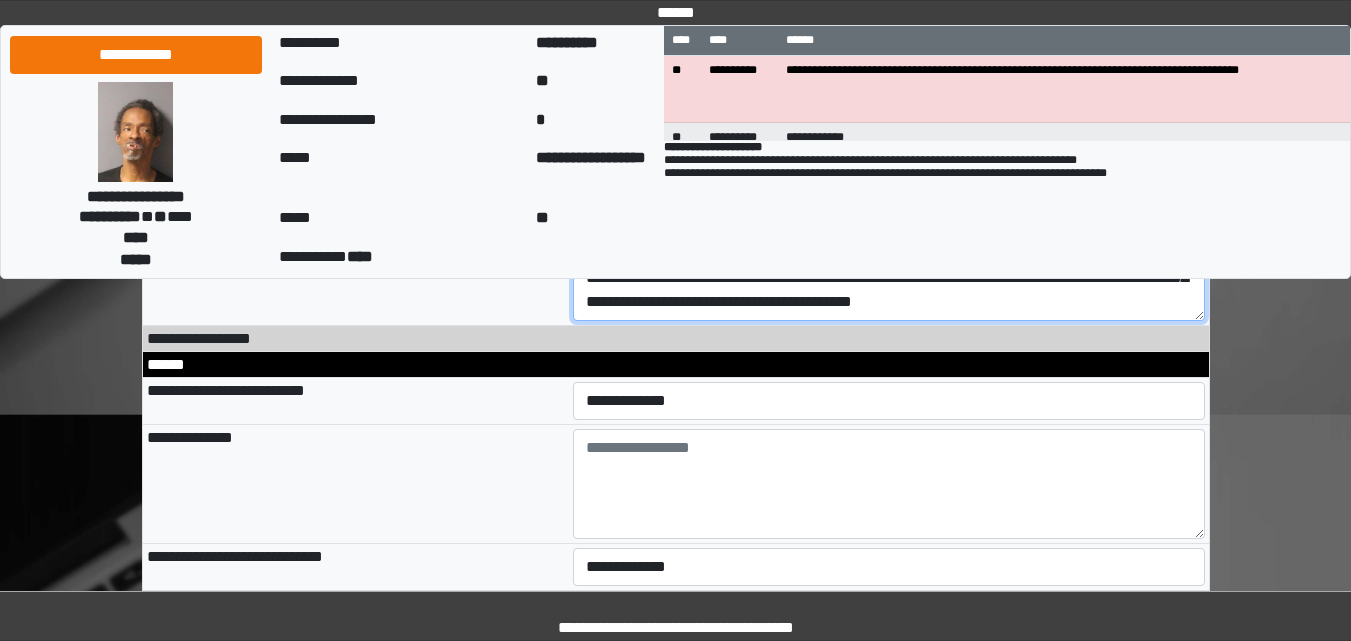 scroll, scrollTop: 1200, scrollLeft: 0, axis: vertical 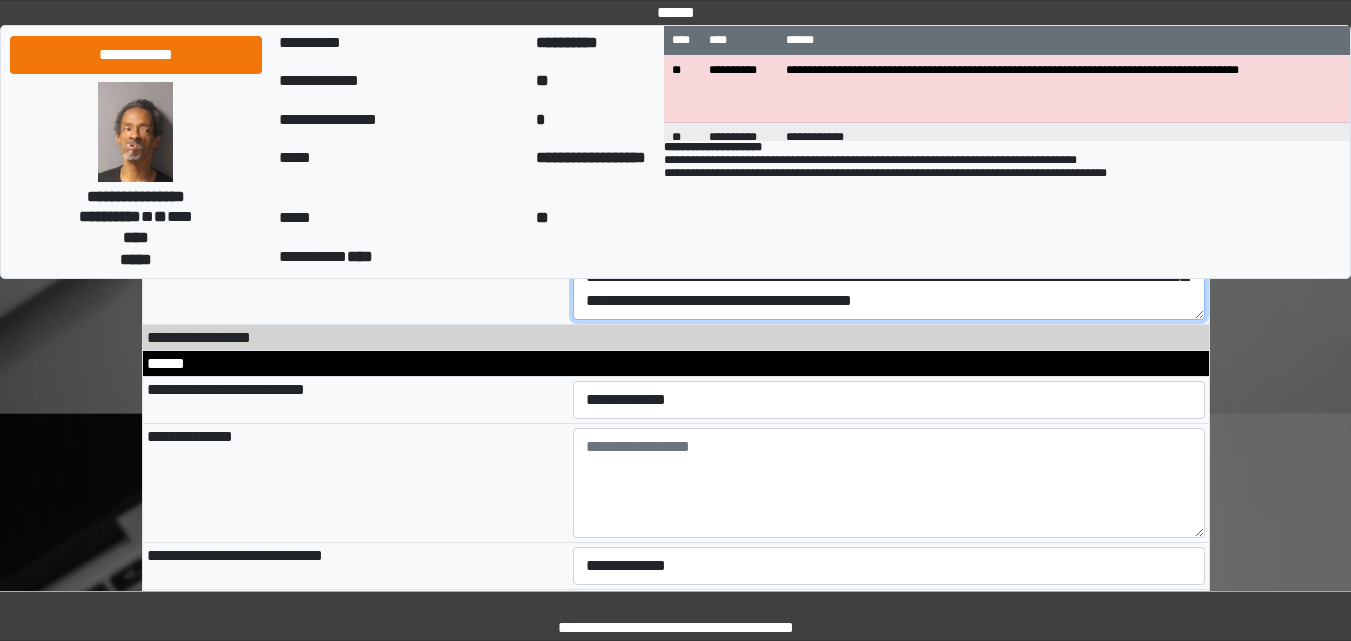 type on "**********" 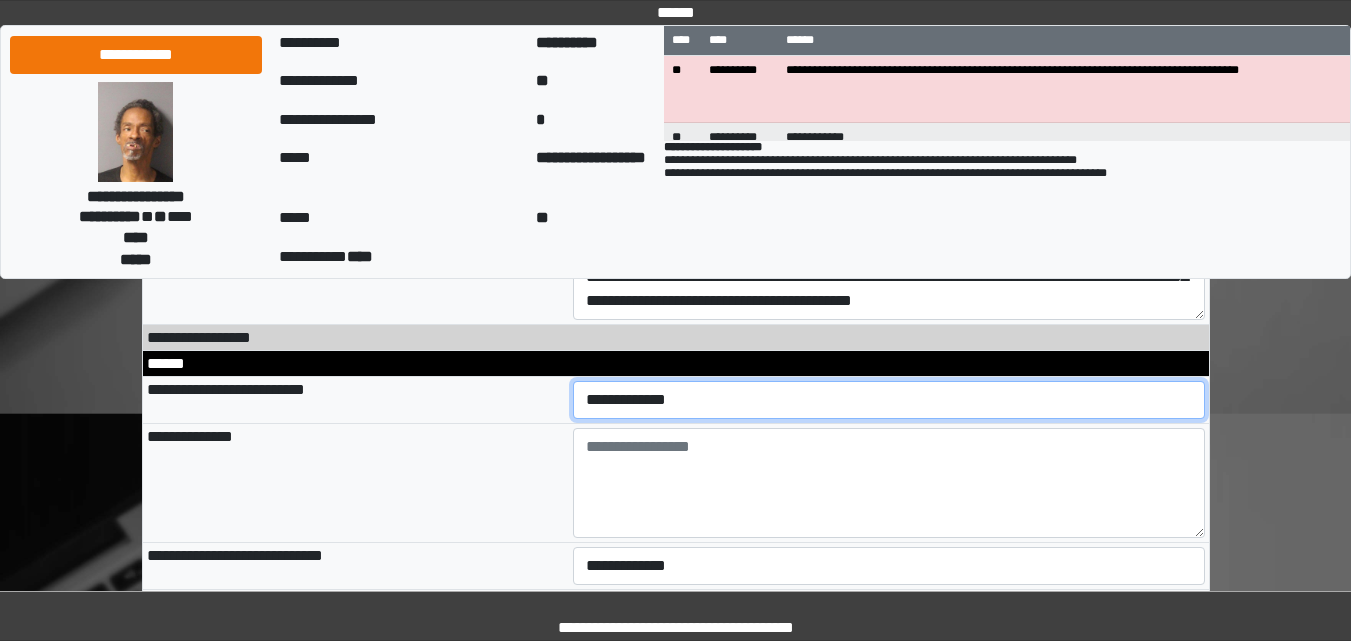 click on "**********" at bounding box center (889, 400) 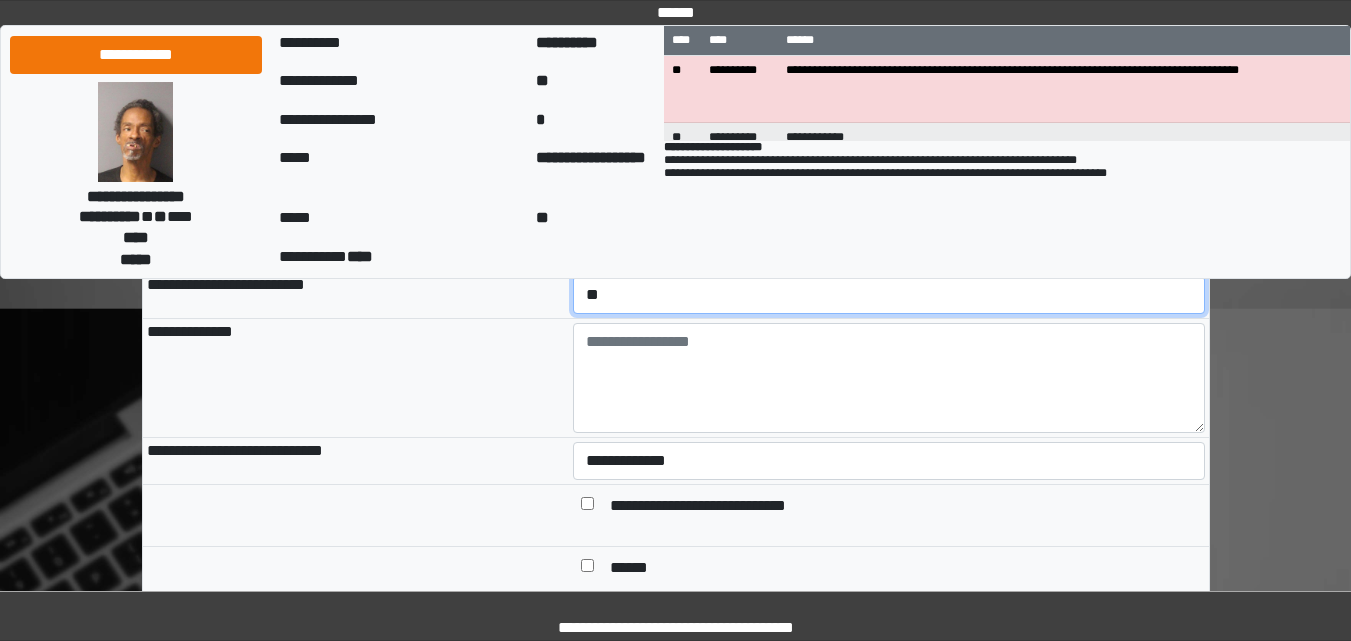 scroll, scrollTop: 1400, scrollLeft: 0, axis: vertical 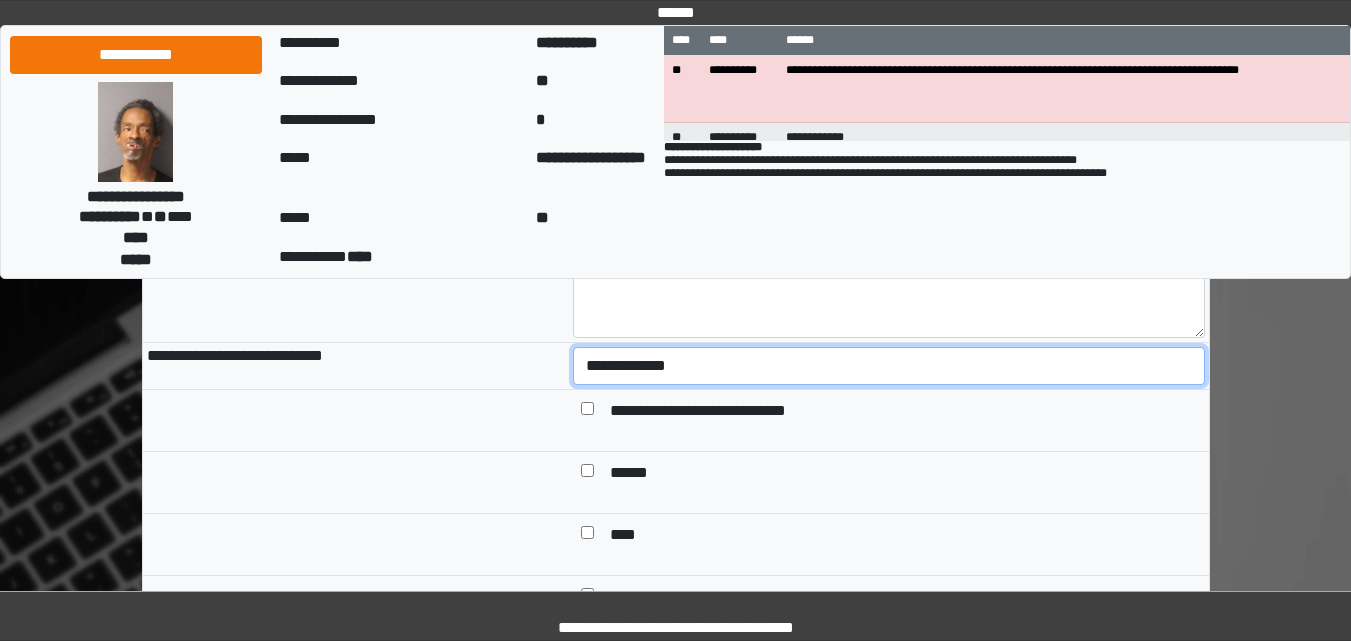 click on "**********" at bounding box center (889, 366) 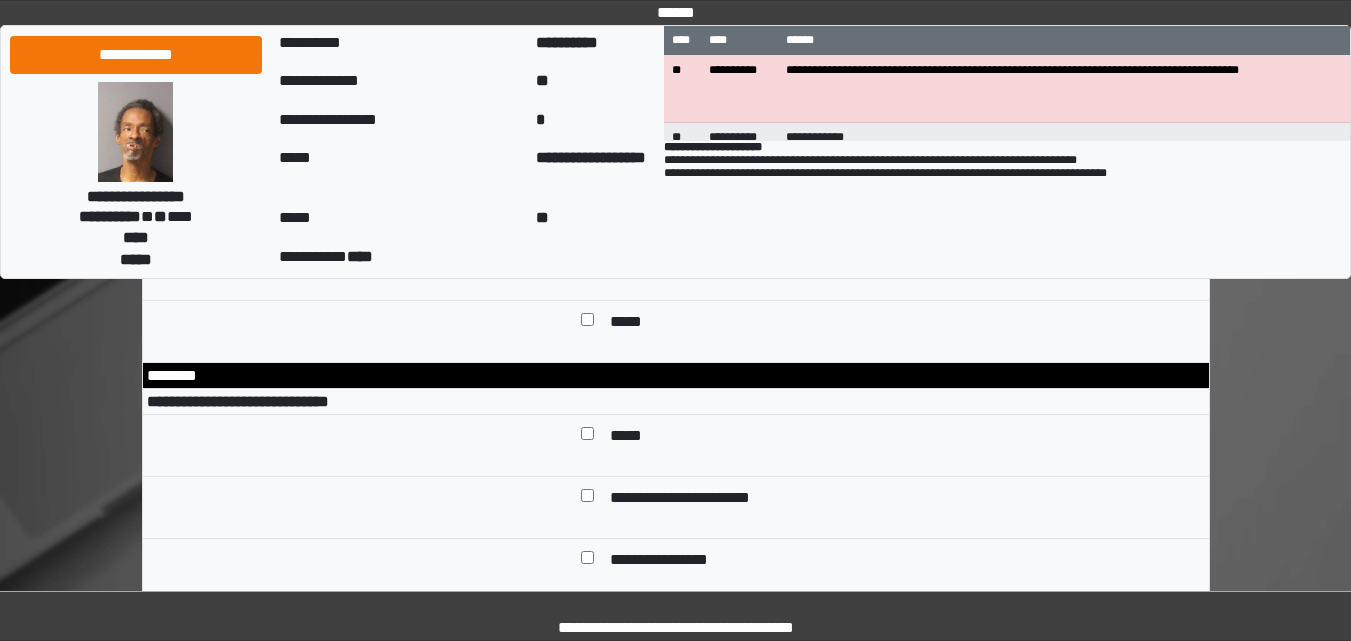 scroll, scrollTop: 1800, scrollLeft: 0, axis: vertical 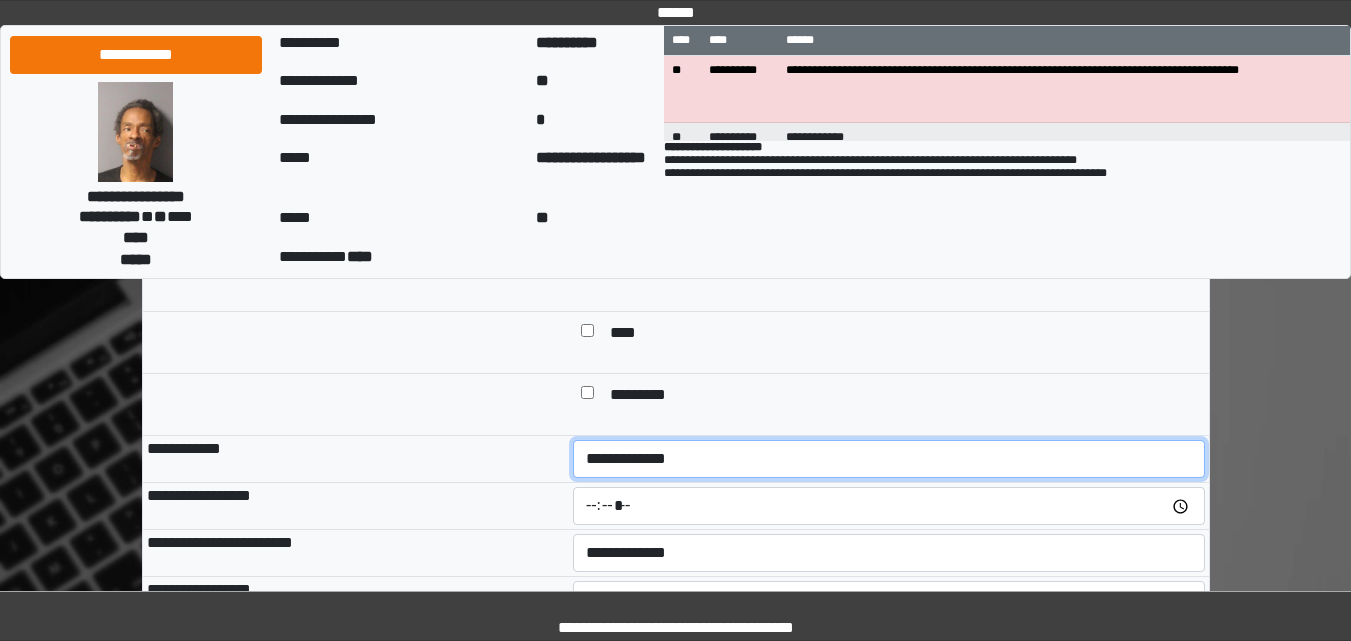 click on "**********" at bounding box center [889, 459] 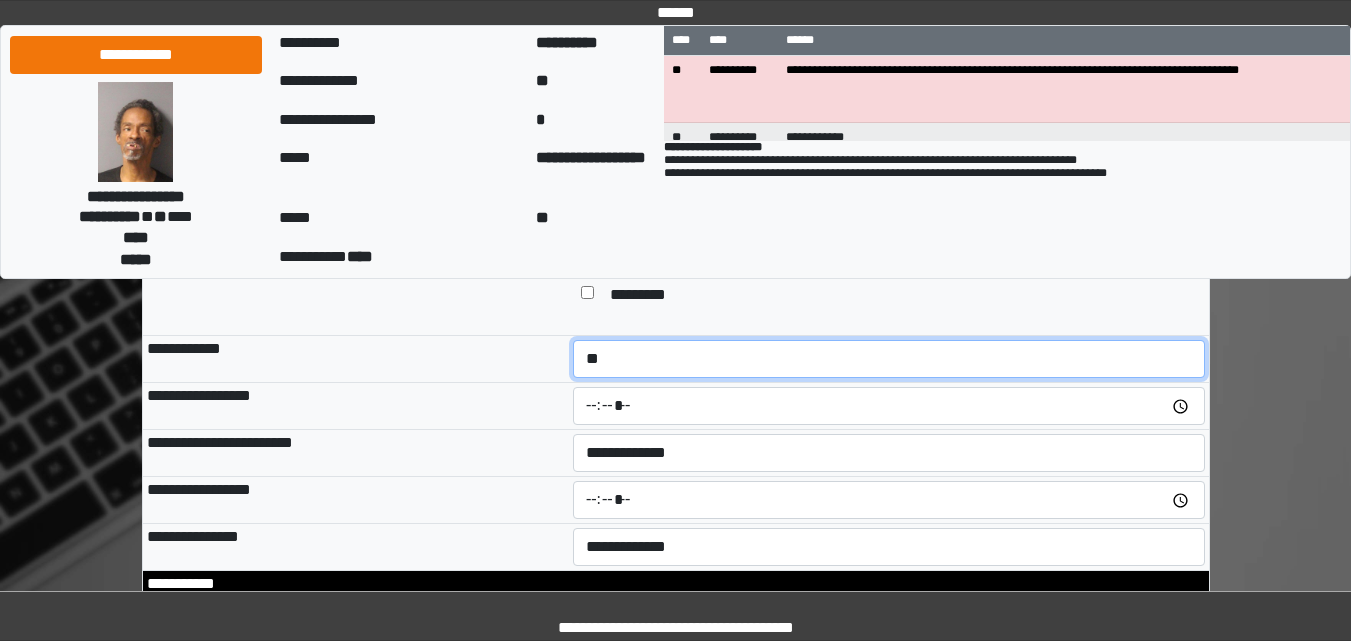 scroll, scrollTop: 2500, scrollLeft: 0, axis: vertical 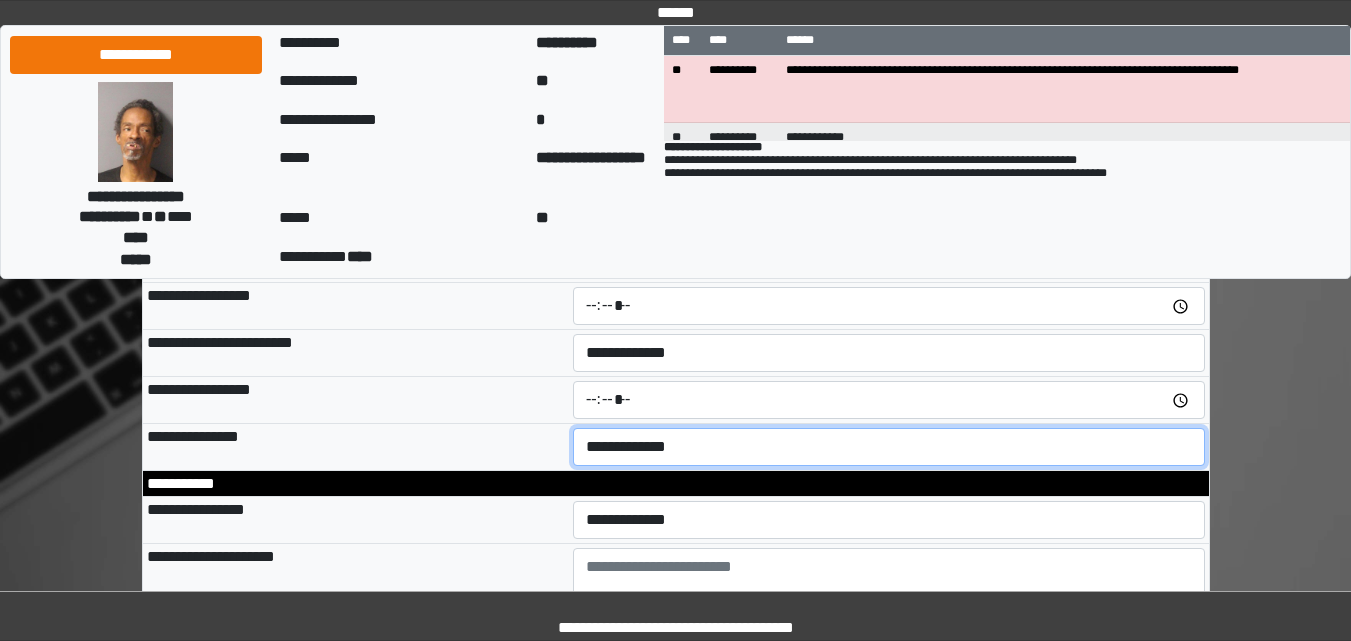click on "**********" at bounding box center (889, 447) 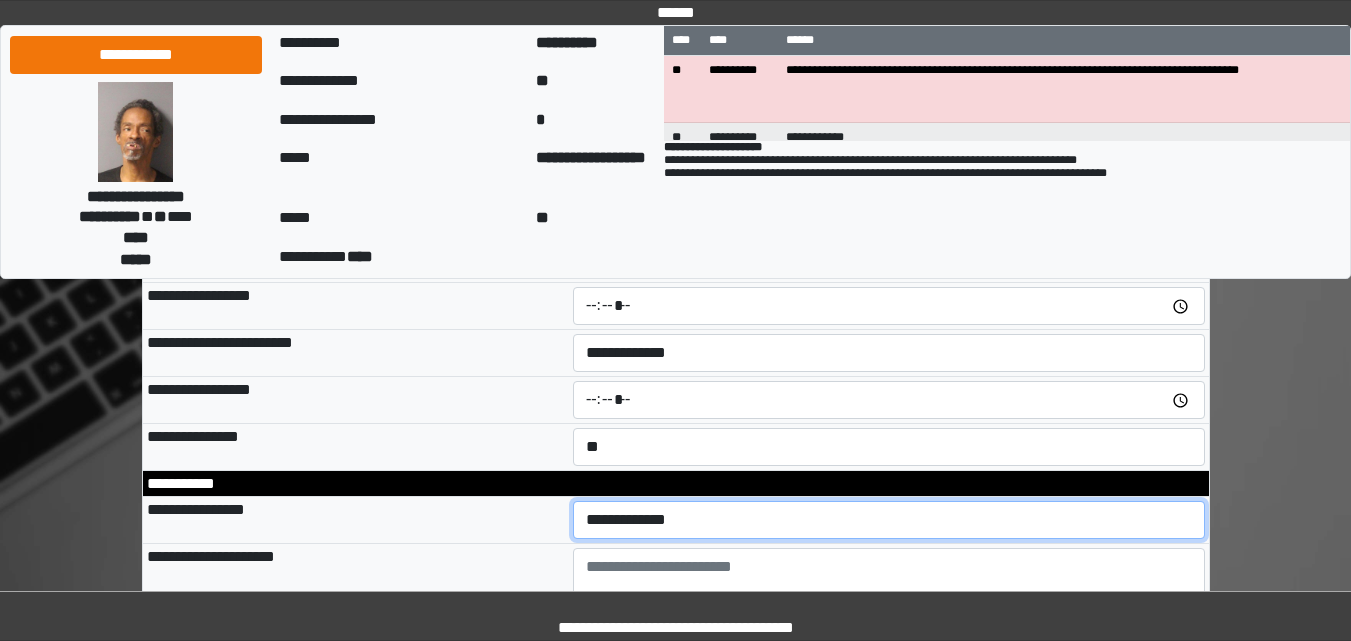 click on "**********" at bounding box center [889, 520] 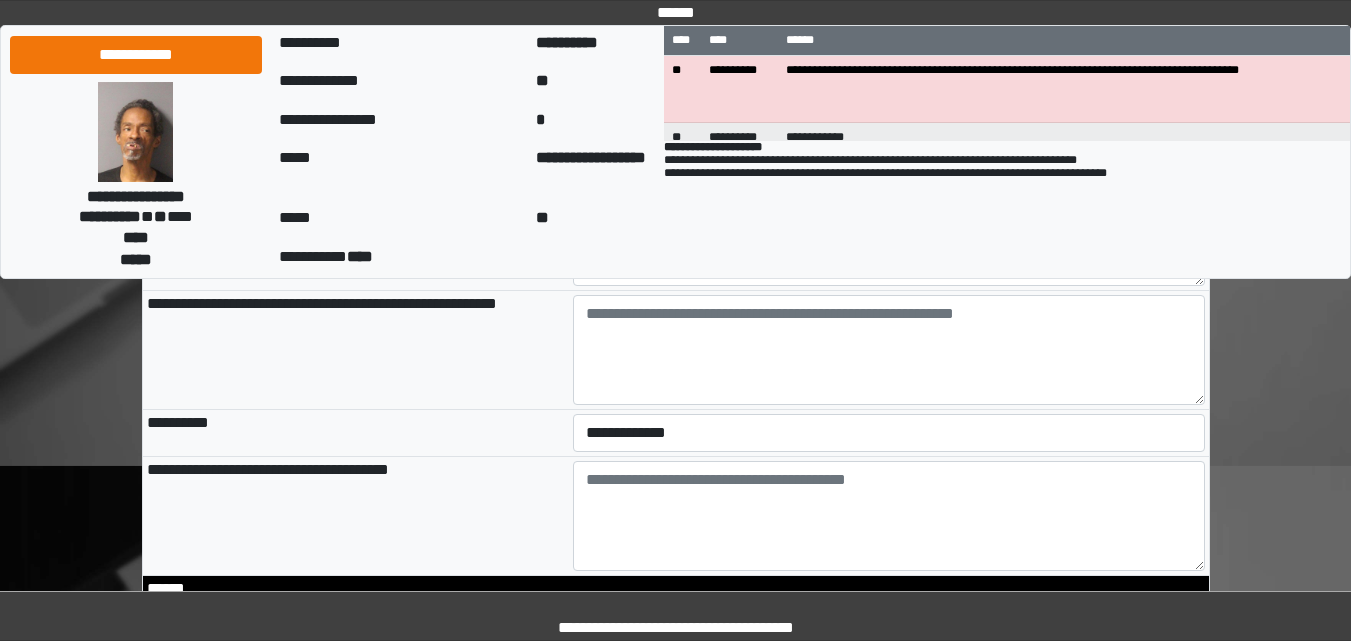 scroll, scrollTop: 2900, scrollLeft: 0, axis: vertical 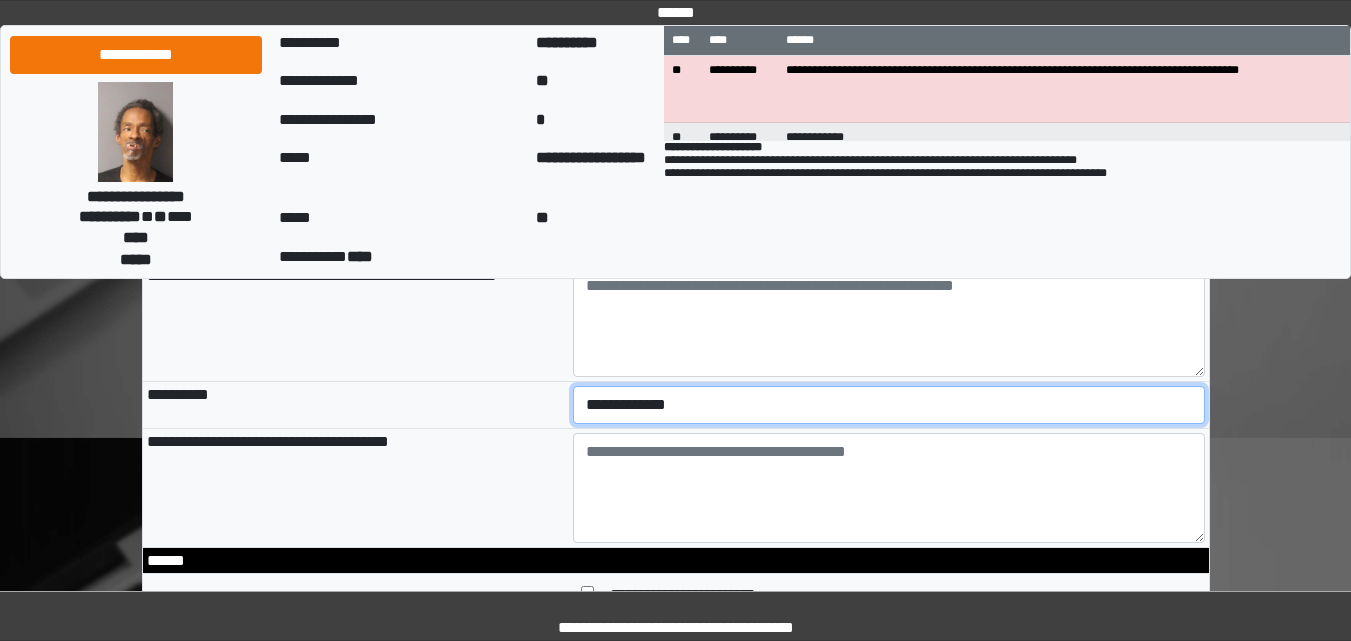 click on "**********" at bounding box center [889, 405] 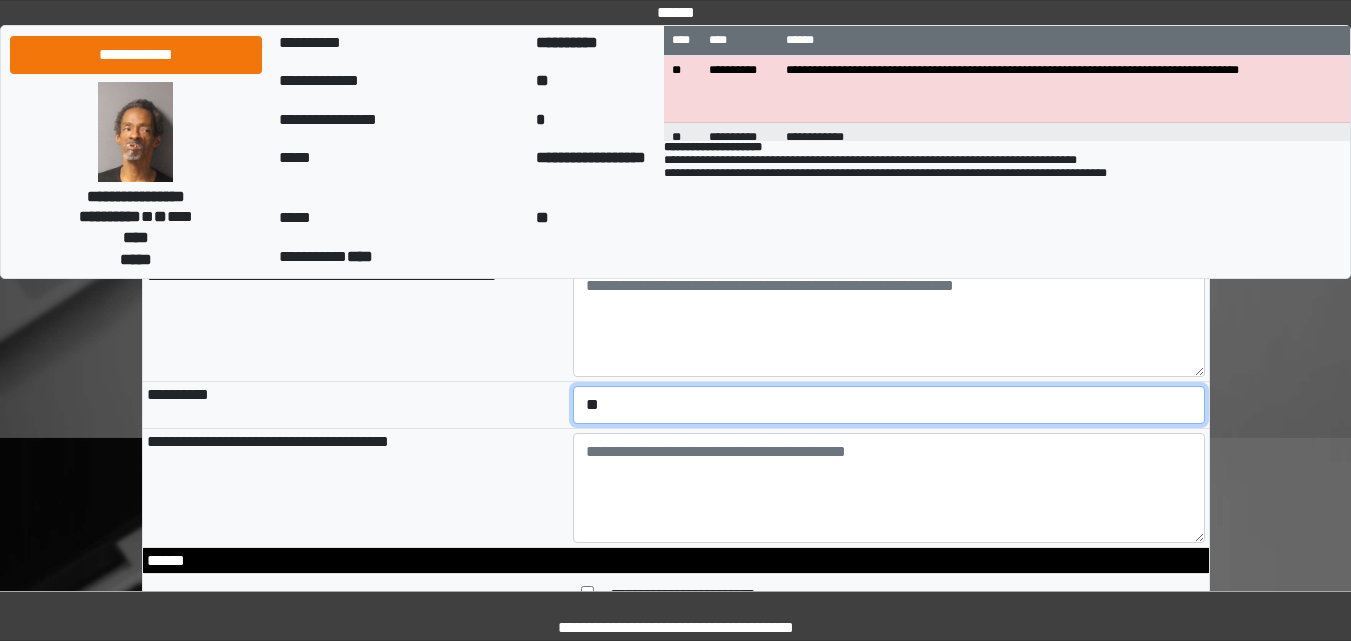 click on "**********" at bounding box center [889, 405] 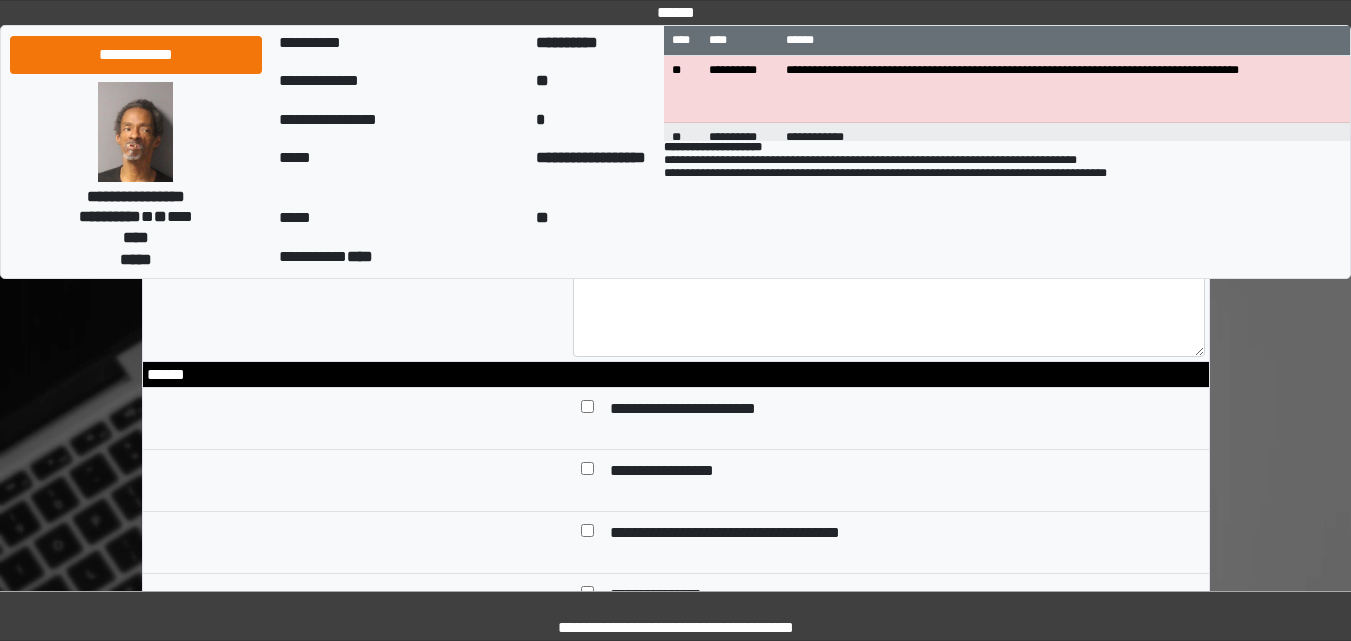 scroll, scrollTop: 3100, scrollLeft: 0, axis: vertical 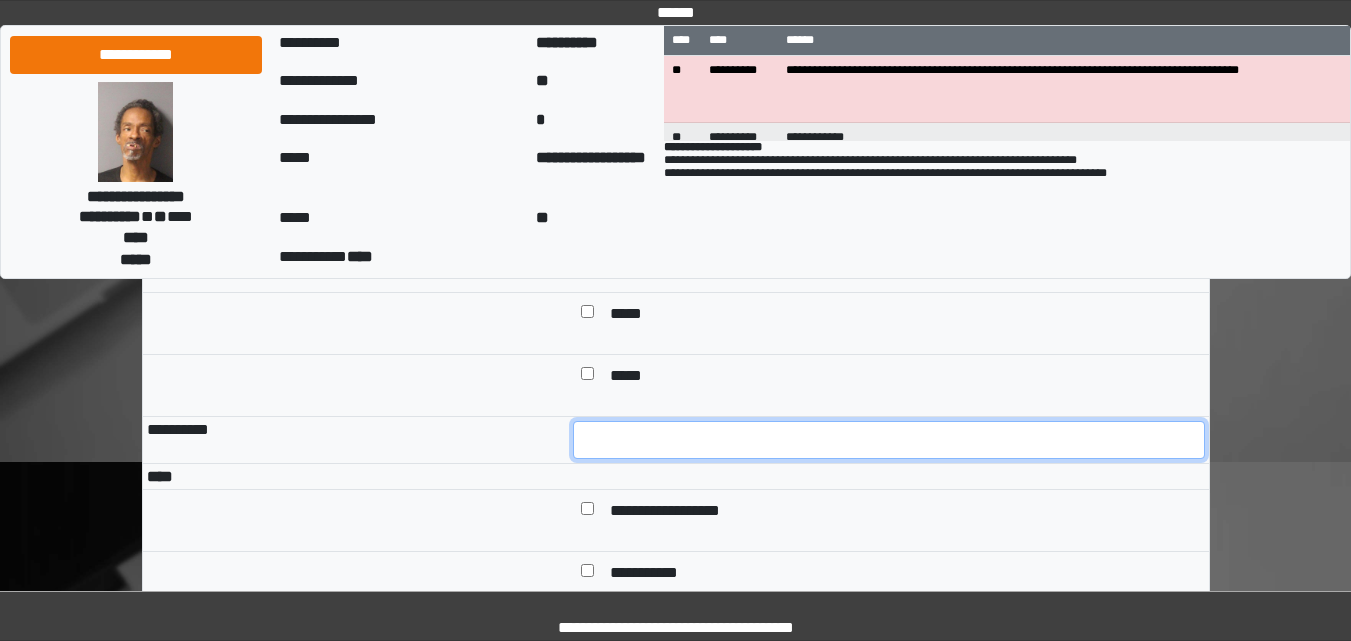 click at bounding box center [889, 440] 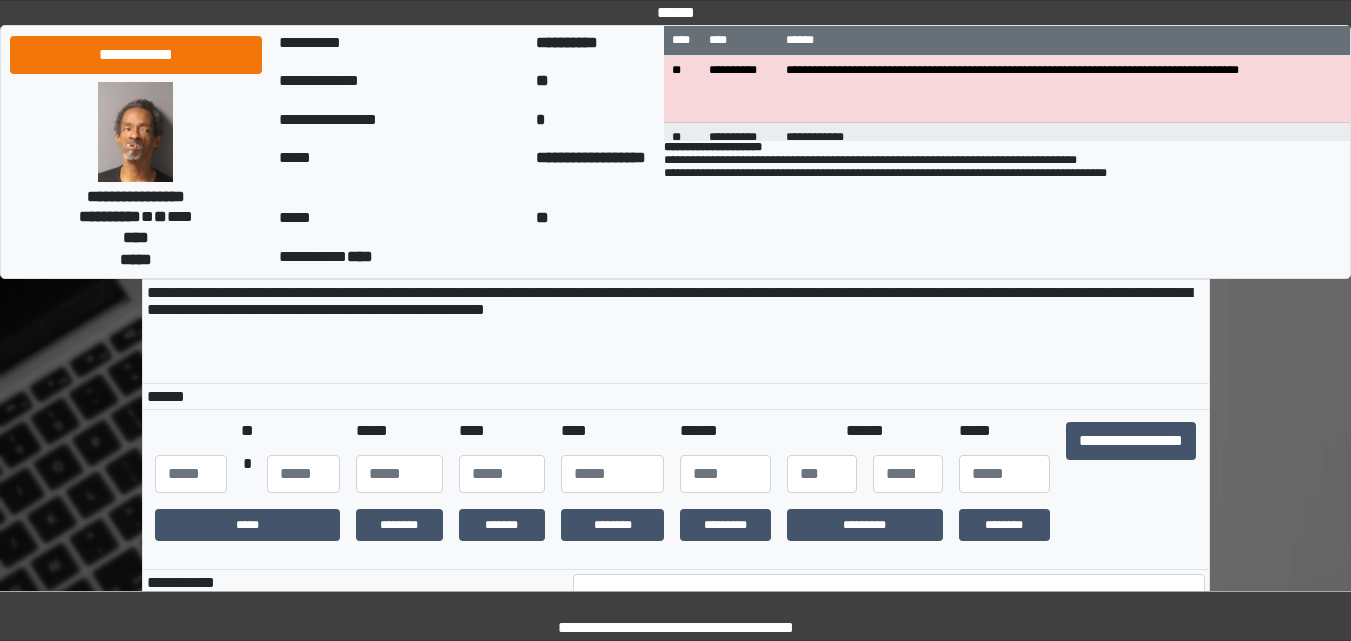 scroll, scrollTop: 5800, scrollLeft: 0, axis: vertical 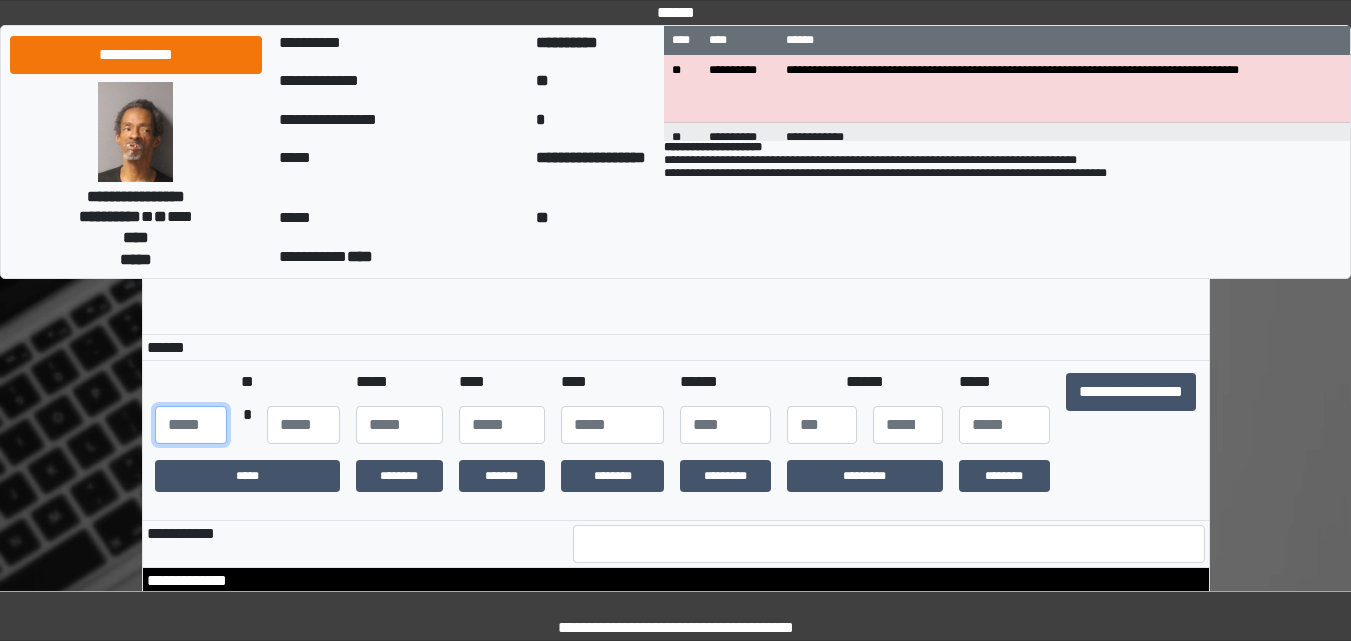 click at bounding box center [191, 425] 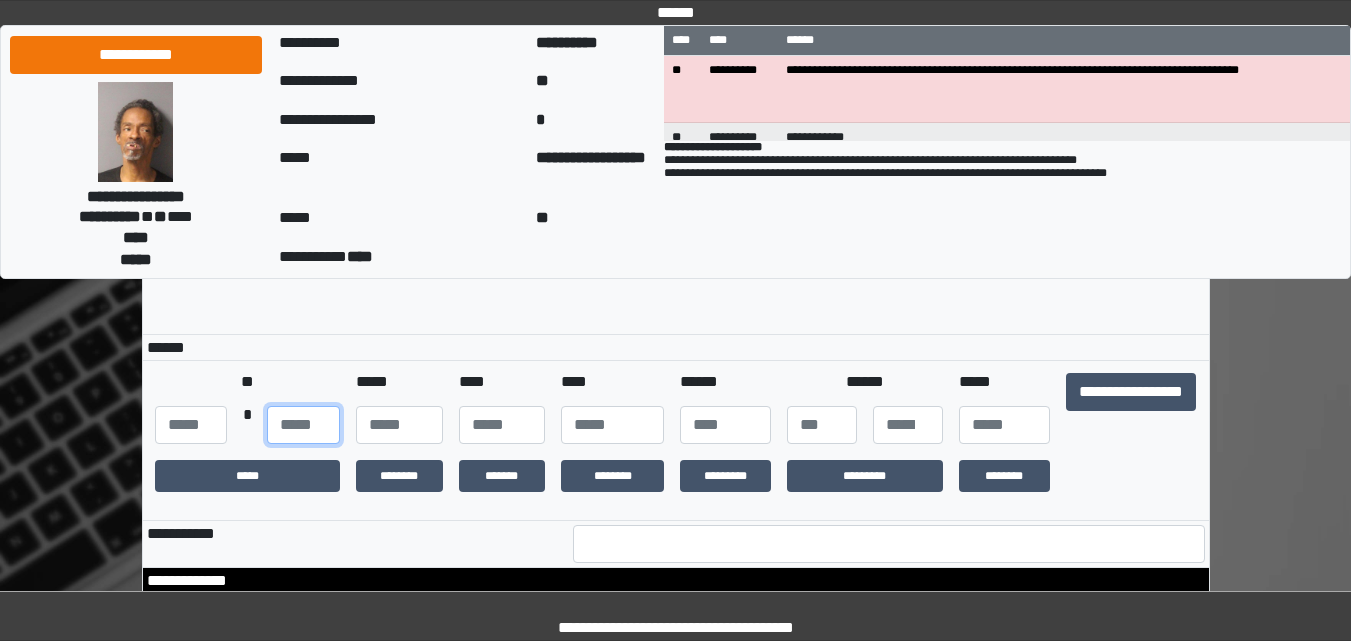type on "**" 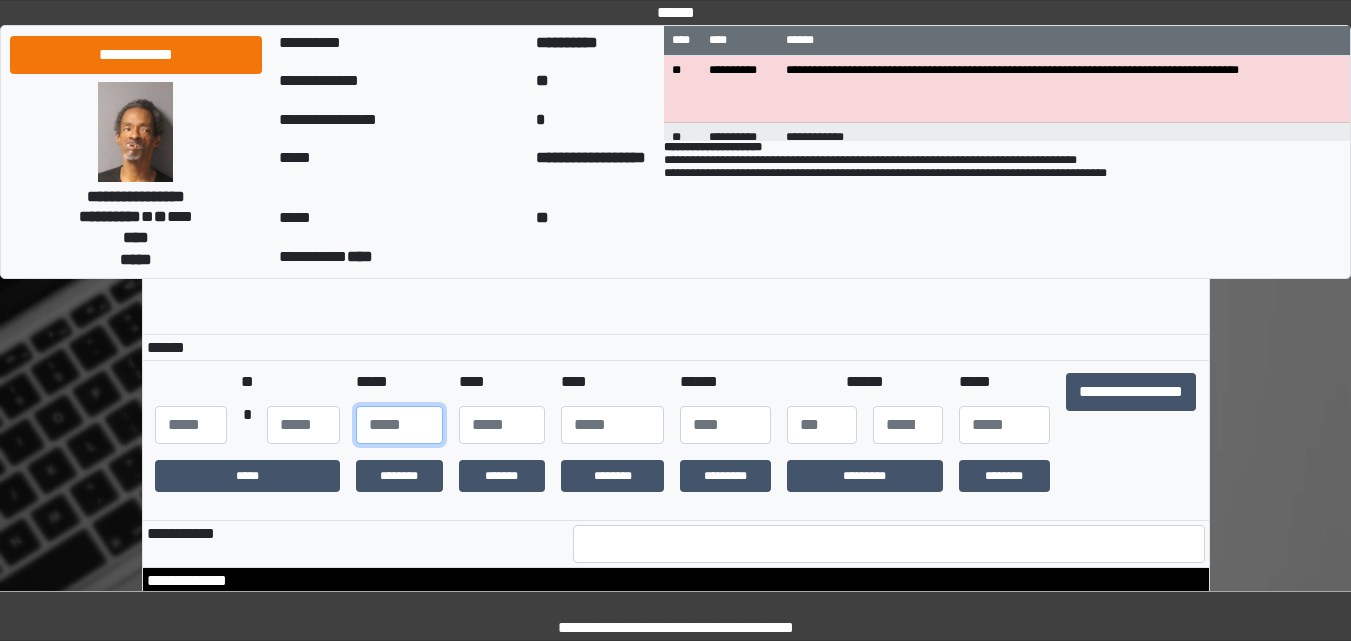 type on "**" 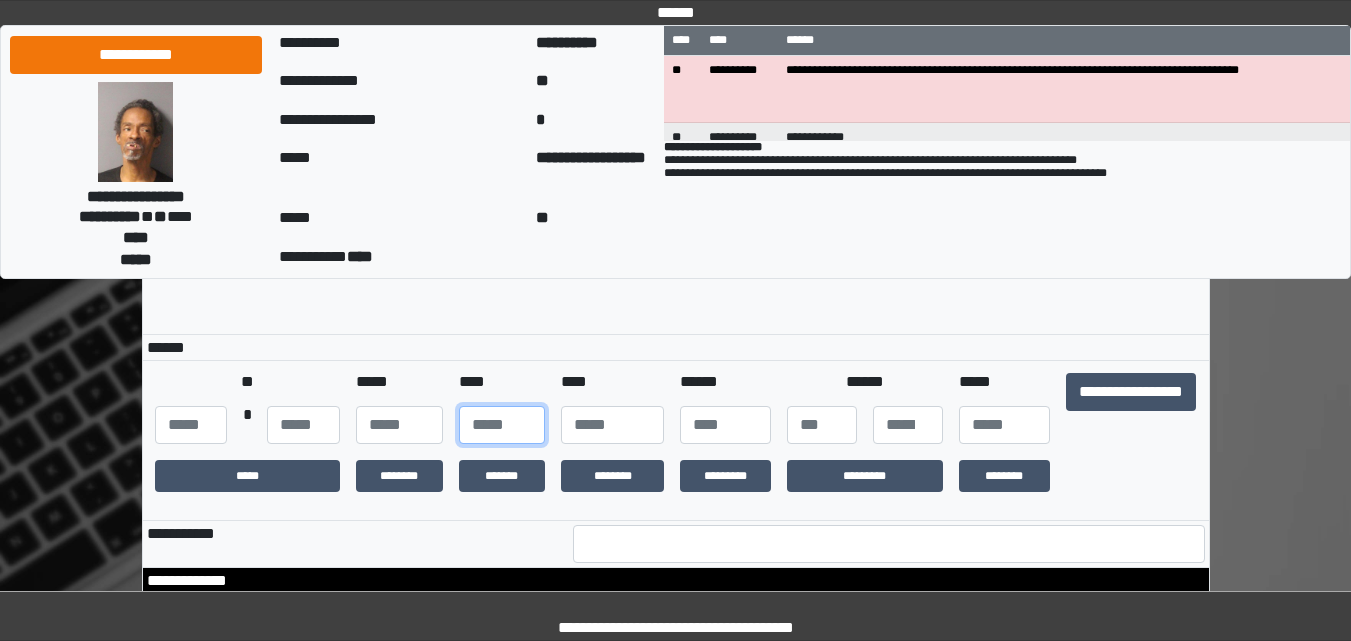 type on "**" 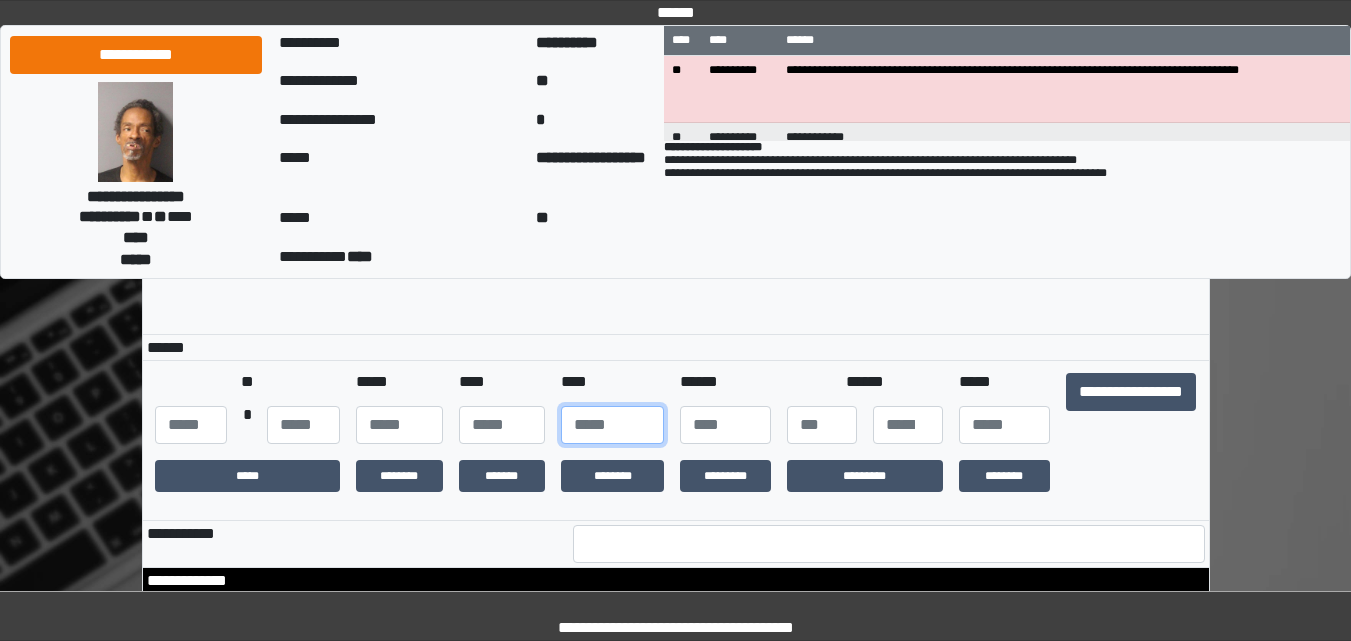 type on "****" 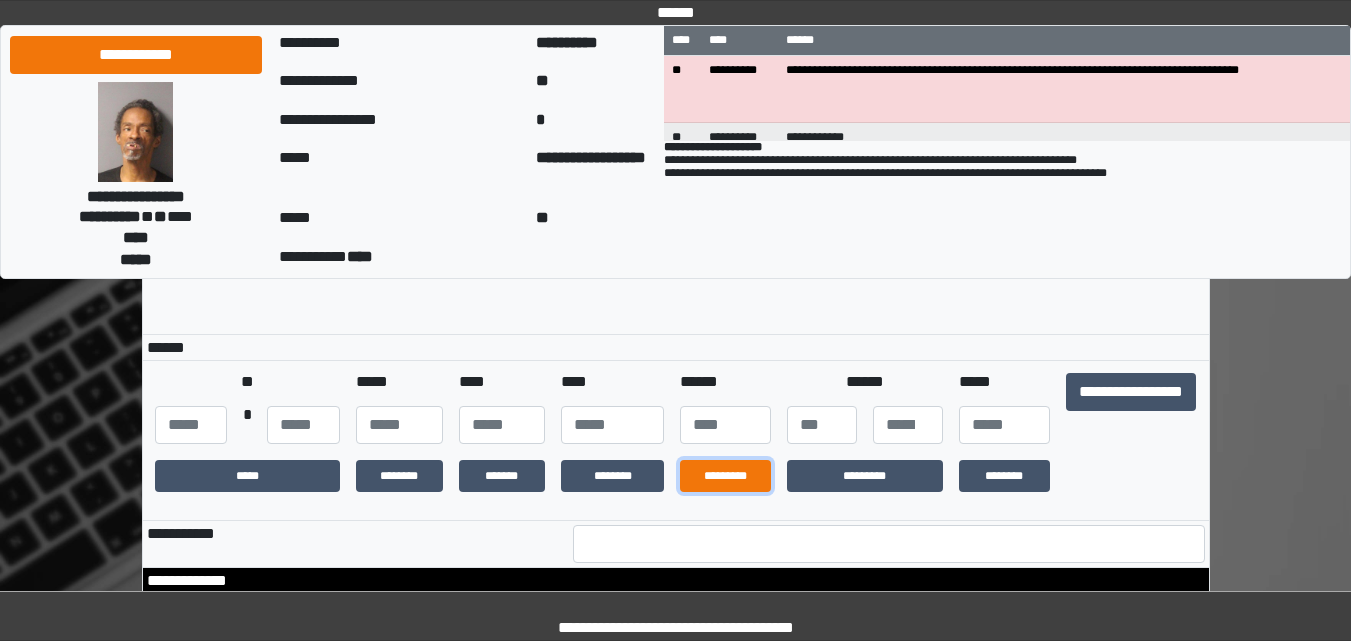 click on "*********" at bounding box center [725, 476] 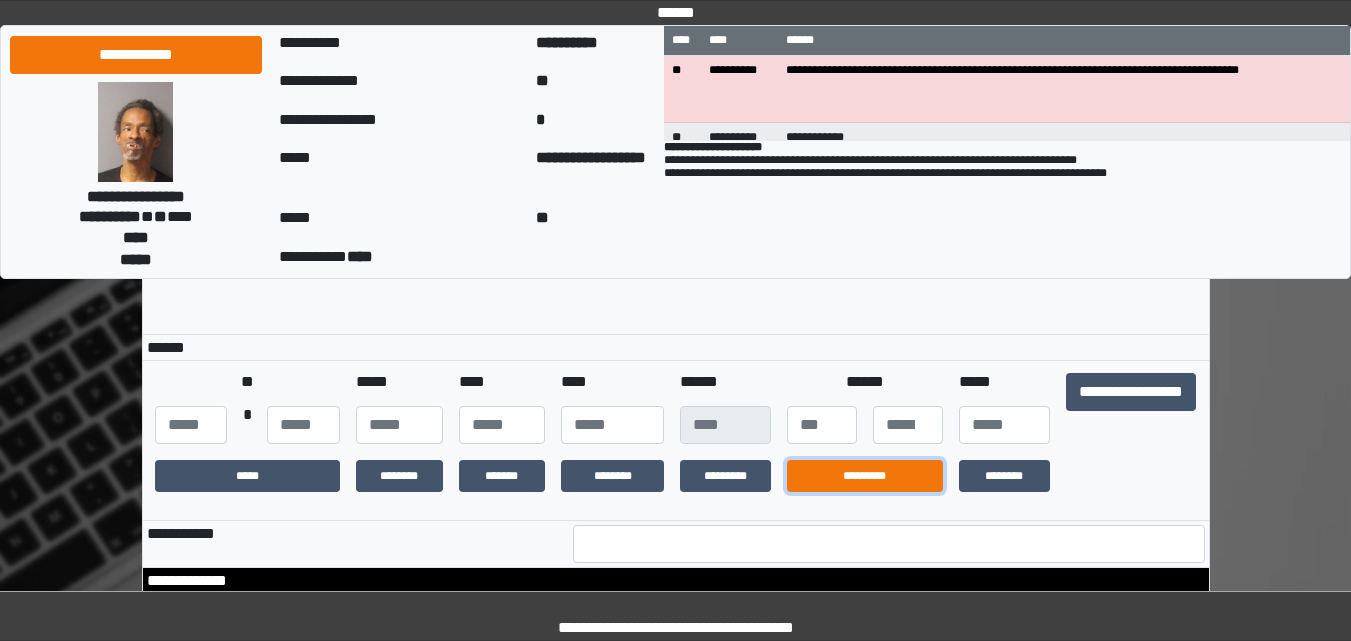 click on "*********" at bounding box center [865, 476] 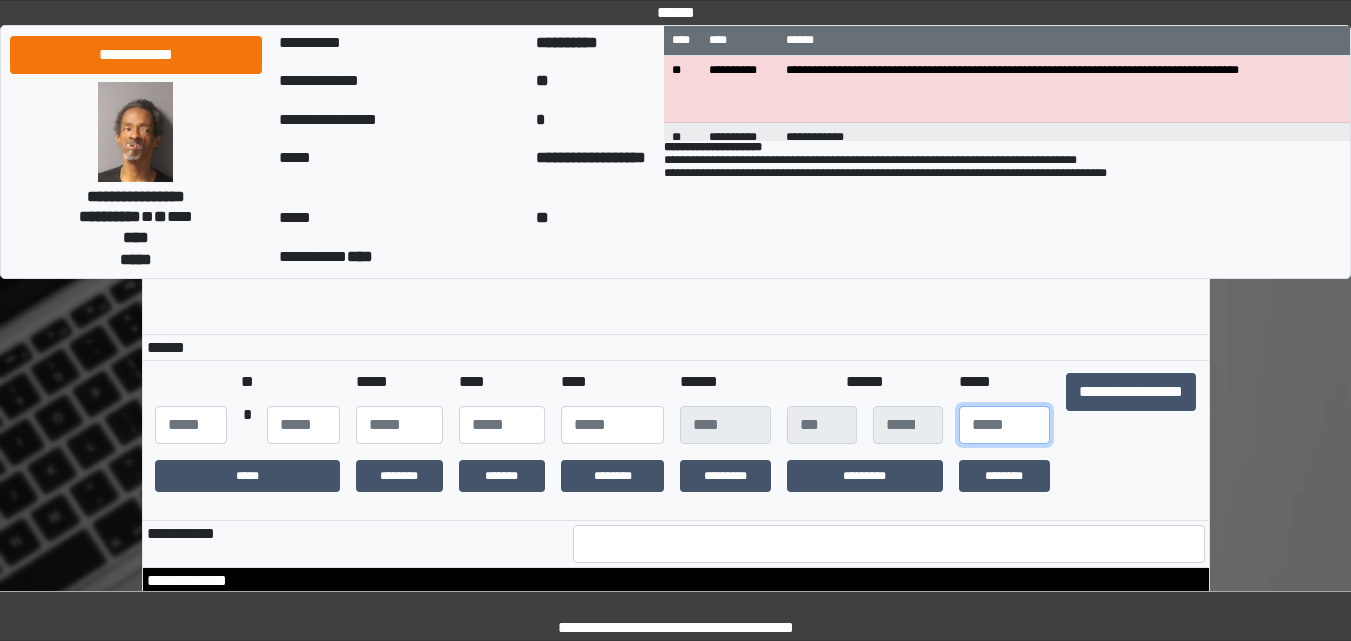 click at bounding box center [1004, 425] 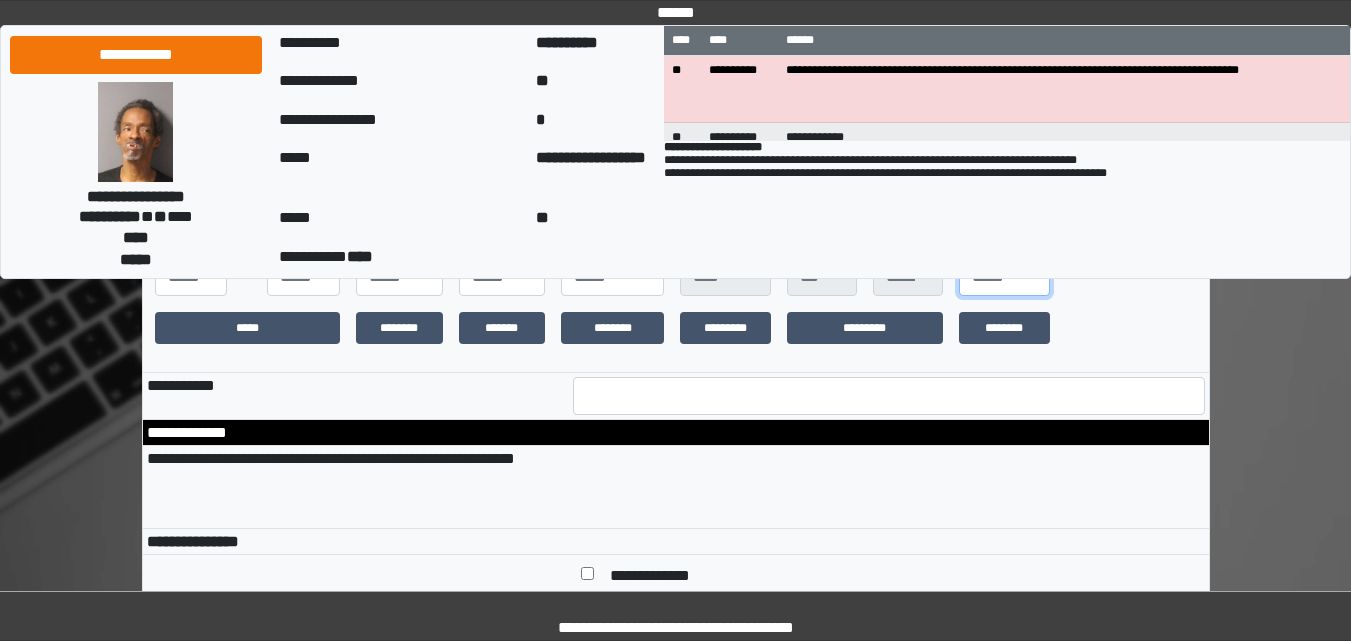 scroll, scrollTop: 5960, scrollLeft: 0, axis: vertical 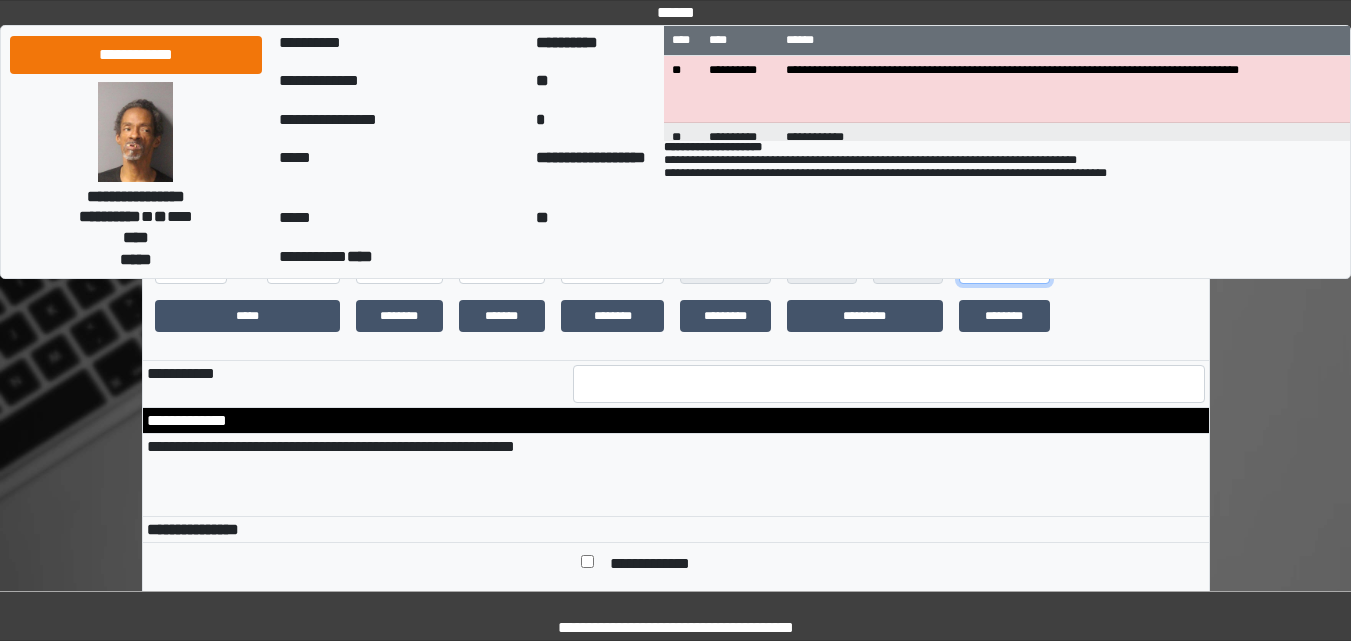type on "**" 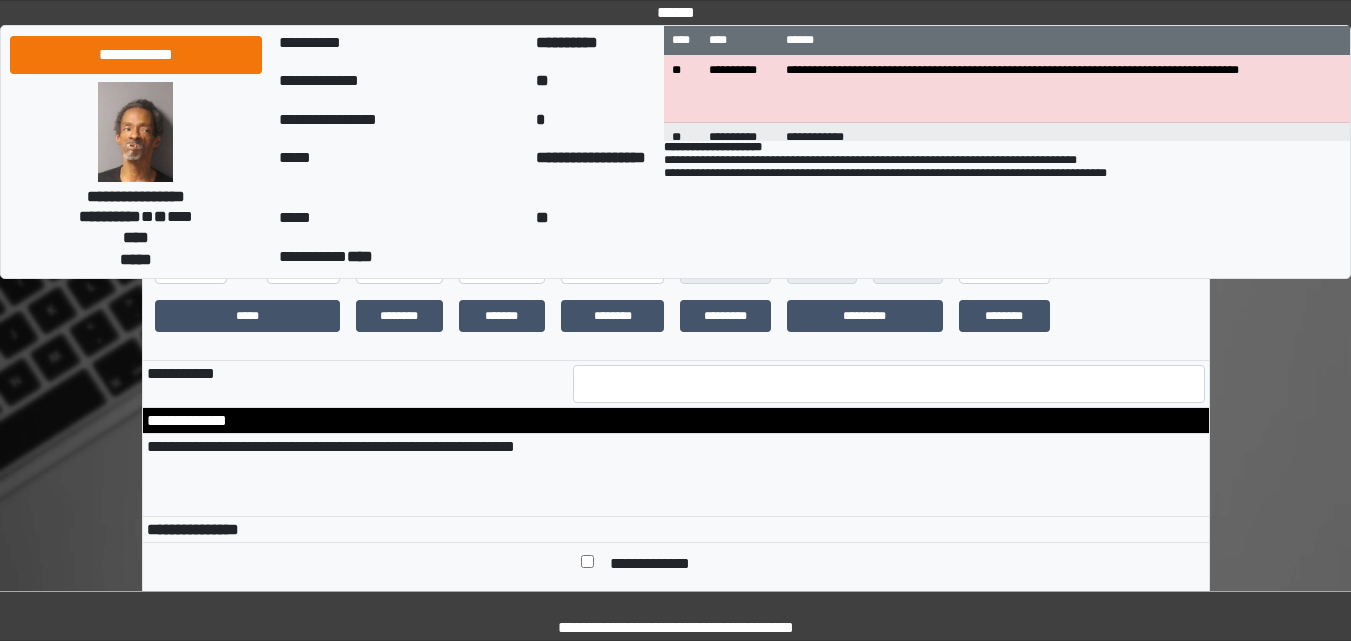 click on "**********" at bounding box center [356, 384] 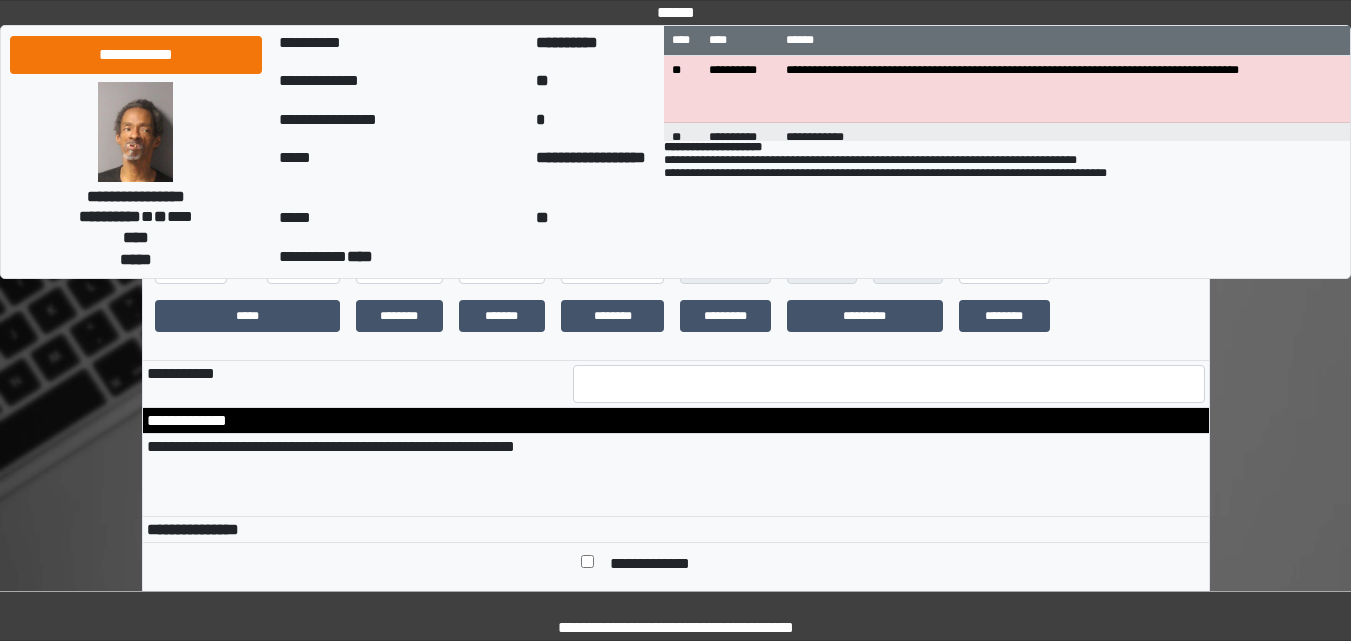 click on "**********" at bounding box center (356, 384) 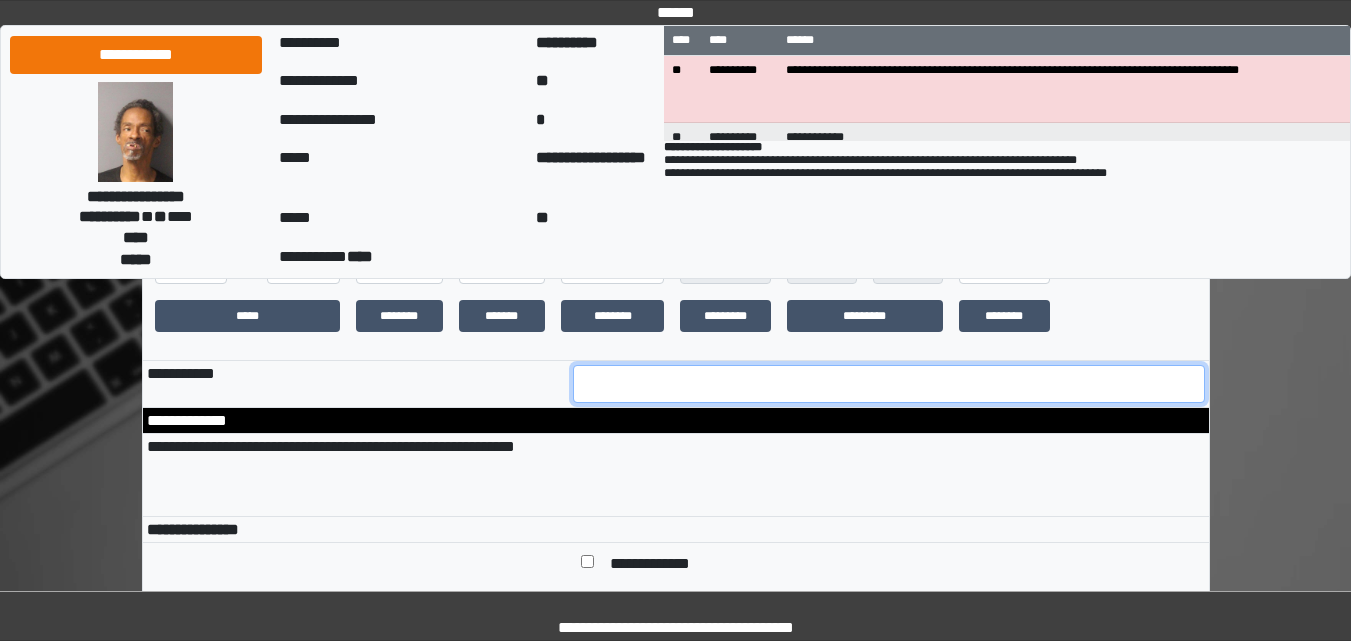 click at bounding box center (889, 384) 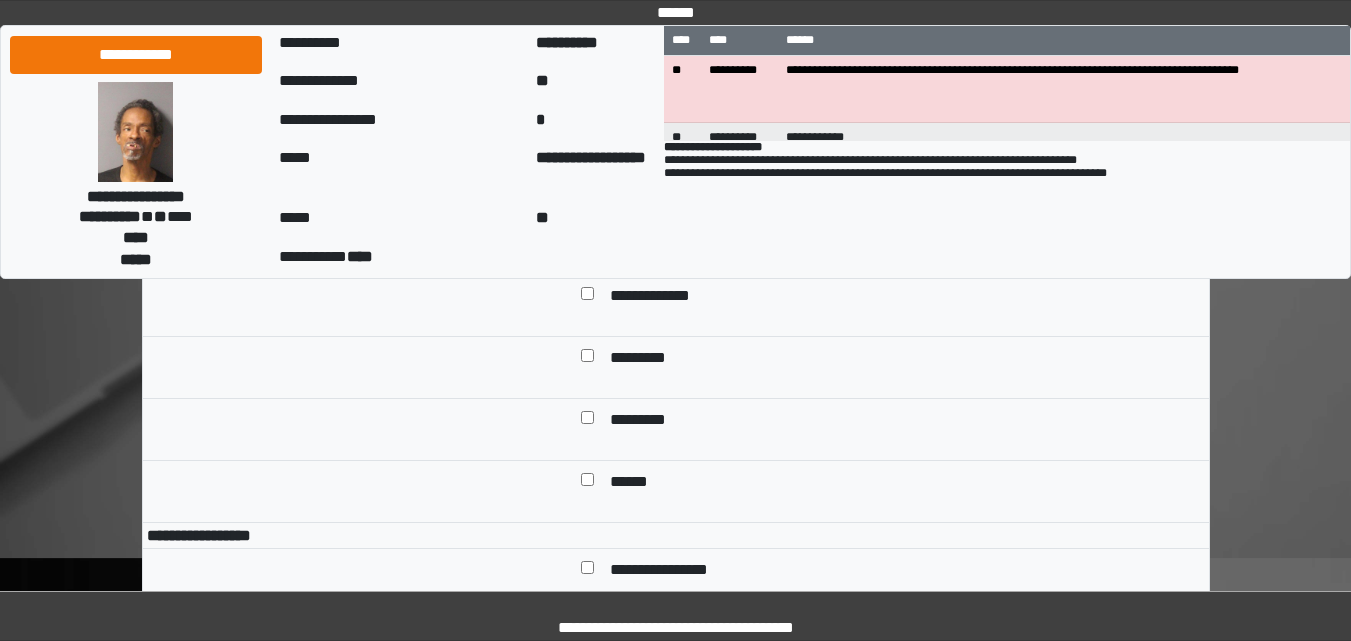 scroll, scrollTop: 6260, scrollLeft: 0, axis: vertical 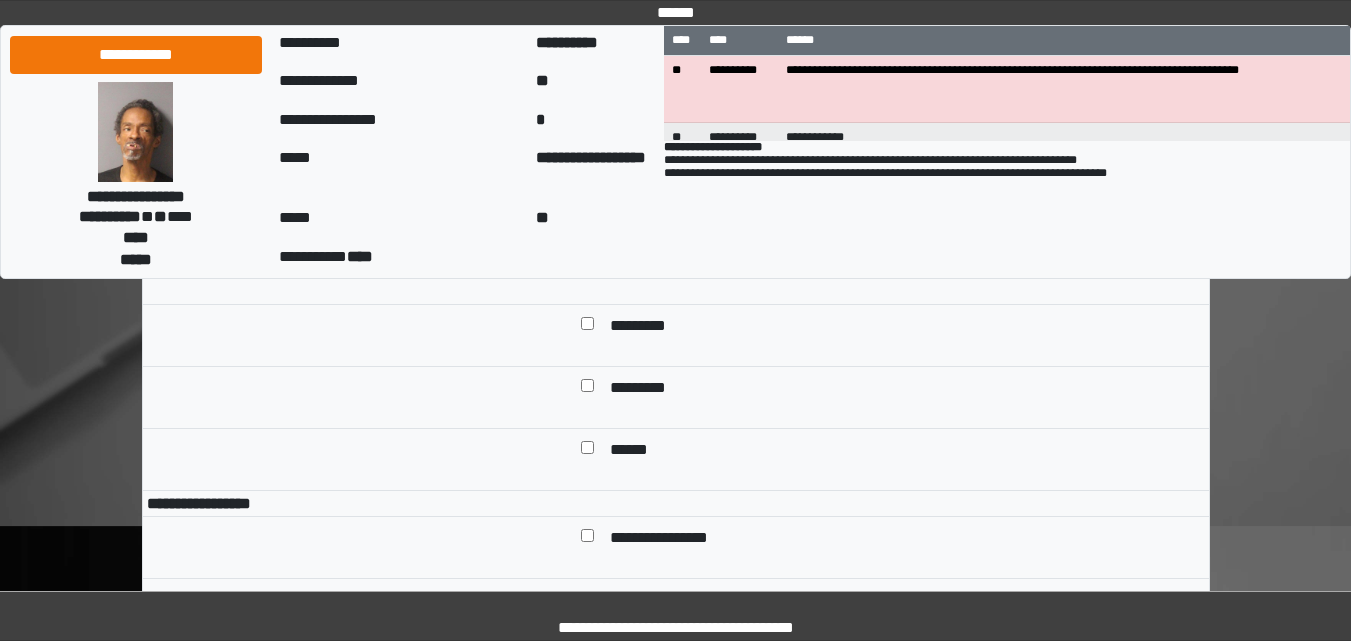 type on "***" 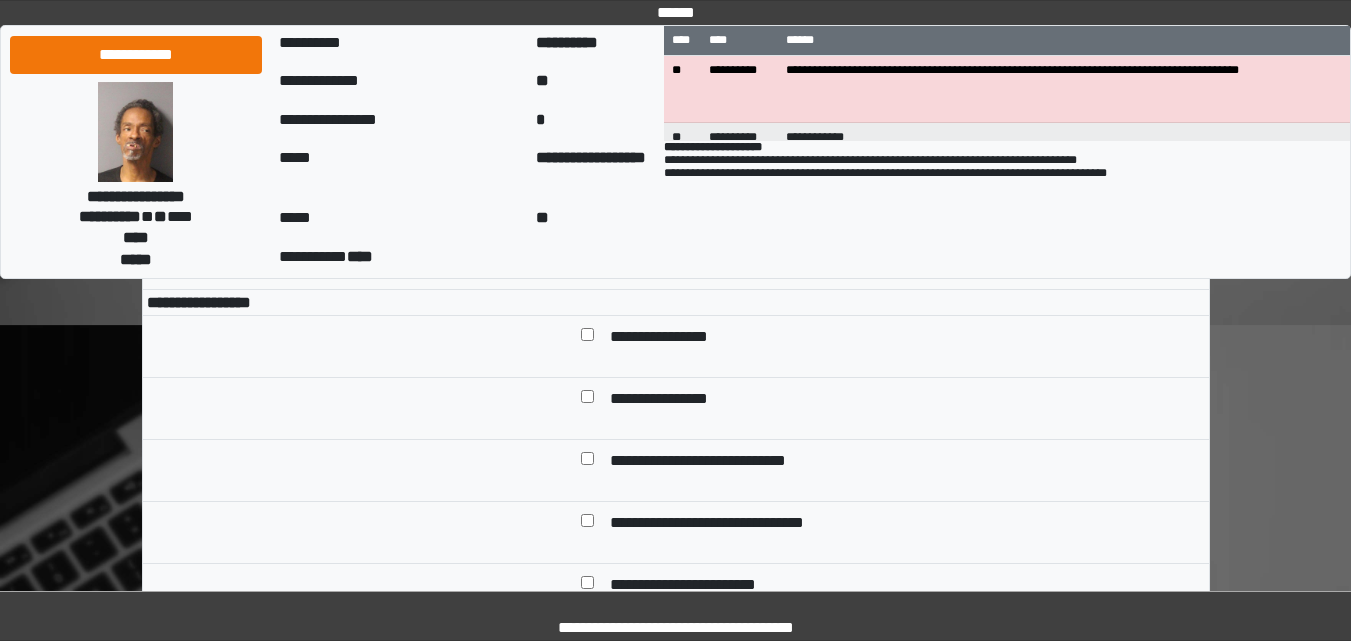scroll, scrollTop: 6460, scrollLeft: 0, axis: vertical 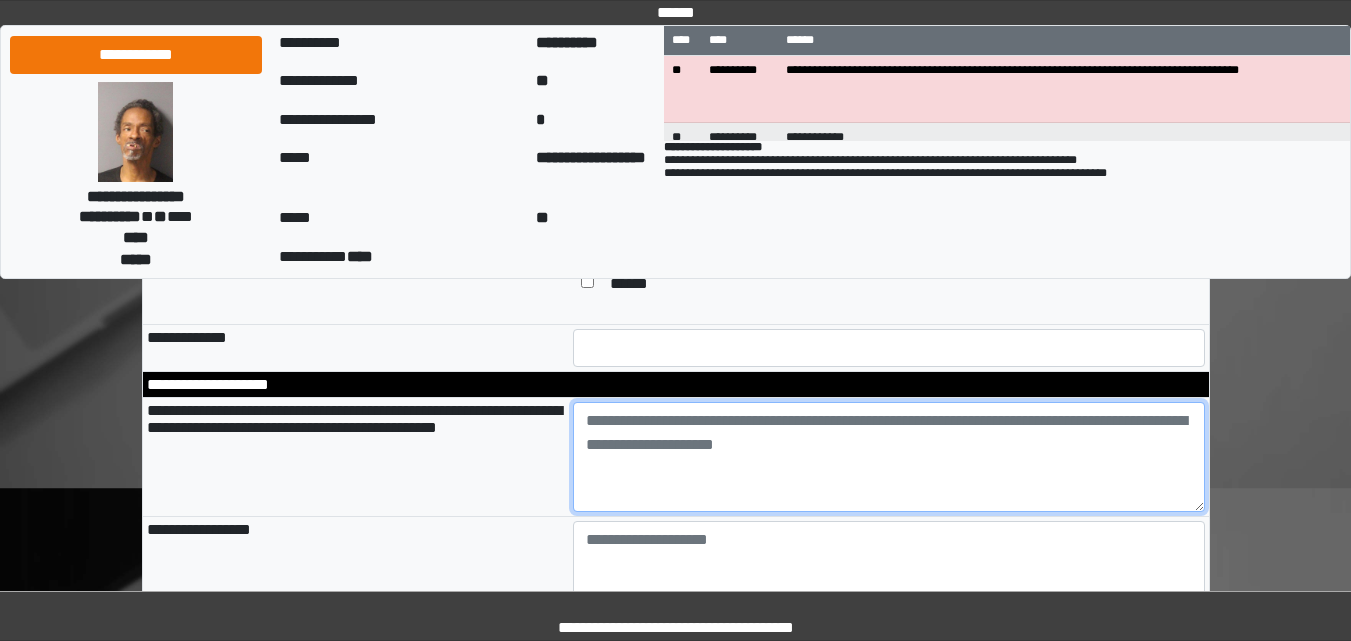 click at bounding box center [889, 457] 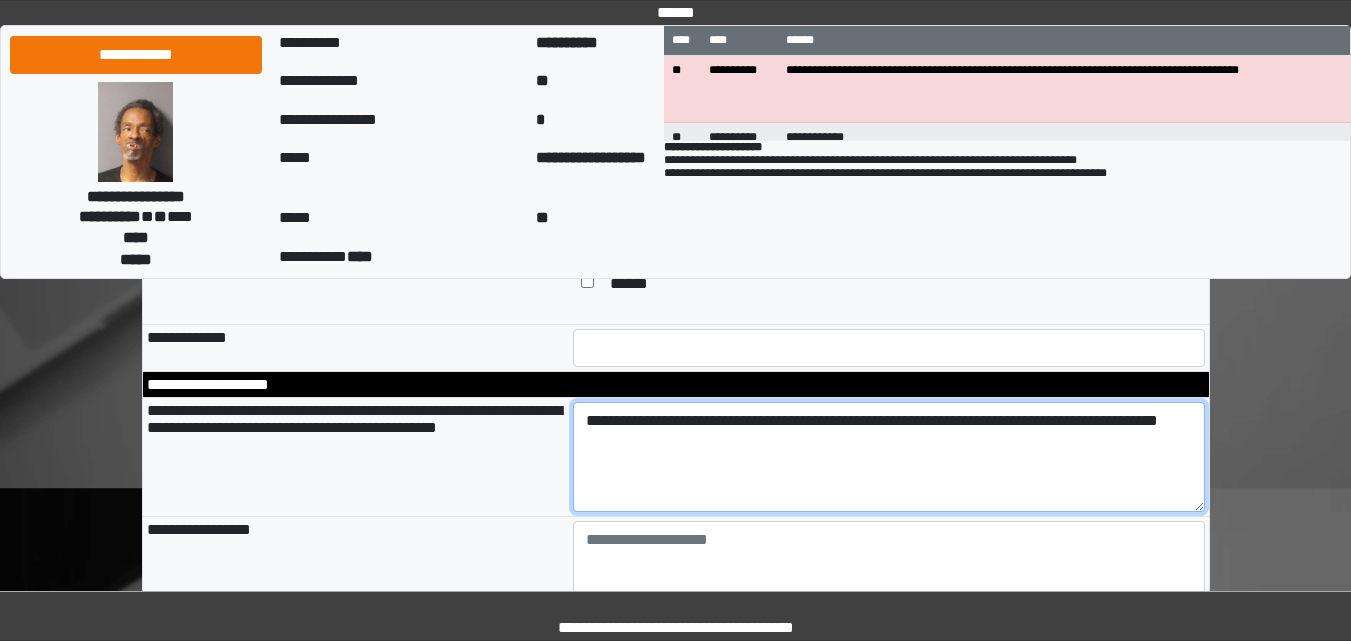 scroll, scrollTop: 7260, scrollLeft: 0, axis: vertical 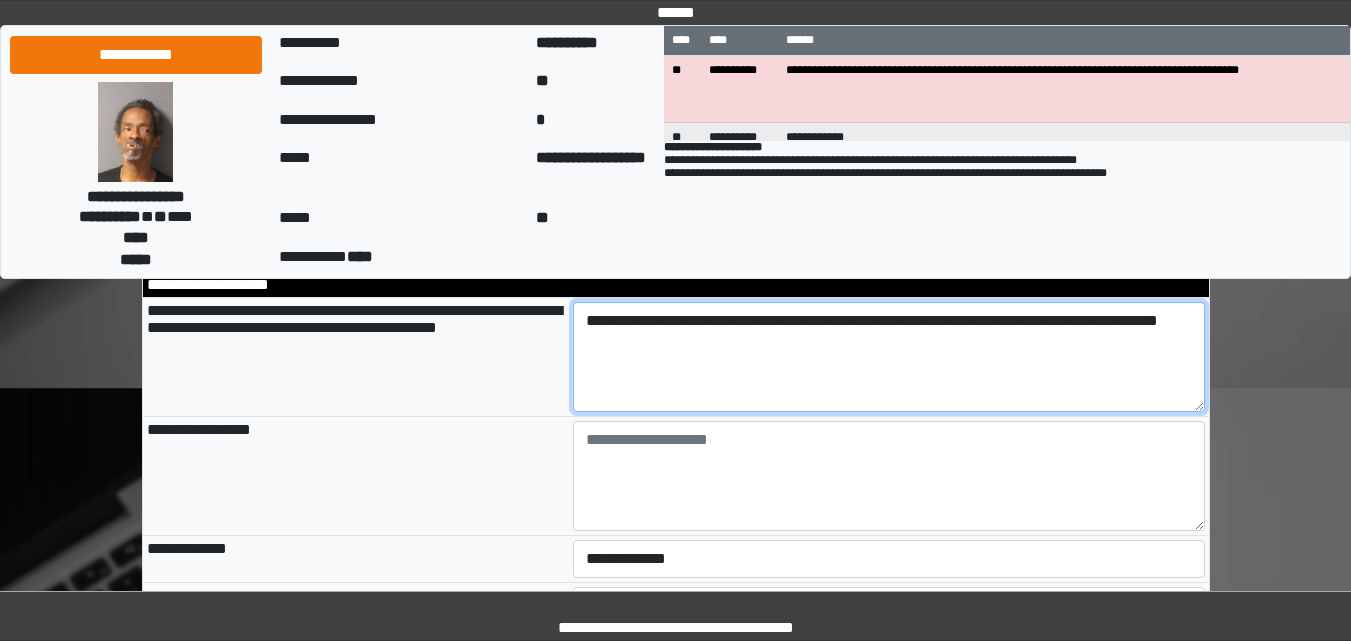 type on "**********" 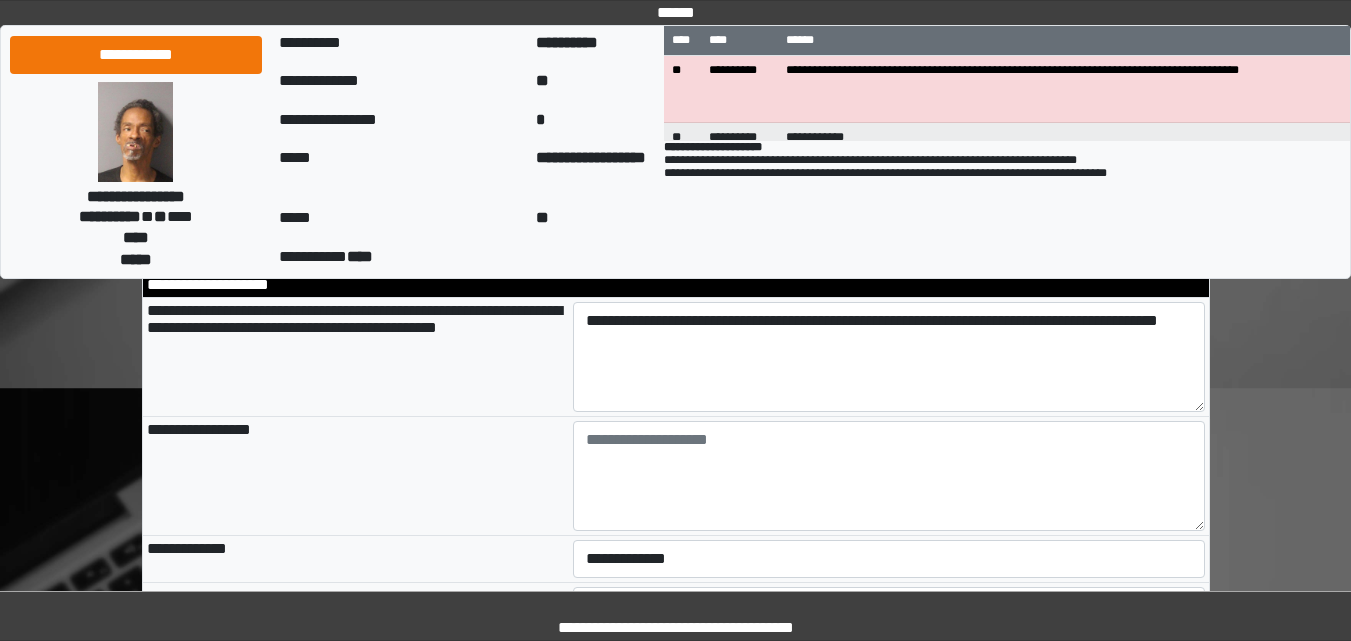 drag, startPoint x: 629, startPoint y: 541, endPoint x: 461, endPoint y: 557, distance: 168.76018 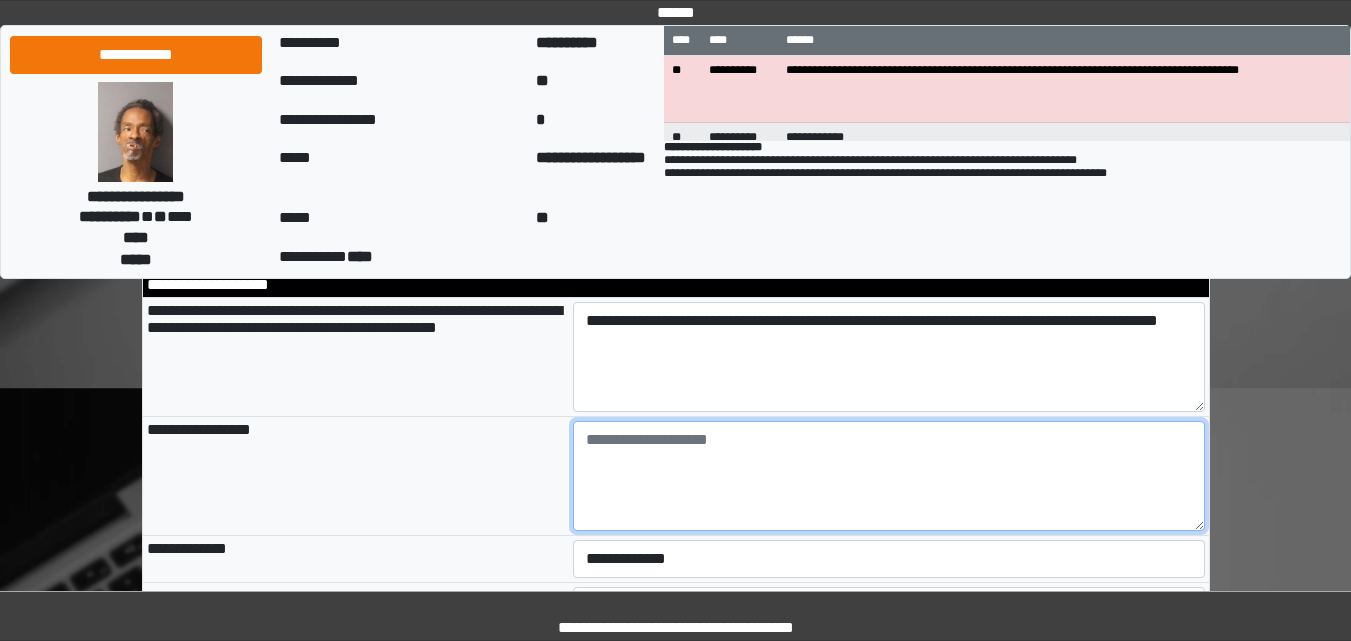 click at bounding box center [889, 476] 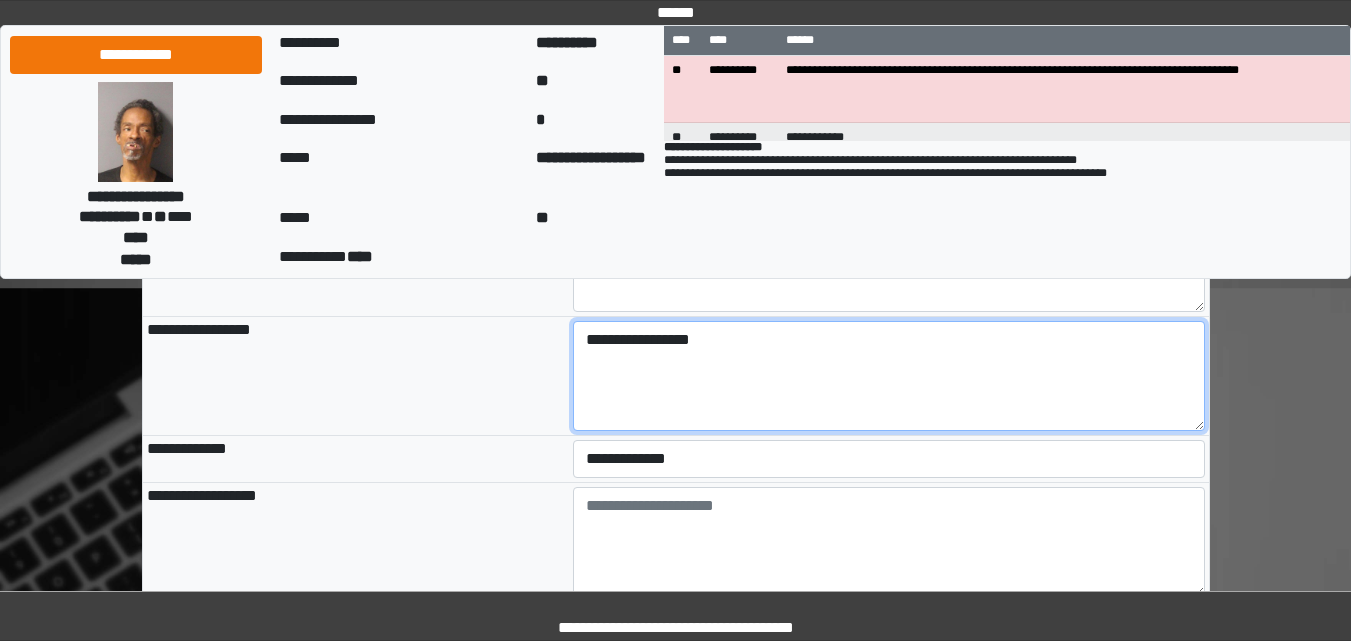 scroll, scrollTop: 7460, scrollLeft: 0, axis: vertical 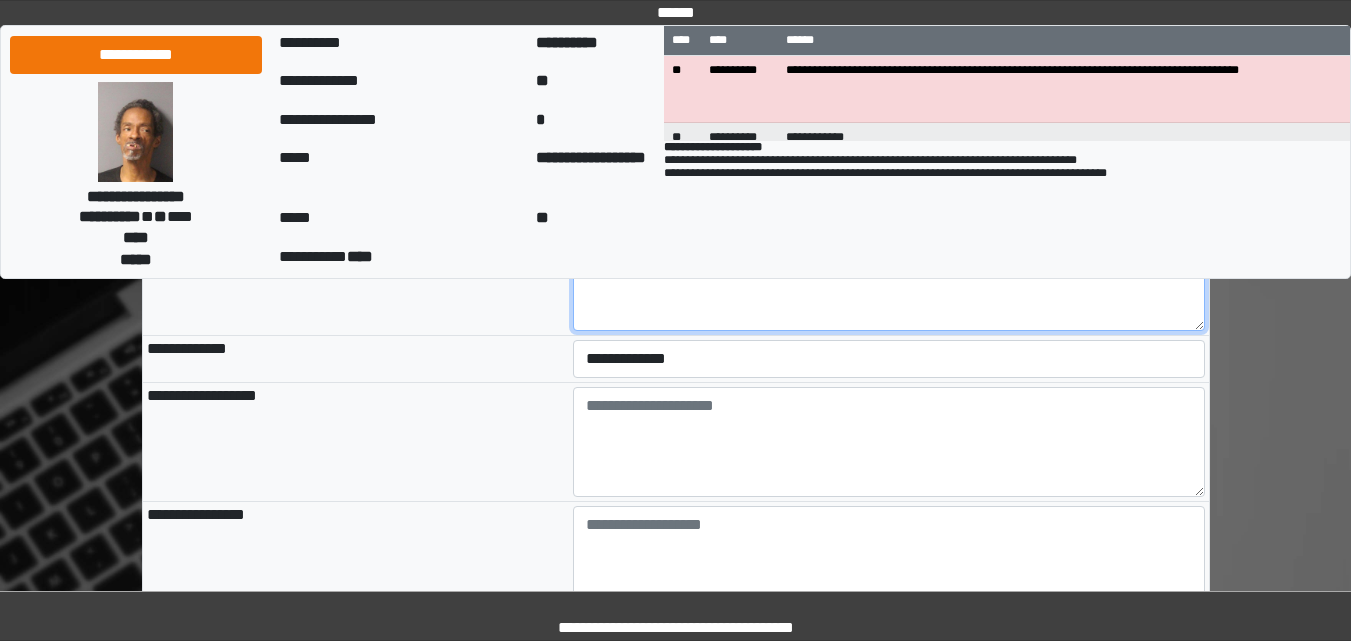 type on "**********" 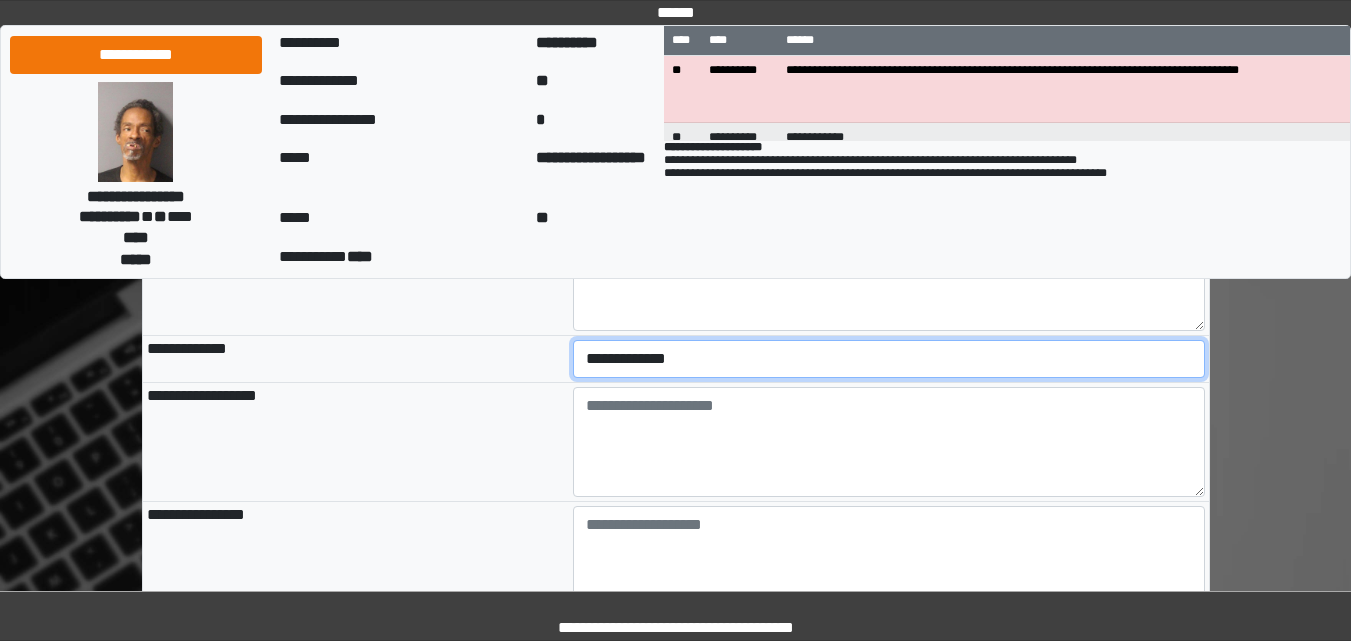 click on "**********" at bounding box center (889, 359) 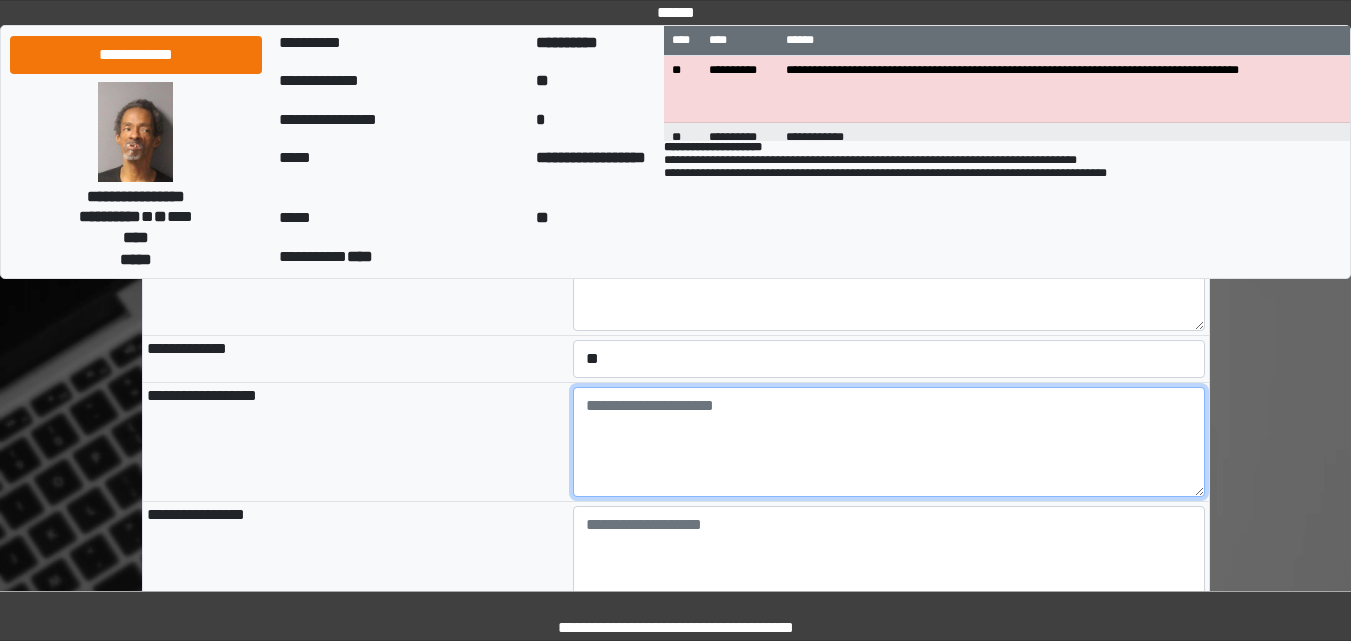 click at bounding box center (889, 442) 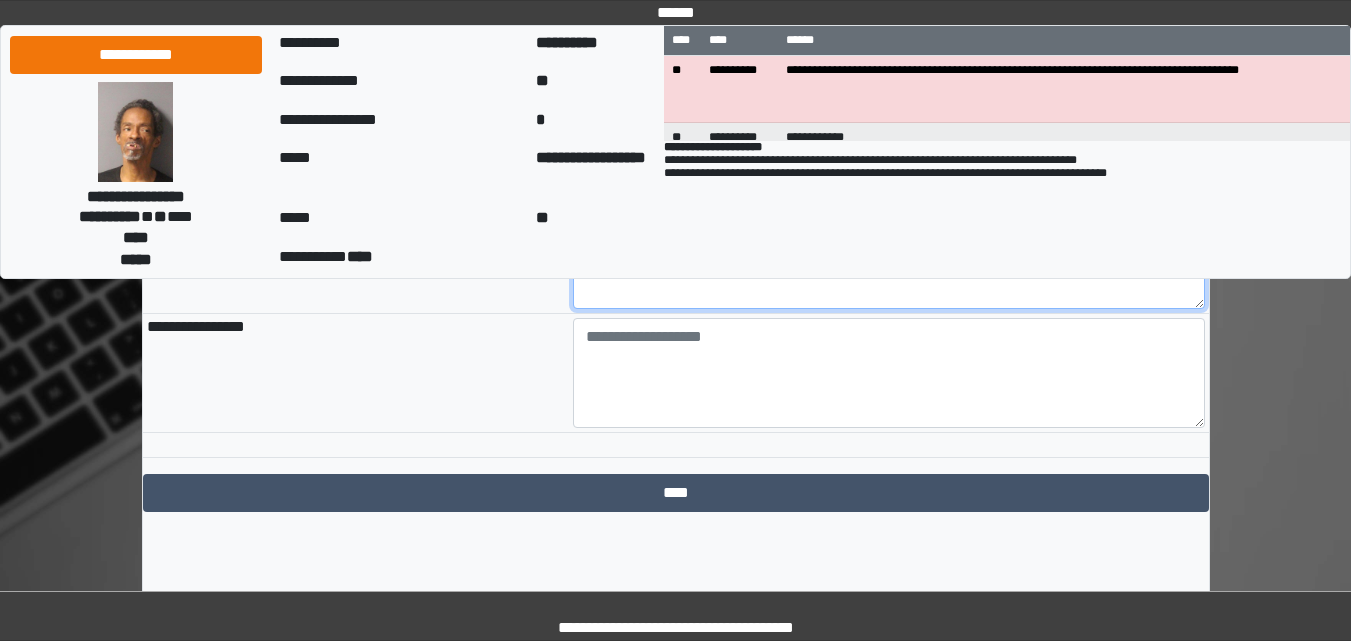 scroll, scrollTop: 7660, scrollLeft: 0, axis: vertical 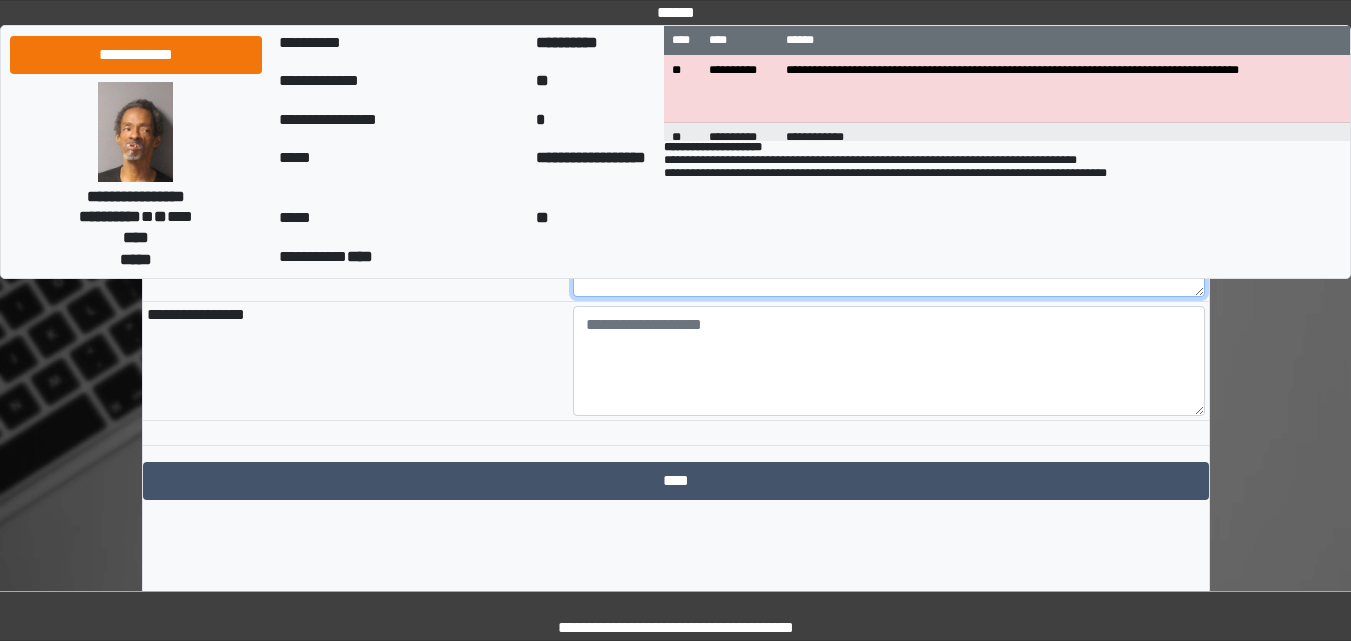 type on "****" 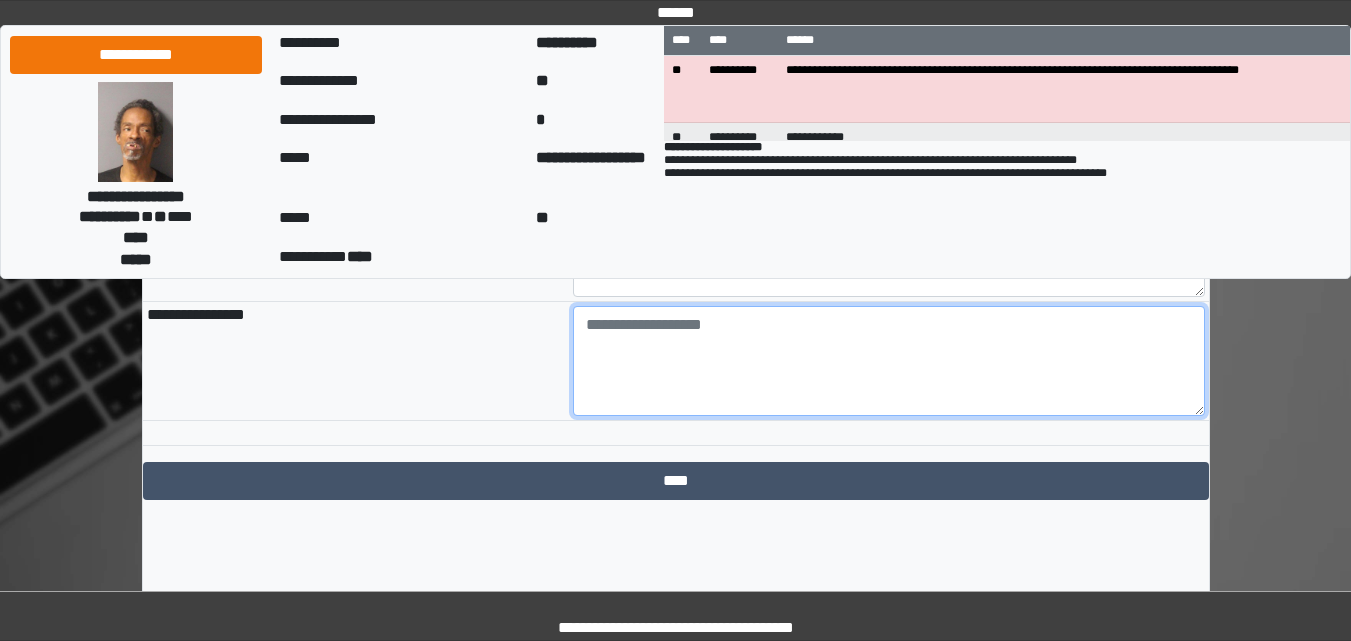 click at bounding box center (889, 361) 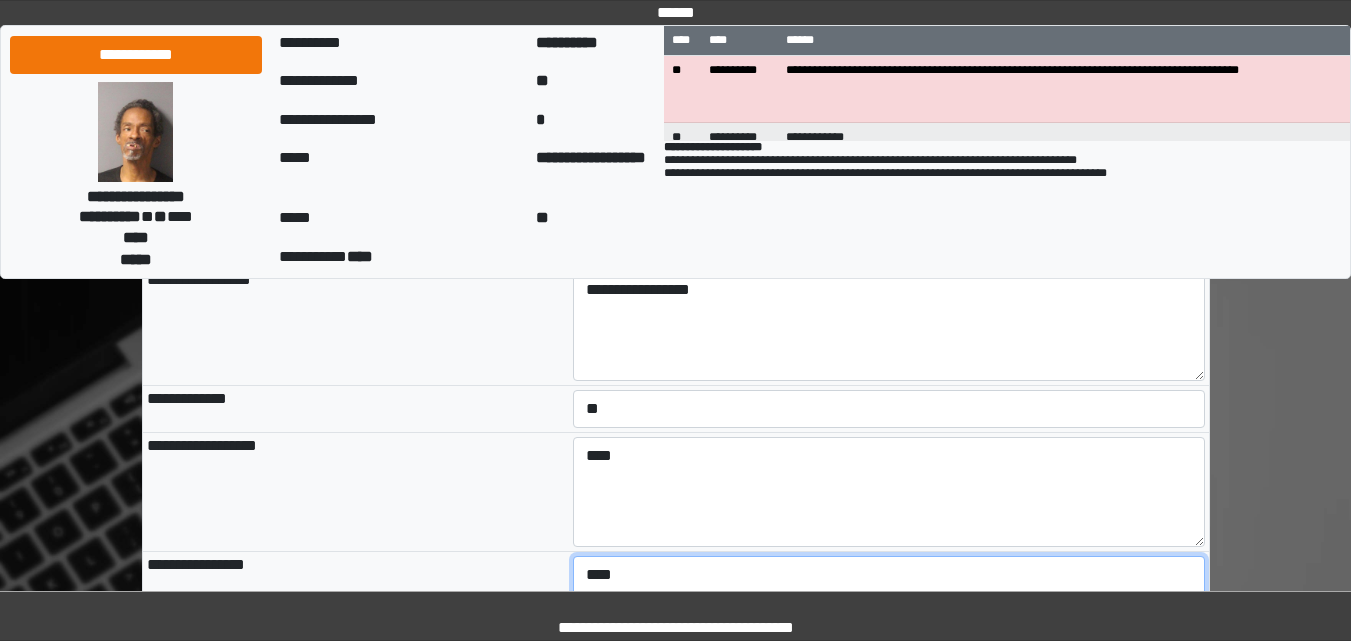 scroll, scrollTop: 7360, scrollLeft: 0, axis: vertical 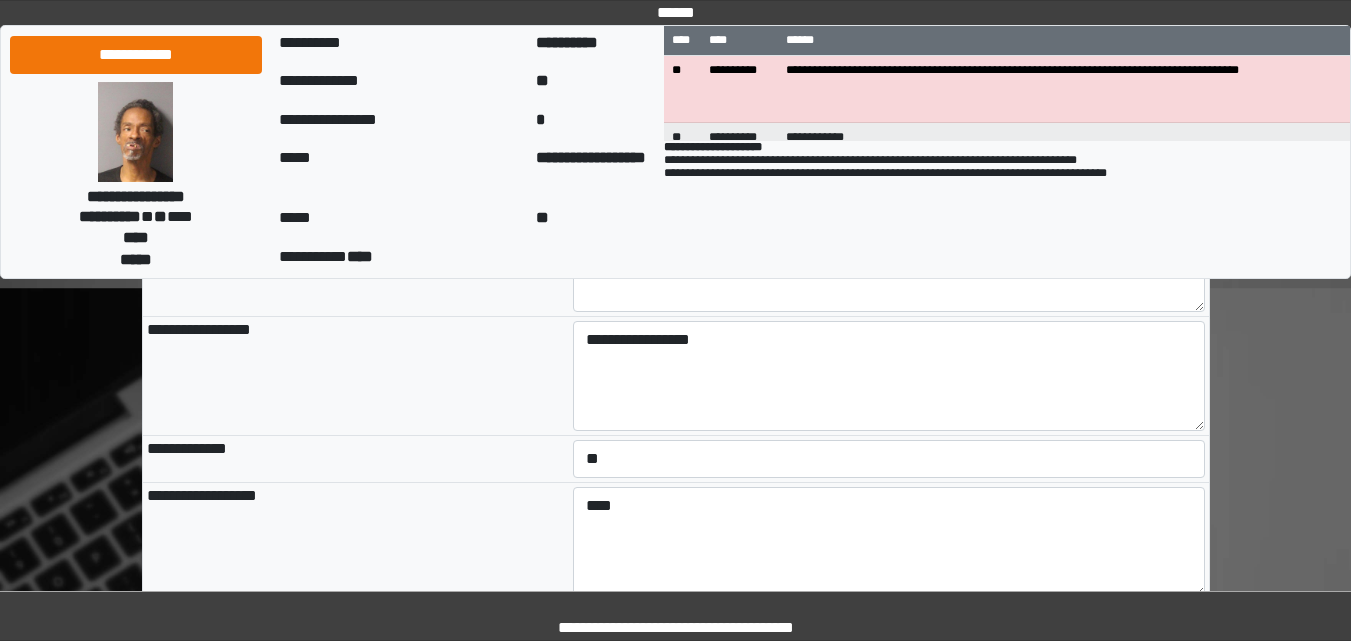 type on "****" 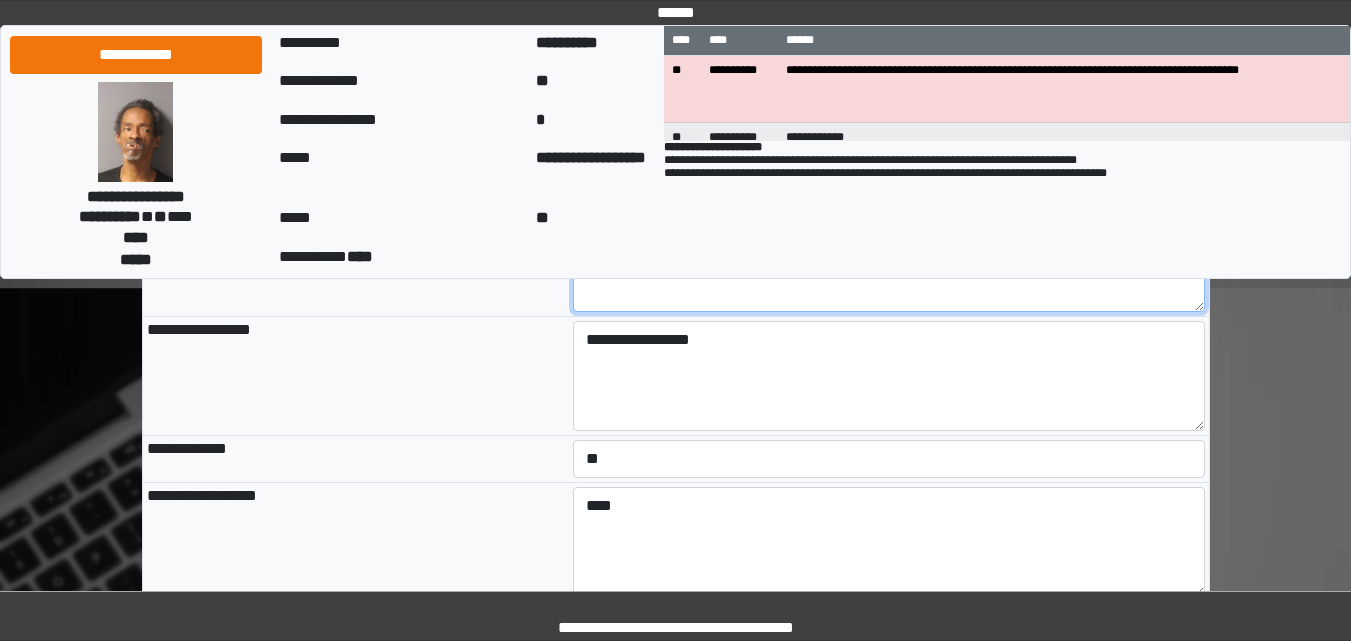 click on "**********" at bounding box center [889, 257] 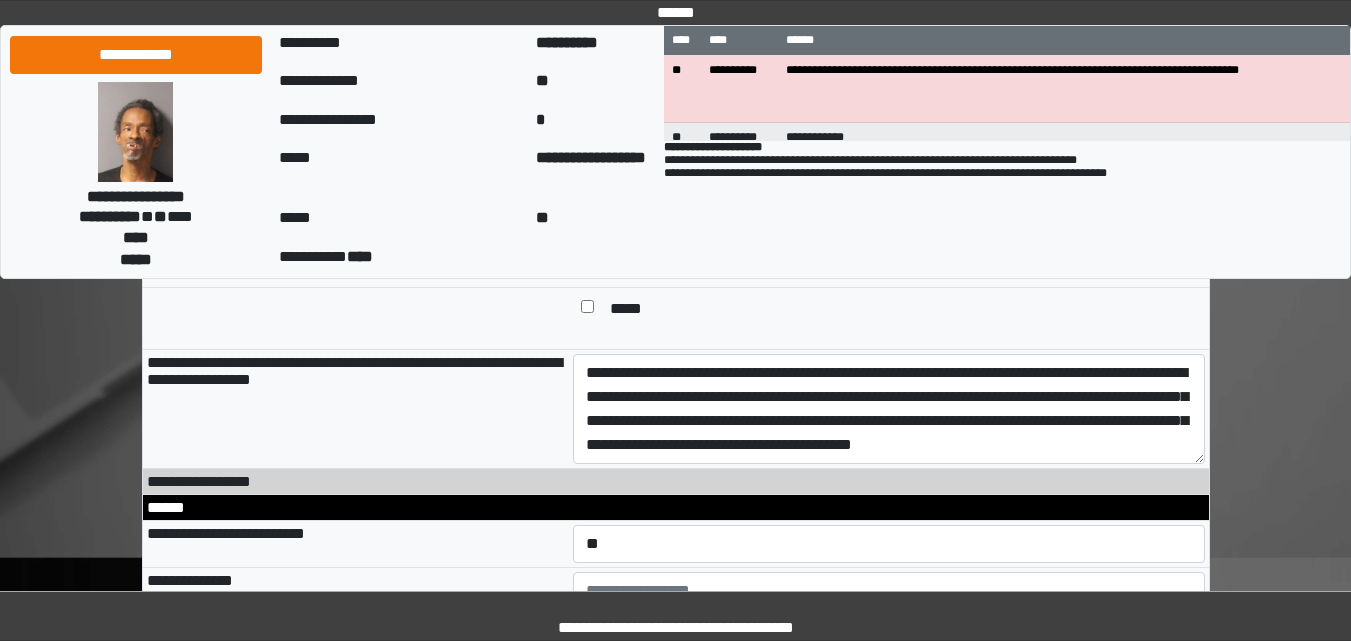 scroll, scrollTop: 1060, scrollLeft: 0, axis: vertical 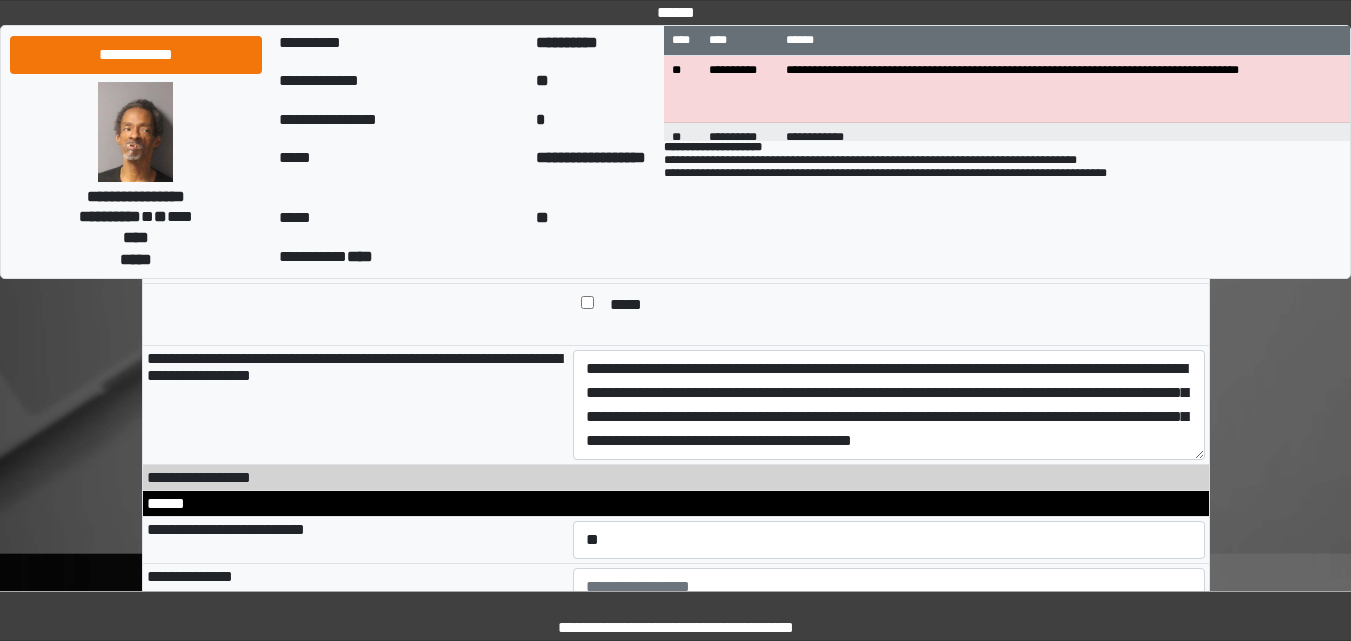 type on "**********" 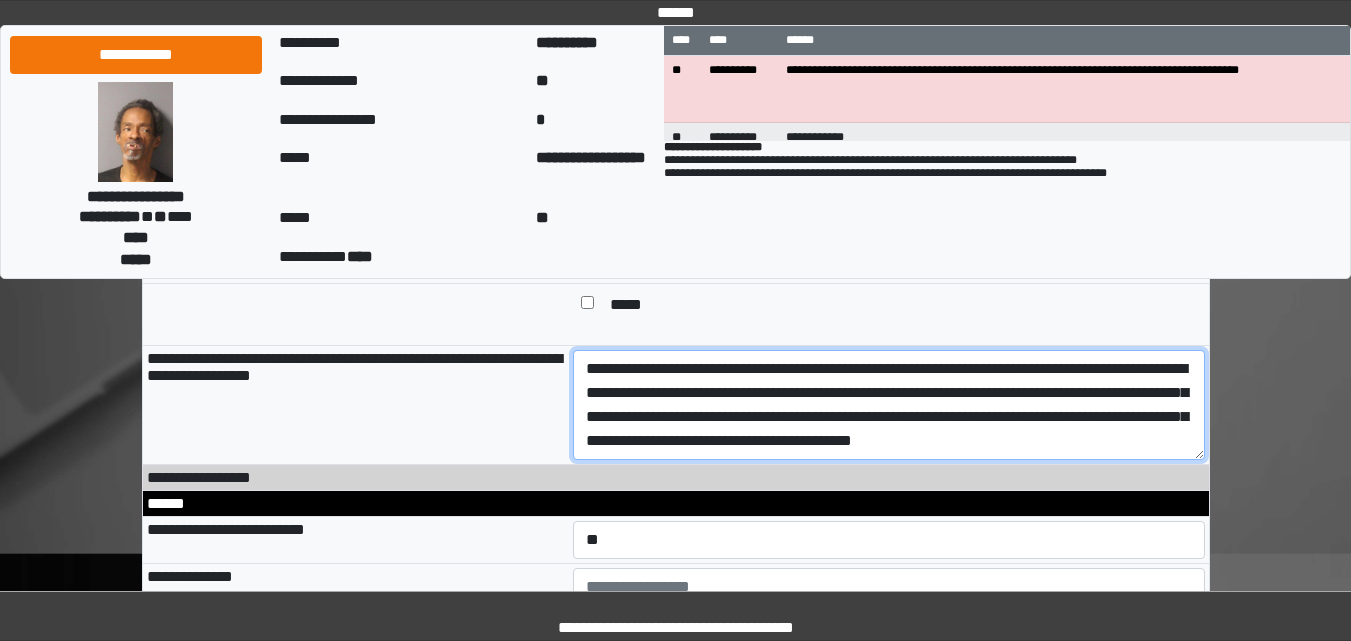 click on "**********" at bounding box center (889, 405) 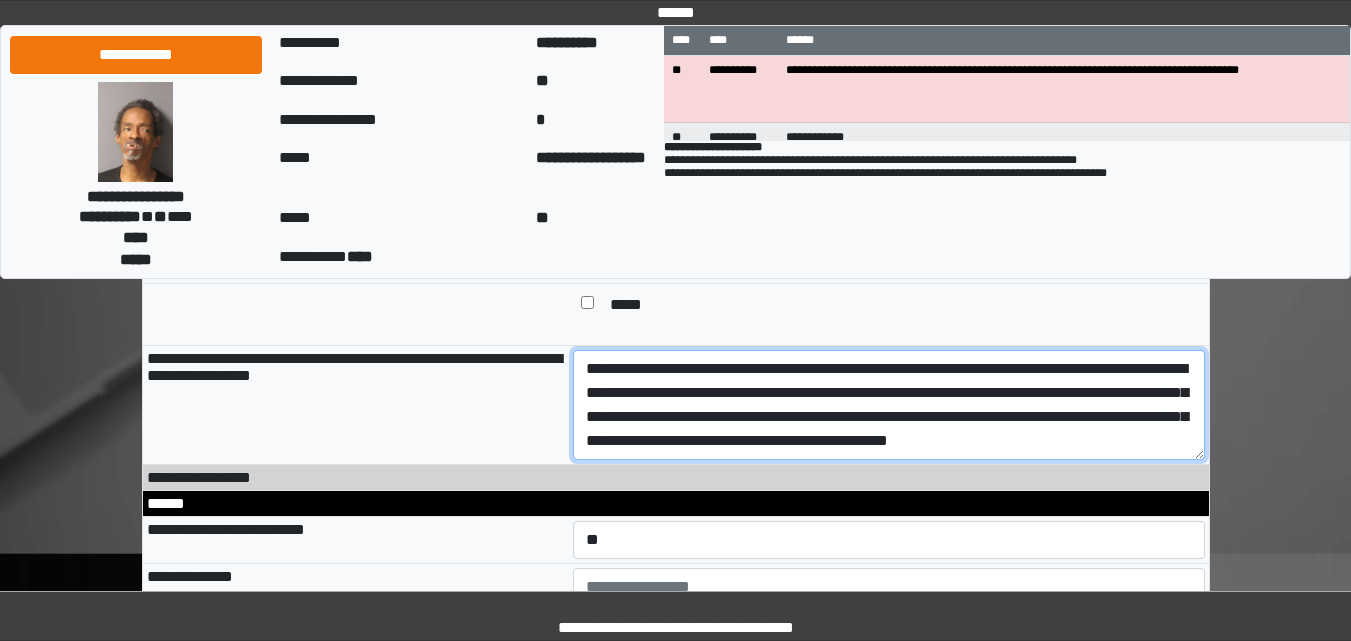 click on "**********" at bounding box center (889, 405) 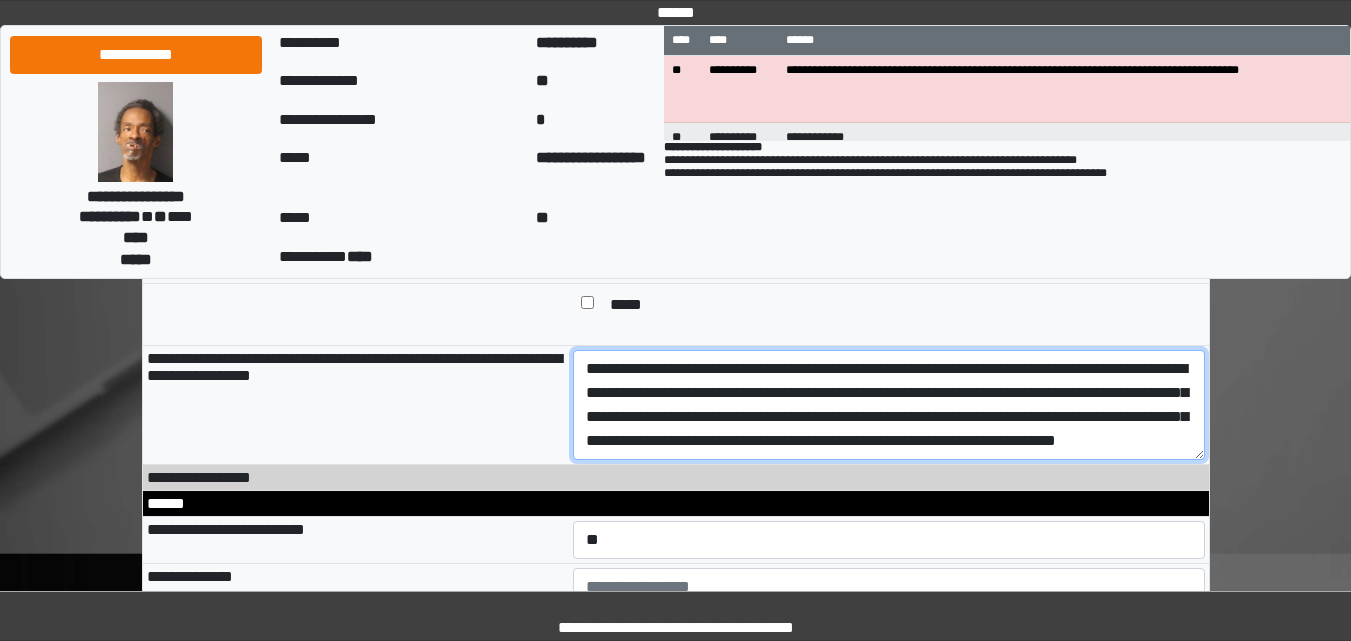 scroll, scrollTop: 24, scrollLeft: 0, axis: vertical 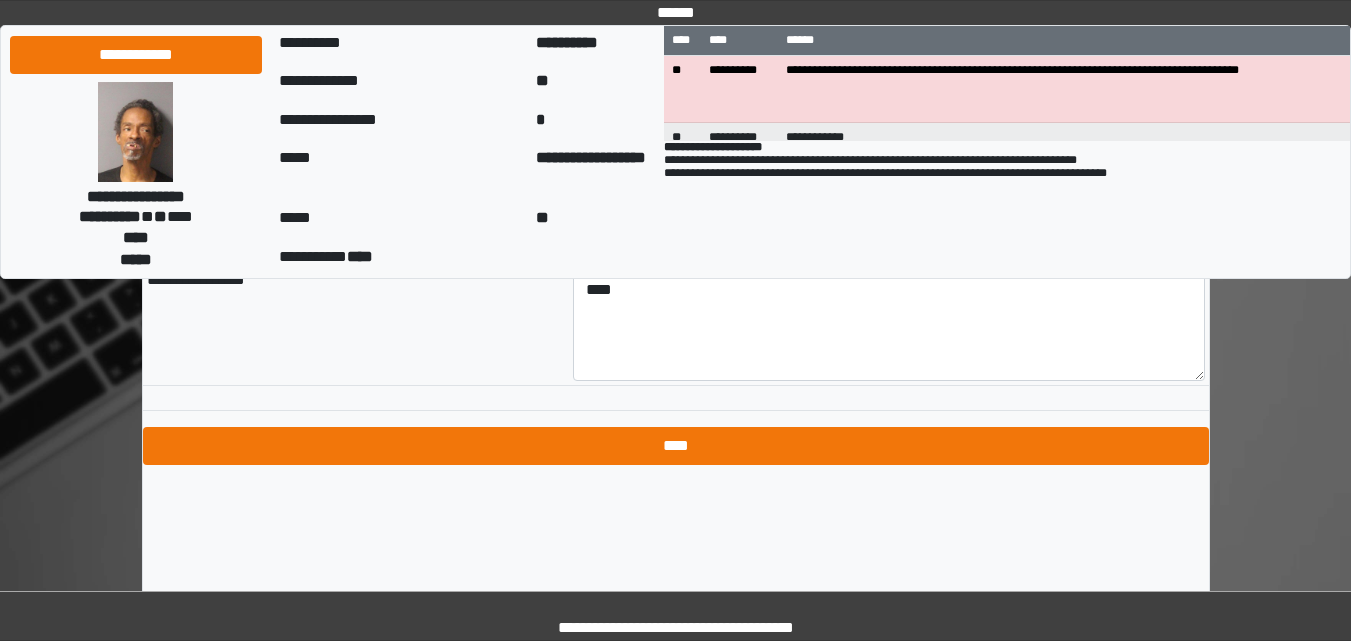 type on "**********" 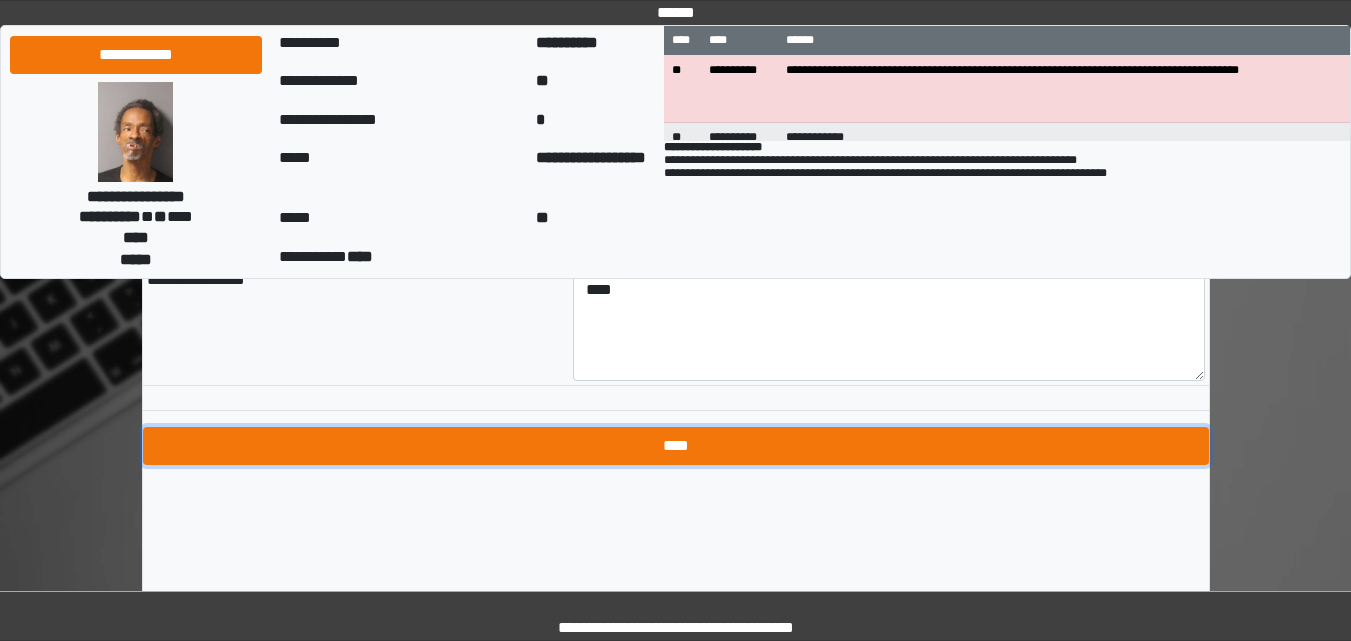 click on "****" at bounding box center (676, 446) 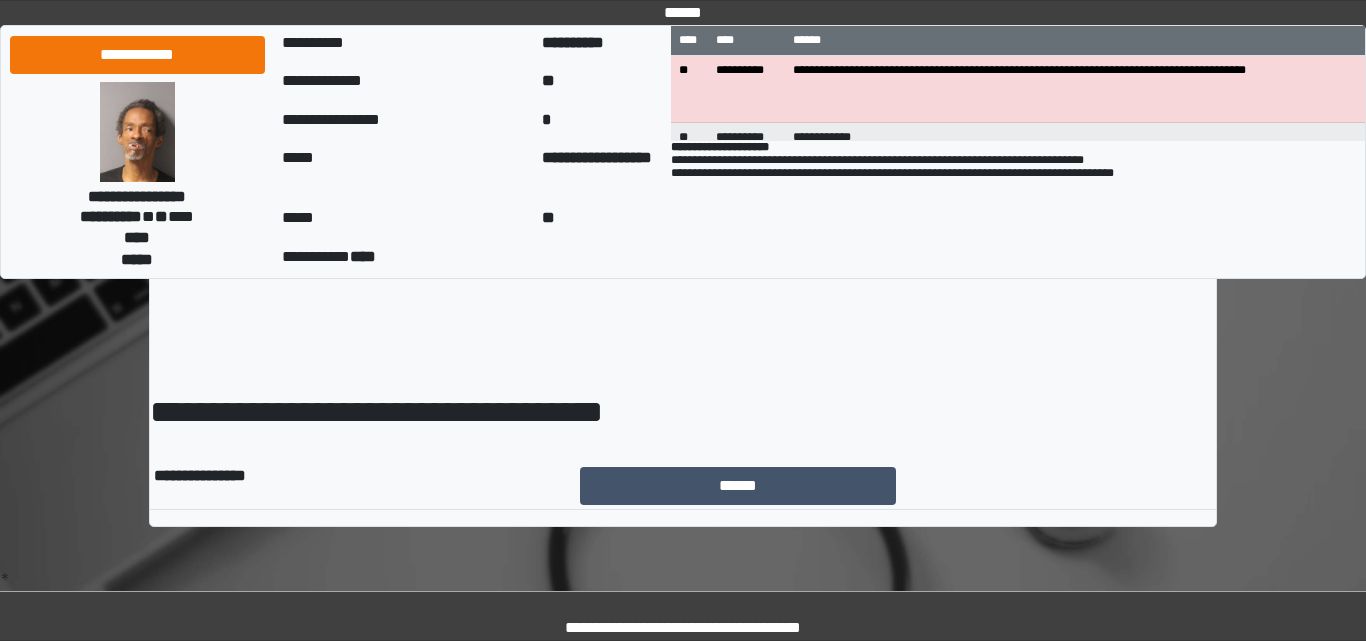 scroll, scrollTop: 0, scrollLeft: 0, axis: both 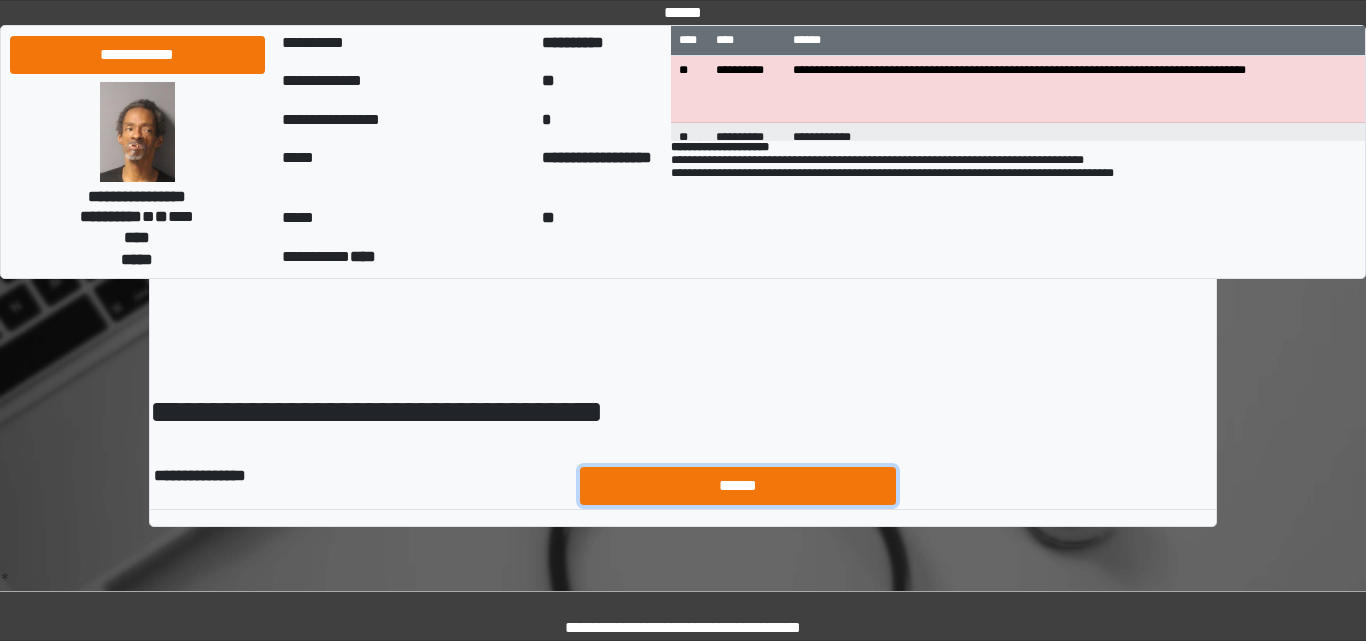 click on "******" at bounding box center [738, 486] 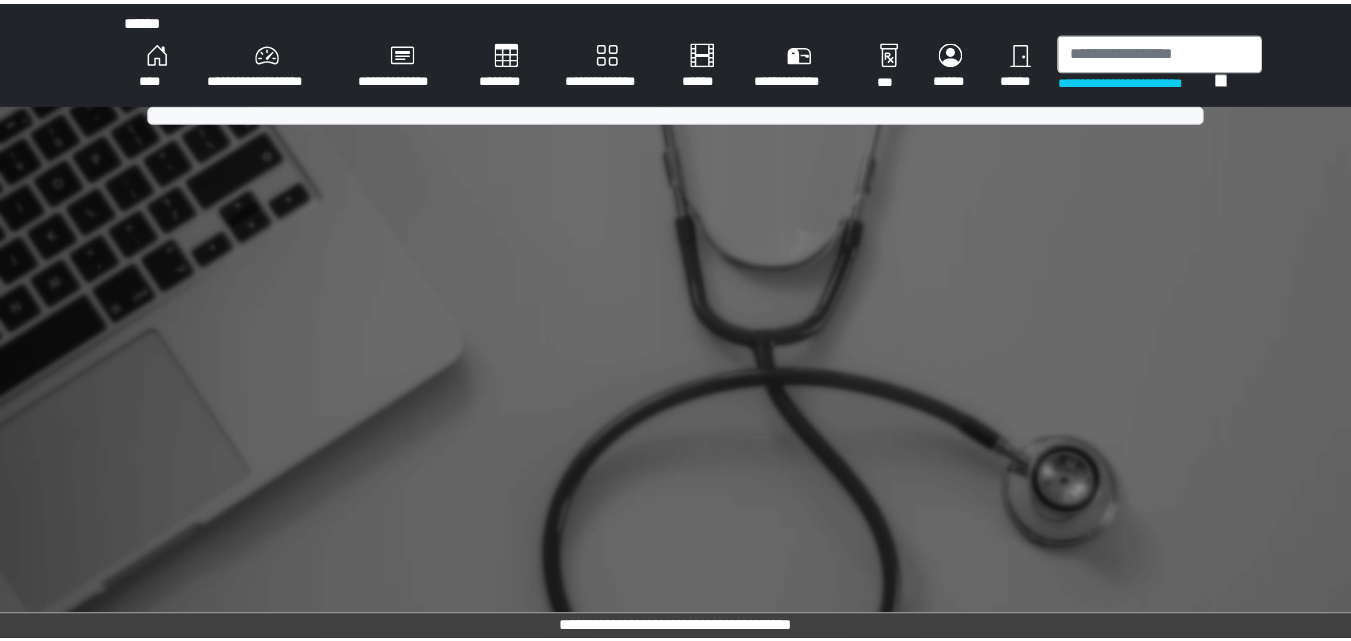 scroll, scrollTop: 0, scrollLeft: 0, axis: both 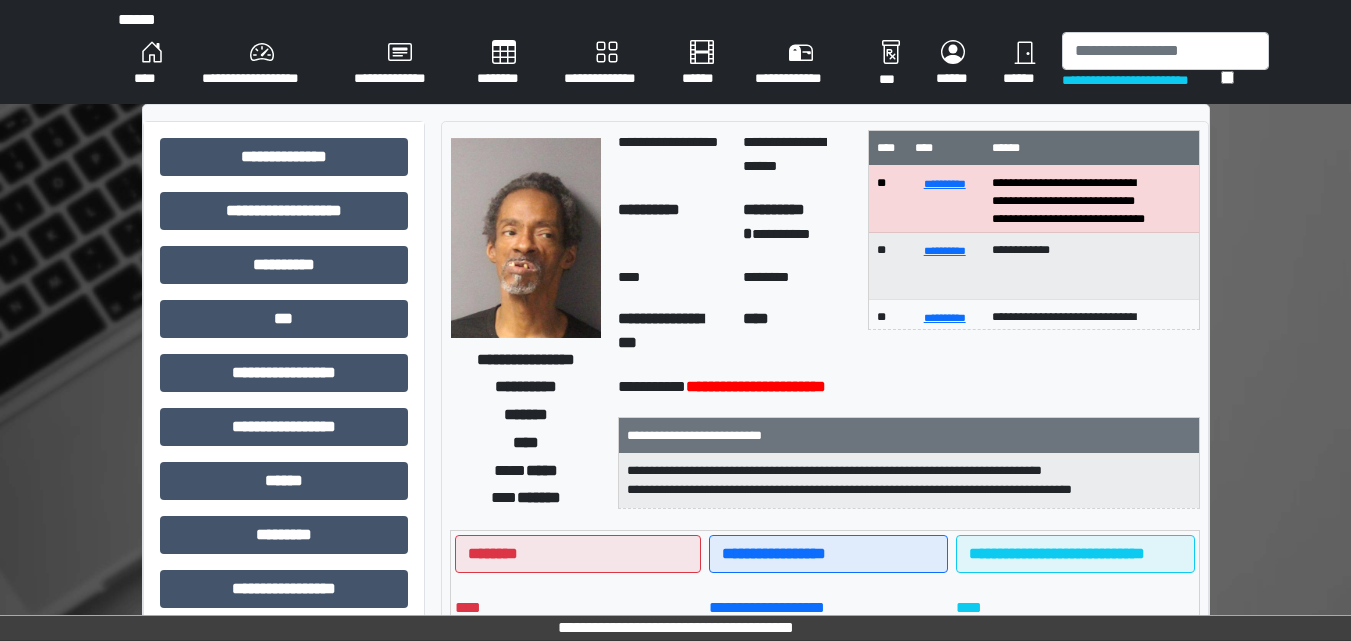 click on "**********" at bounding box center (262, 64) 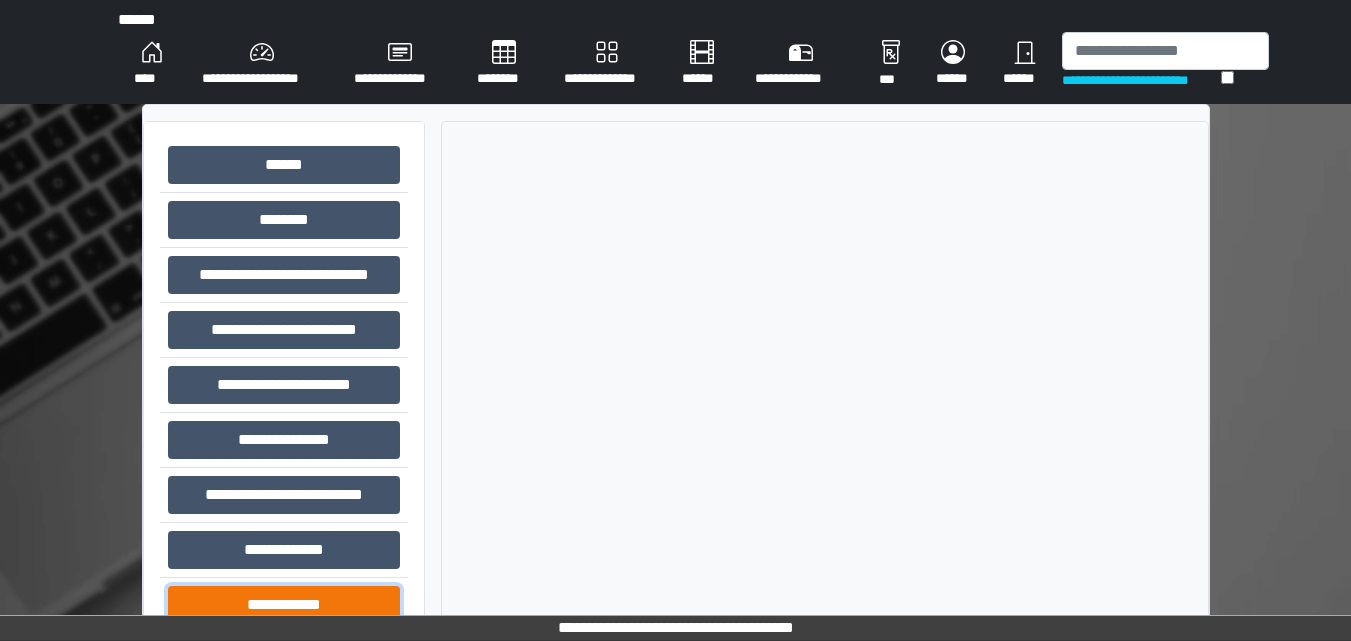 click on "**********" at bounding box center (284, 605) 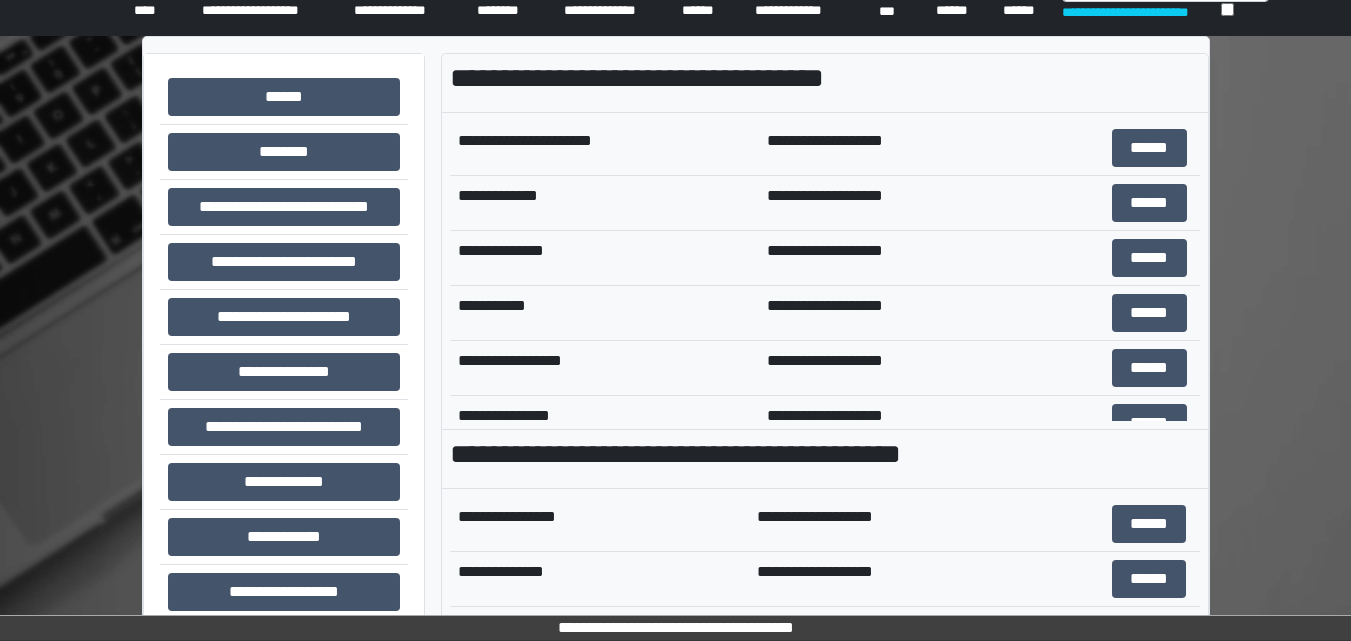 scroll, scrollTop: 100, scrollLeft: 0, axis: vertical 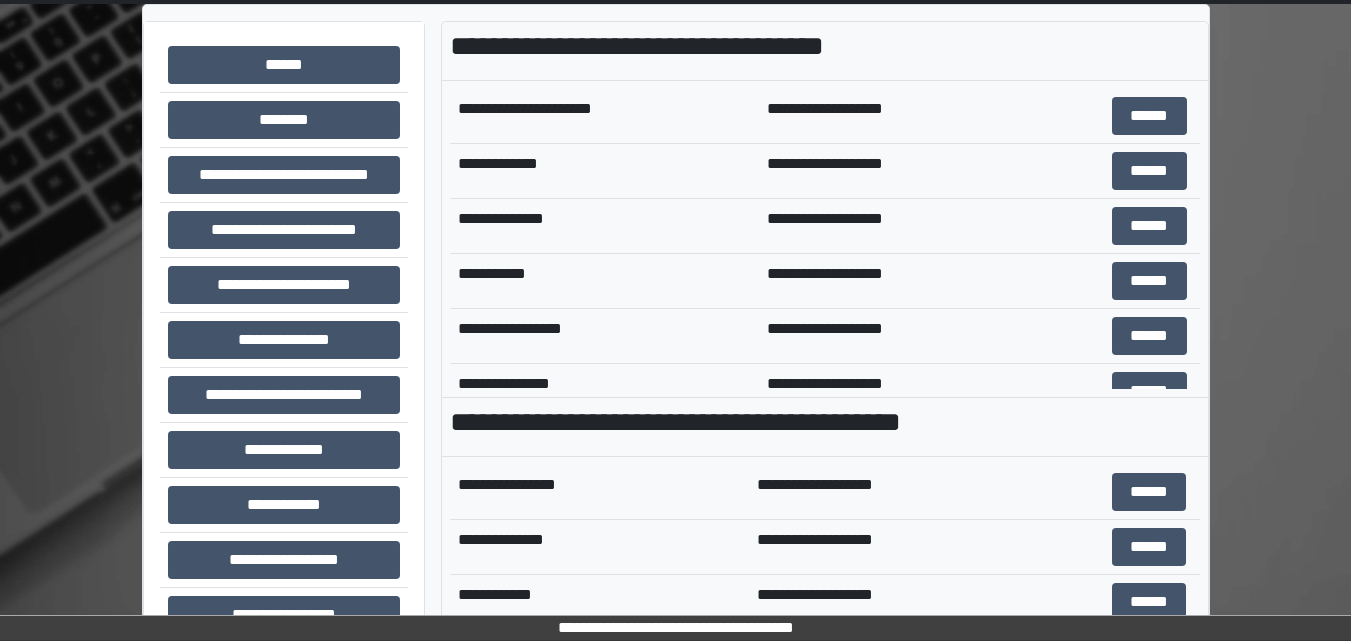 drag, startPoint x: 1009, startPoint y: 560, endPoint x: 630, endPoint y: 476, distance: 388.1971 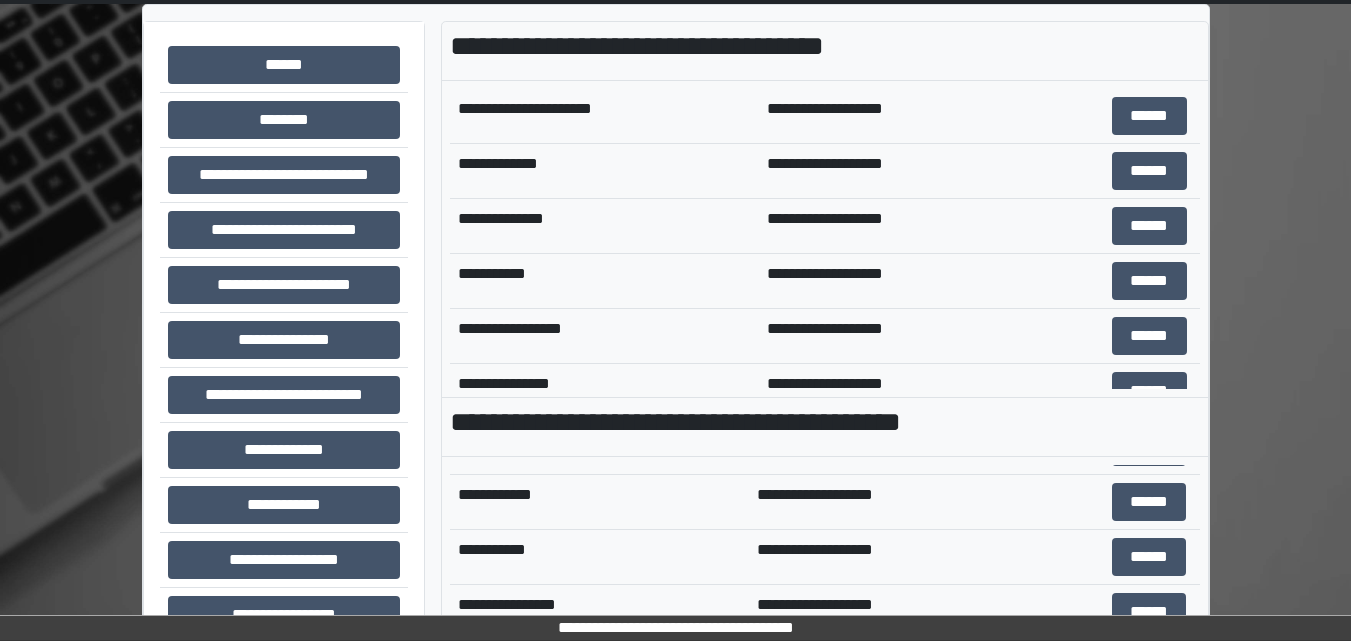 scroll, scrollTop: 0, scrollLeft: 0, axis: both 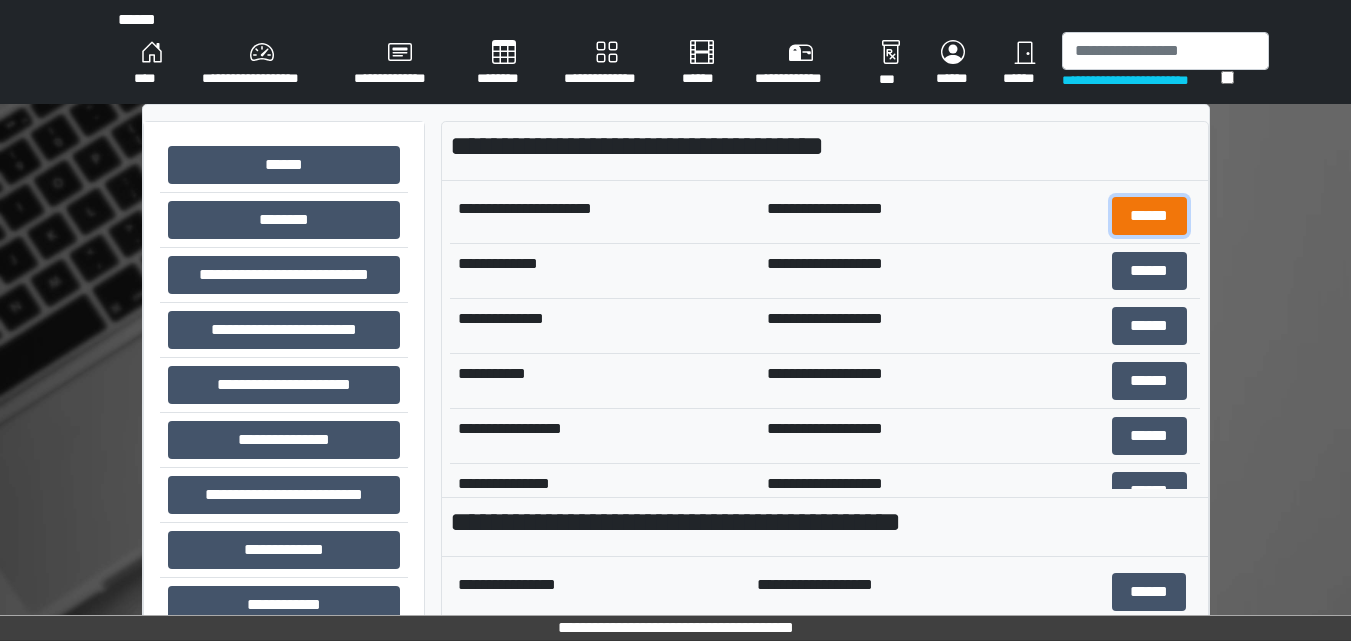 click on "******" at bounding box center (1149, 216) 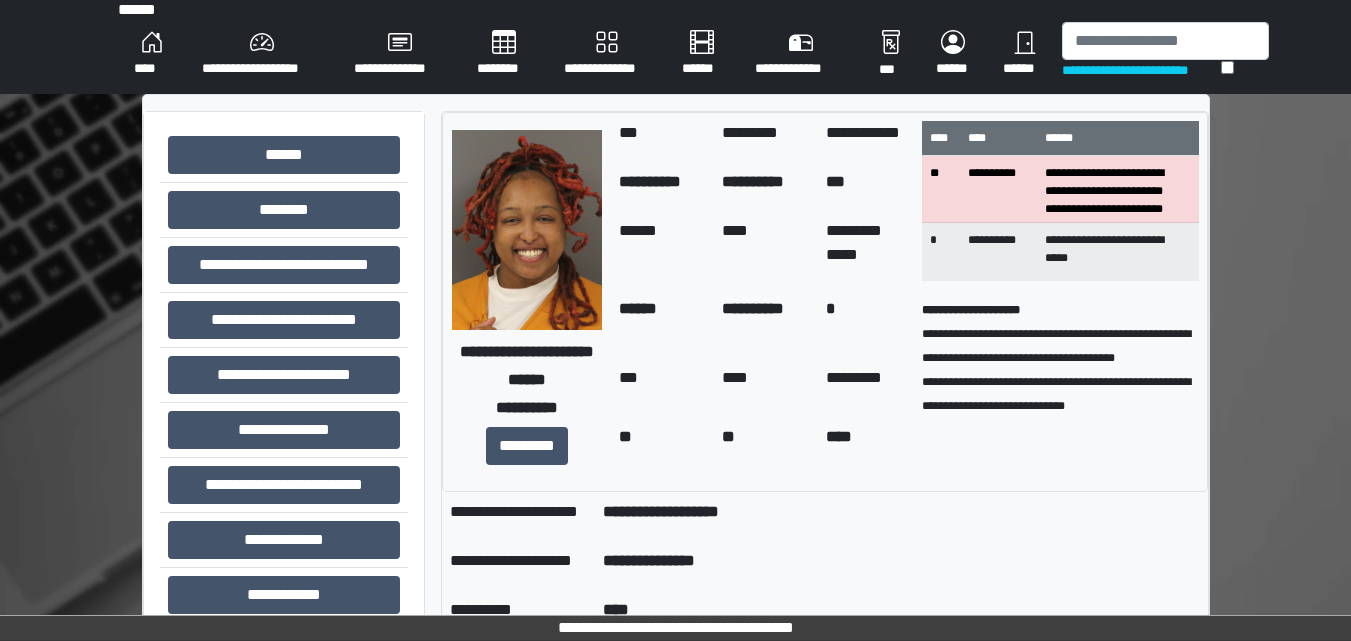 scroll, scrollTop: 0, scrollLeft: 0, axis: both 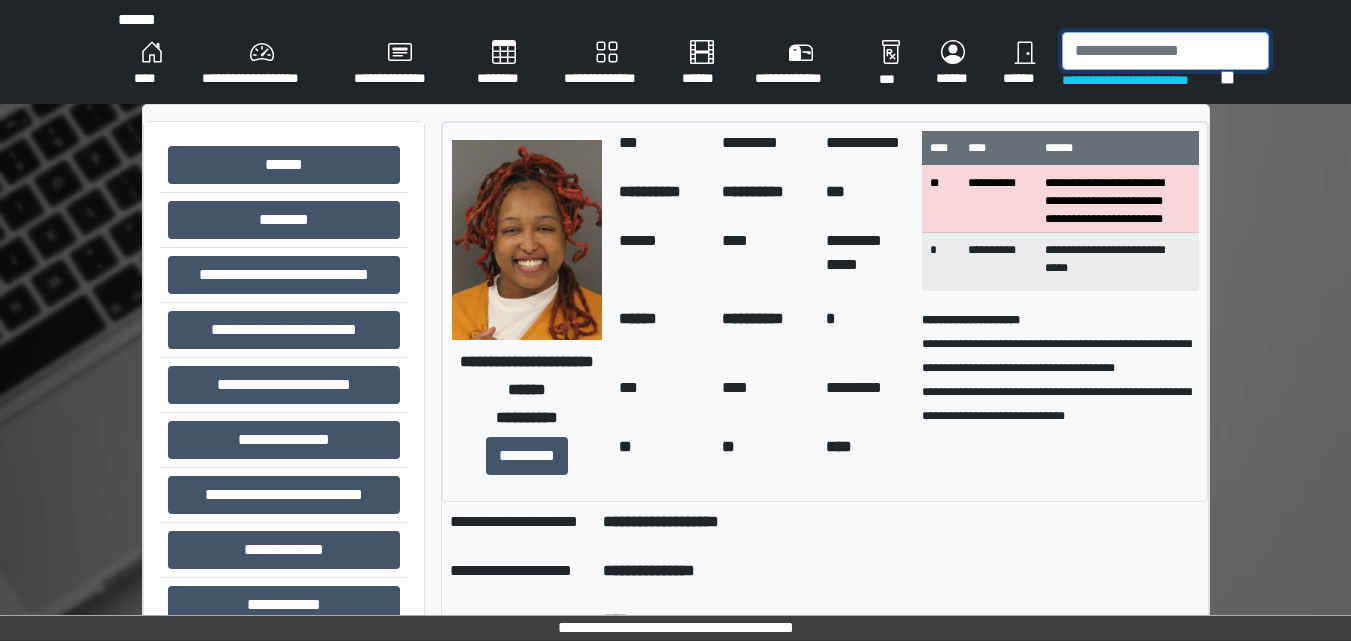 click at bounding box center (1165, 51) 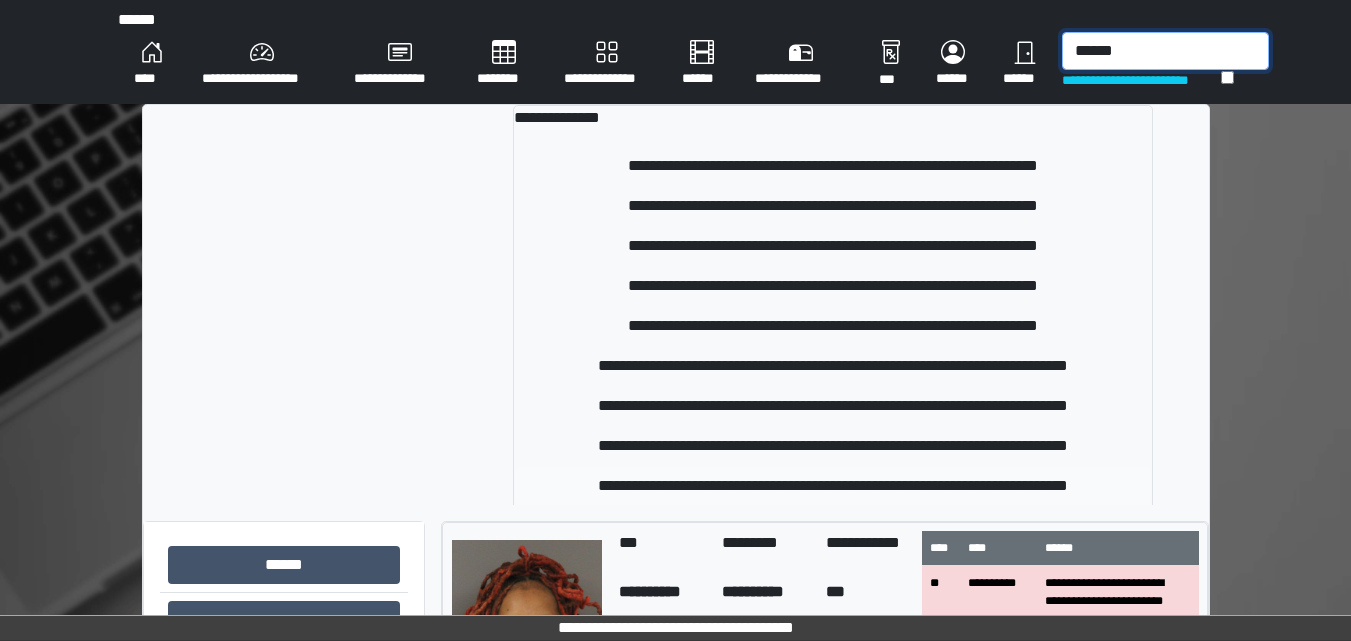 type on "******" 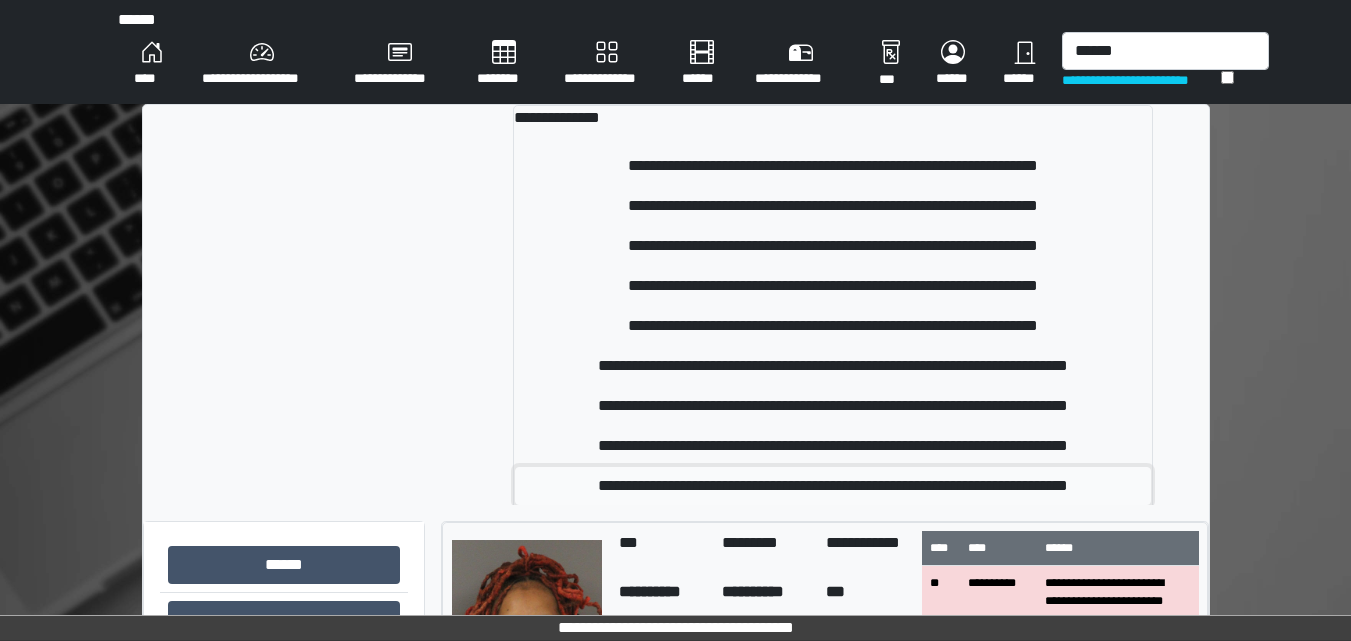 click on "**********" at bounding box center (833, 486) 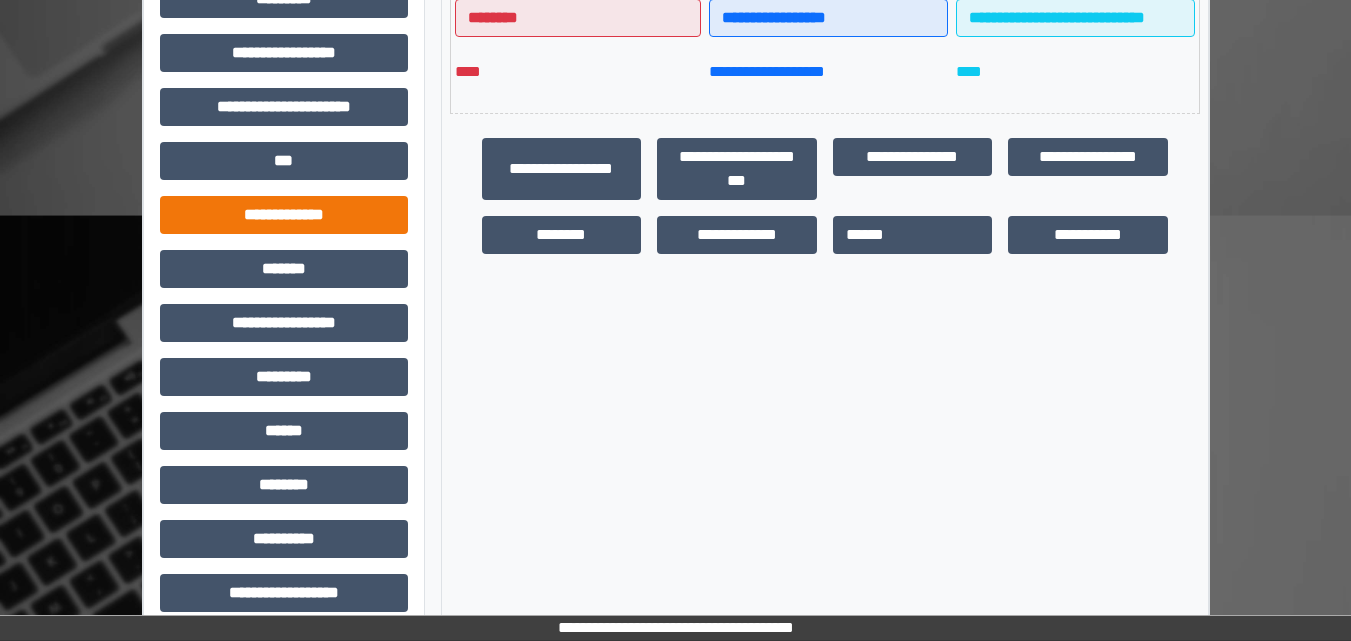 scroll, scrollTop: 557, scrollLeft: 0, axis: vertical 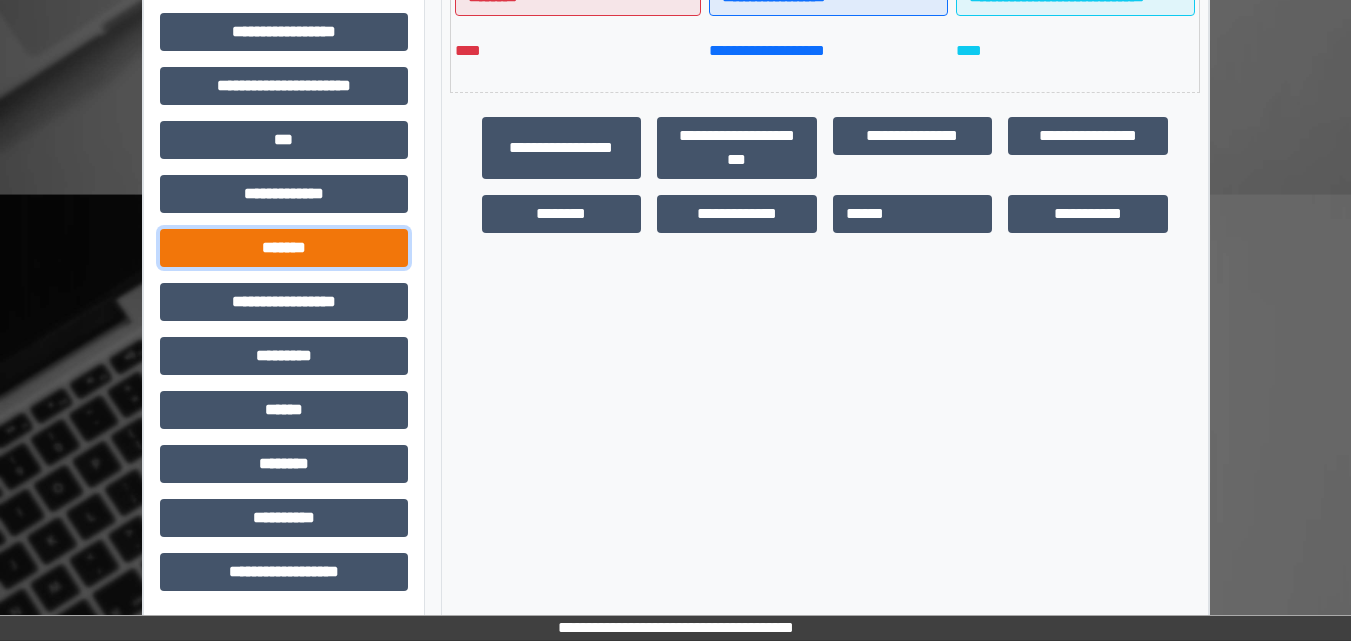 click on "*******" at bounding box center [284, 248] 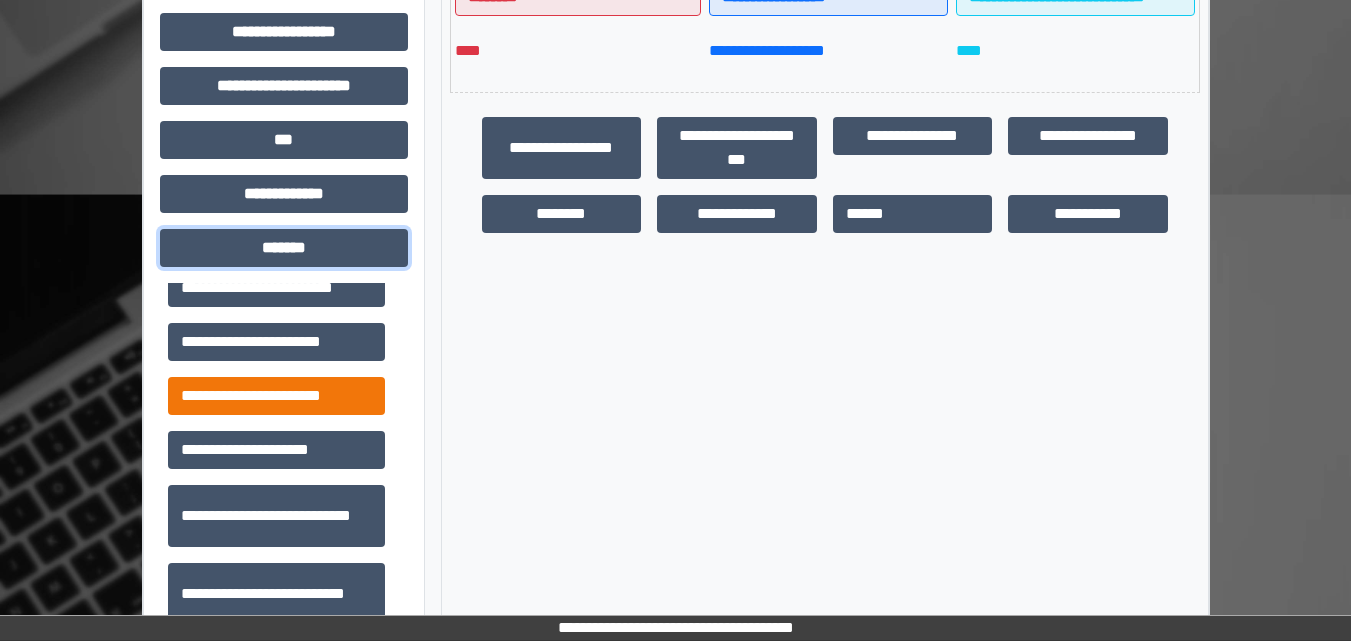 scroll, scrollTop: 500, scrollLeft: 0, axis: vertical 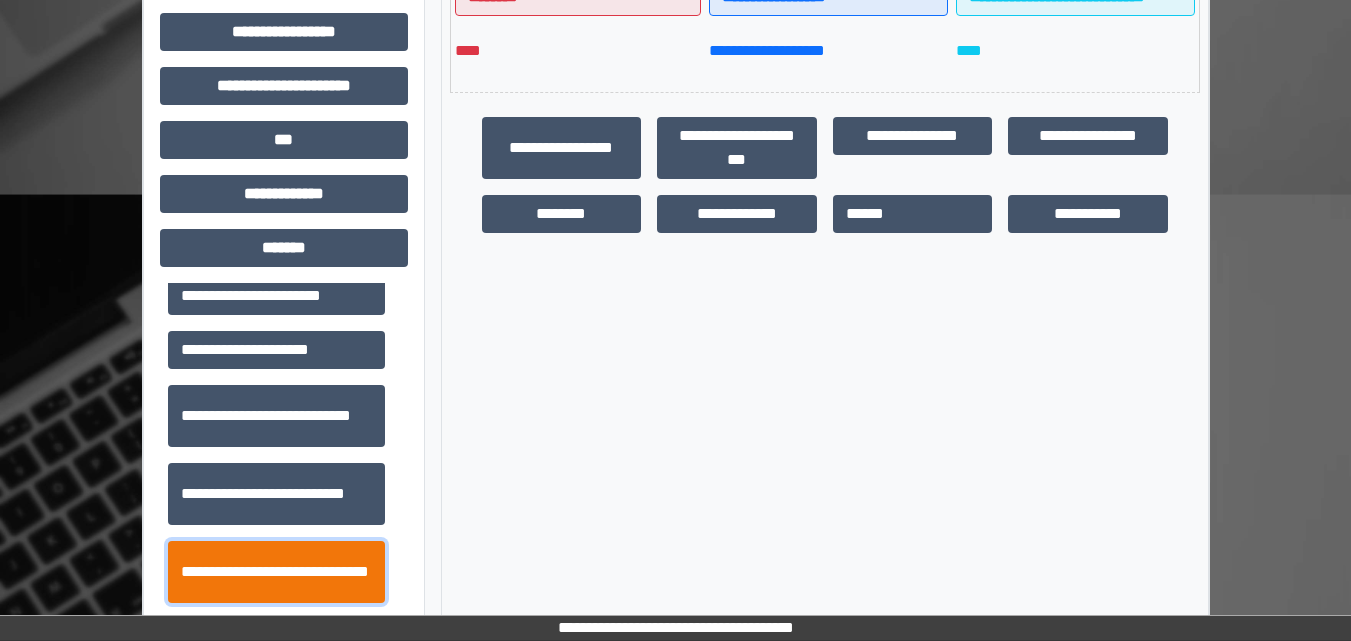 click on "**********" at bounding box center [276, 572] 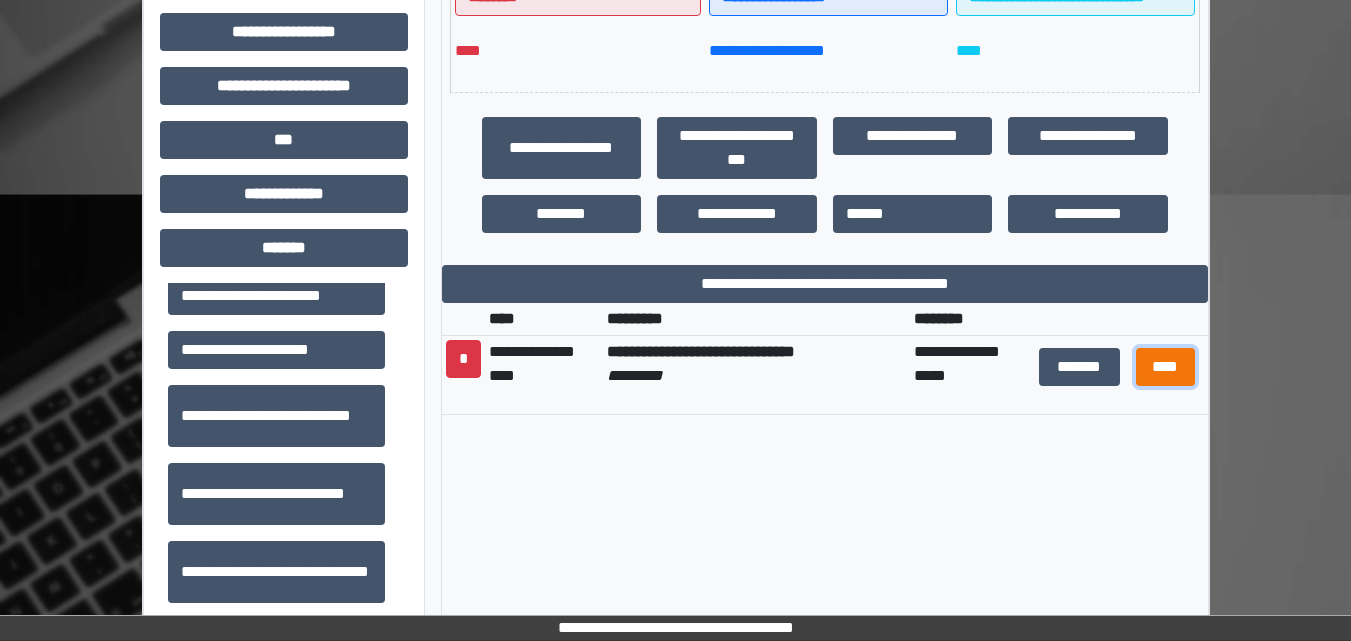 click on "****" at bounding box center (1166, 367) 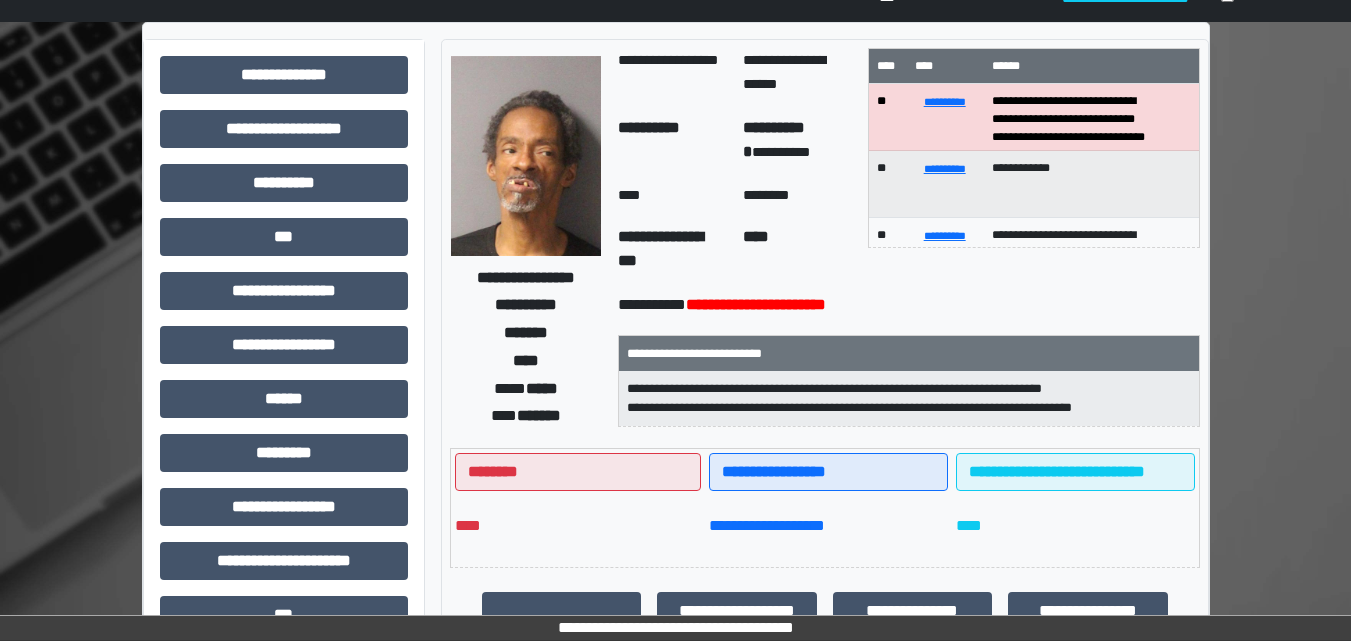 scroll, scrollTop: 0, scrollLeft: 0, axis: both 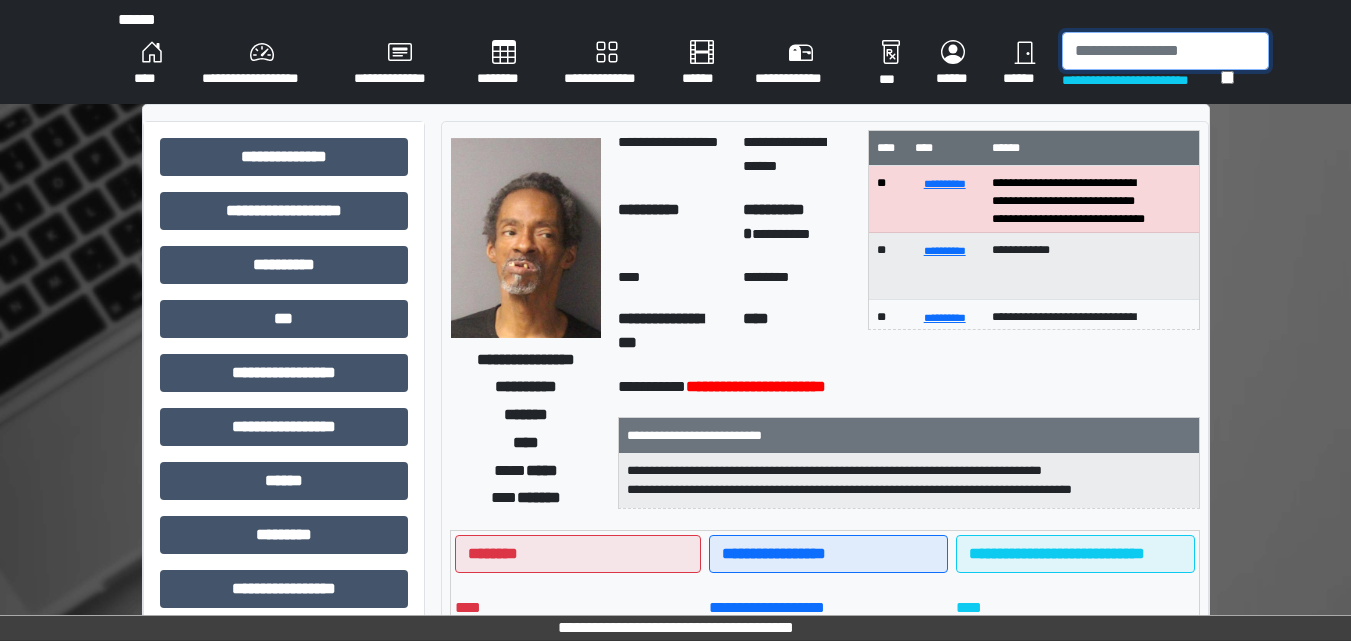 click at bounding box center [1165, 51] 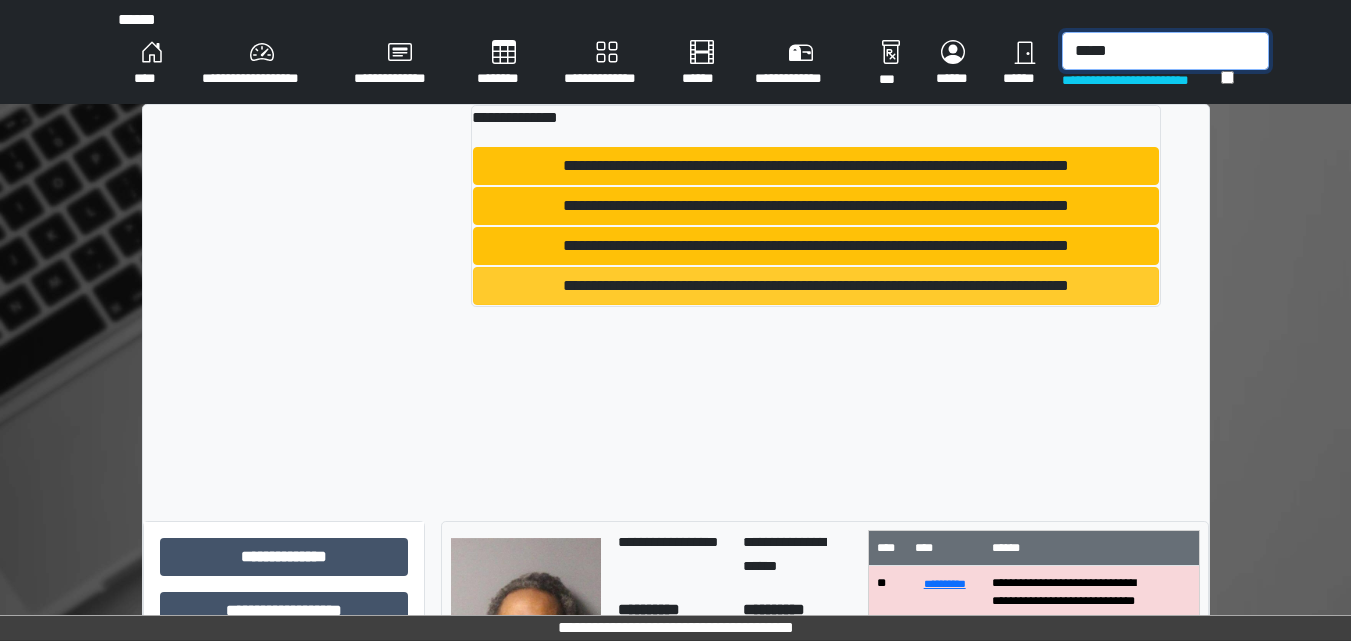 type on "*****" 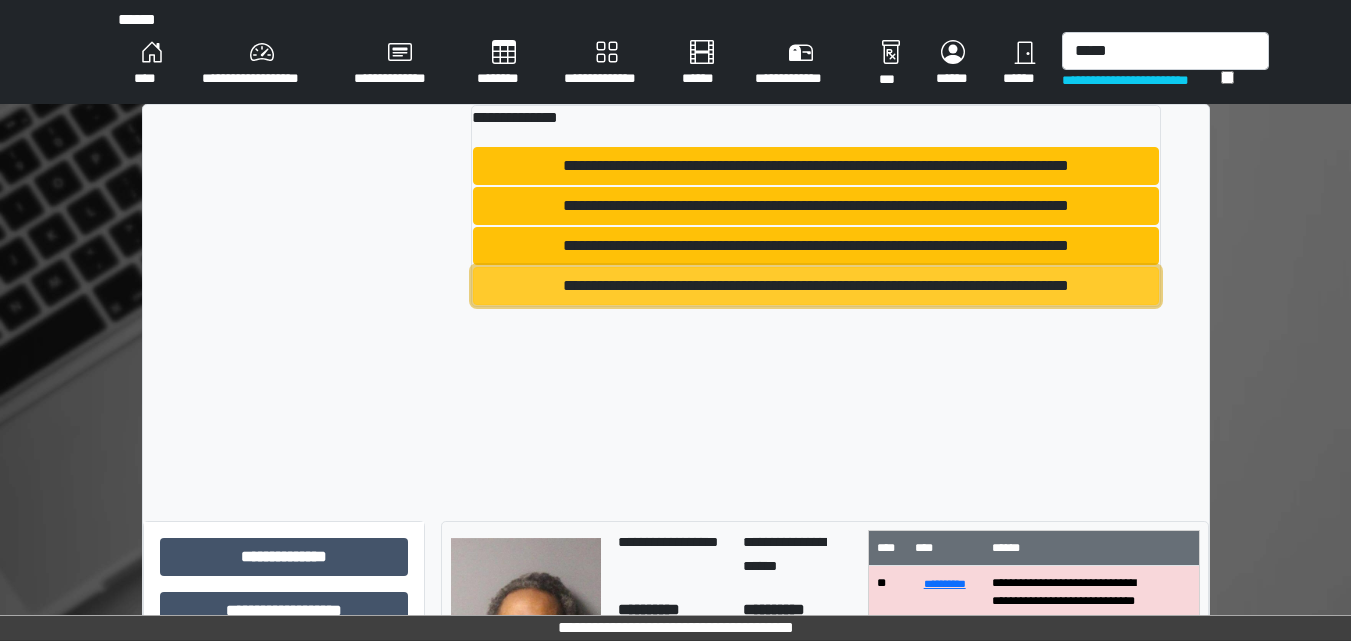 click on "**********" at bounding box center (815, 286) 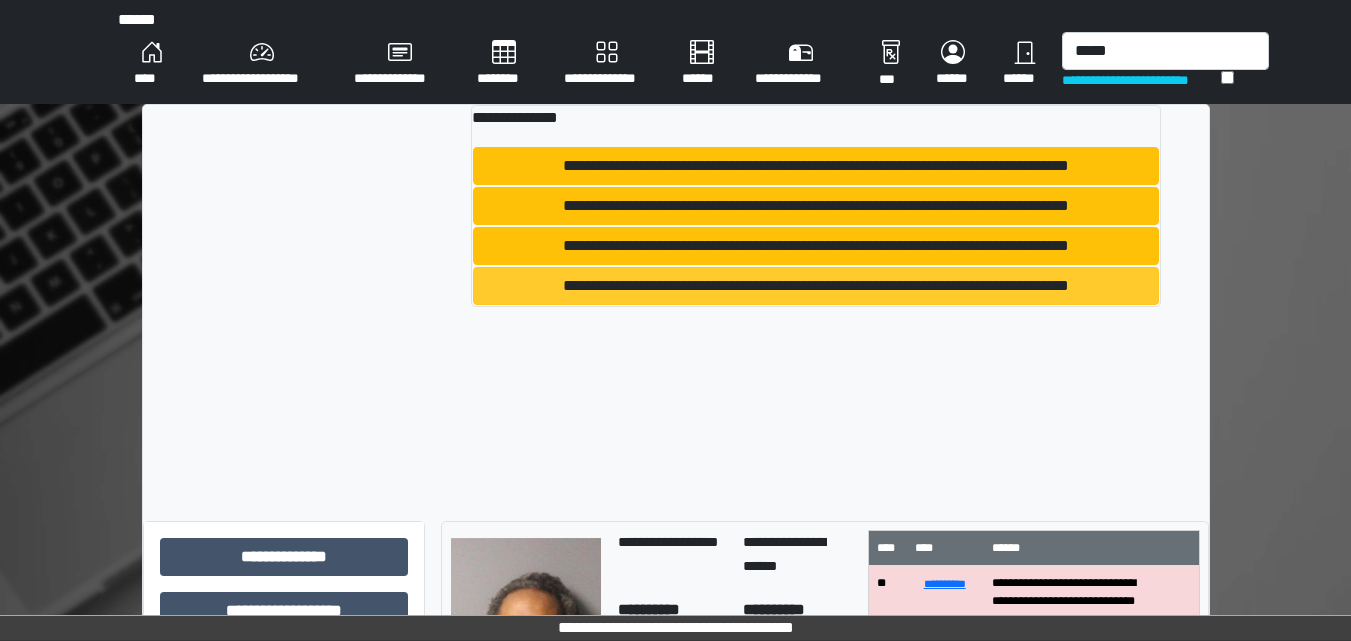 type 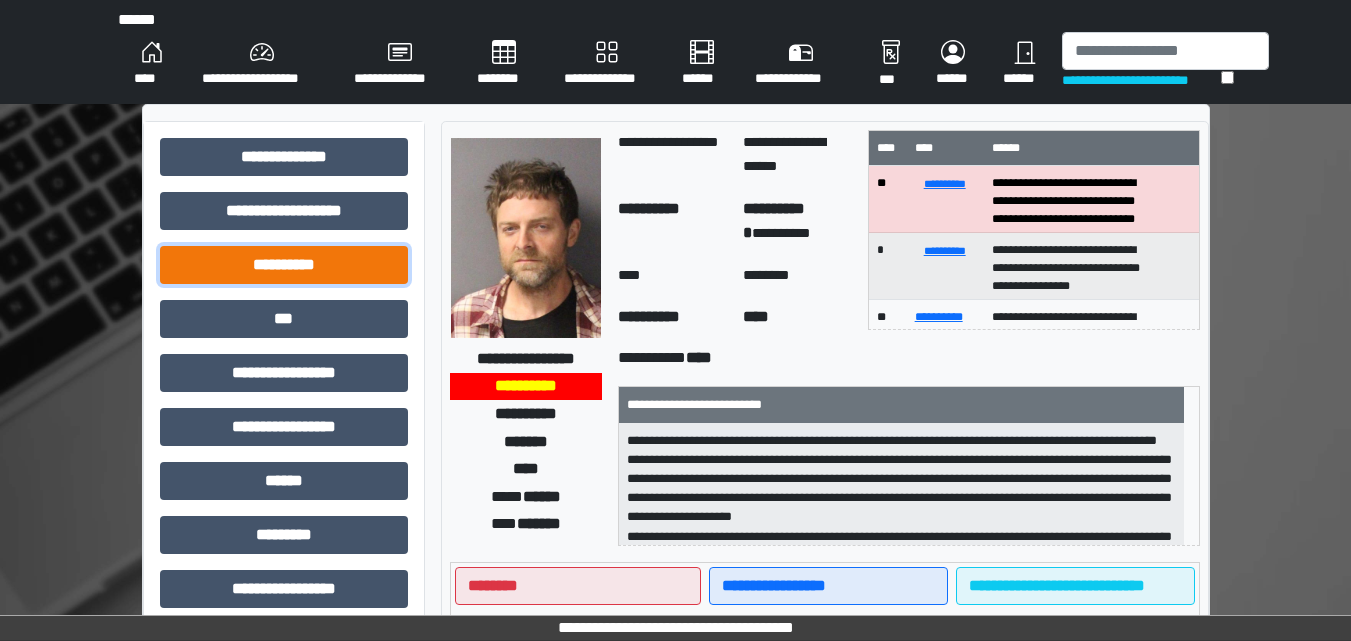 click on "**********" at bounding box center [284, 265] 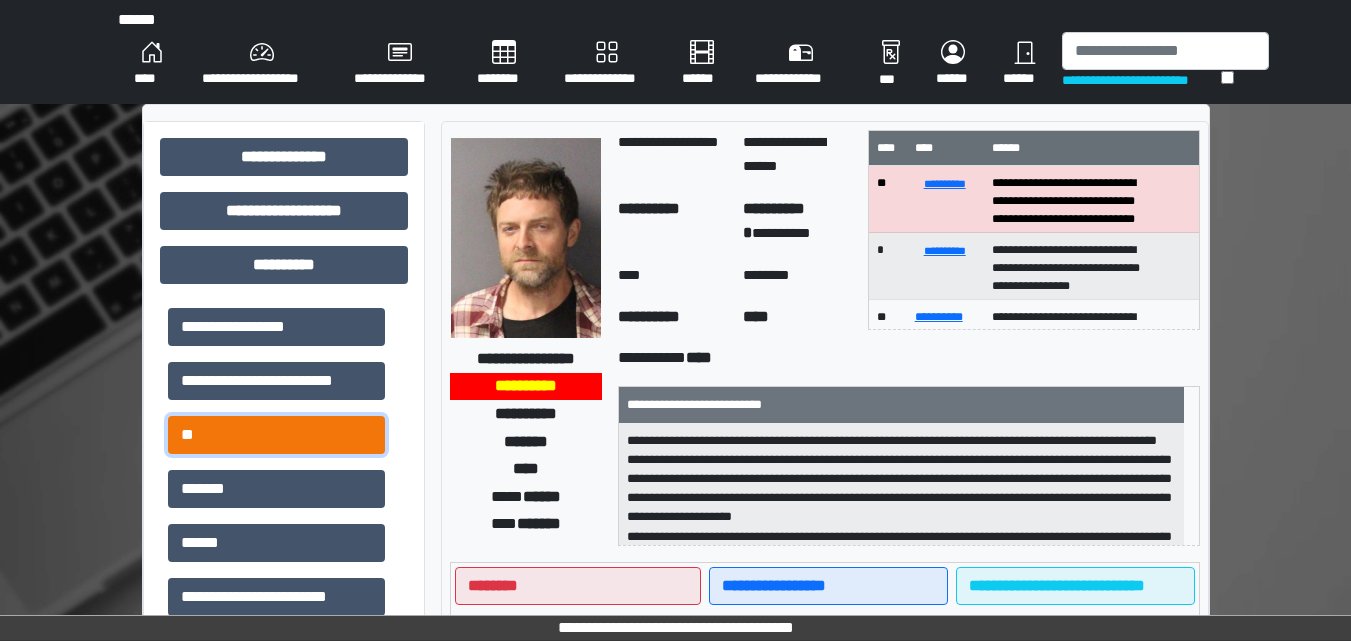 click on "**" at bounding box center [276, 435] 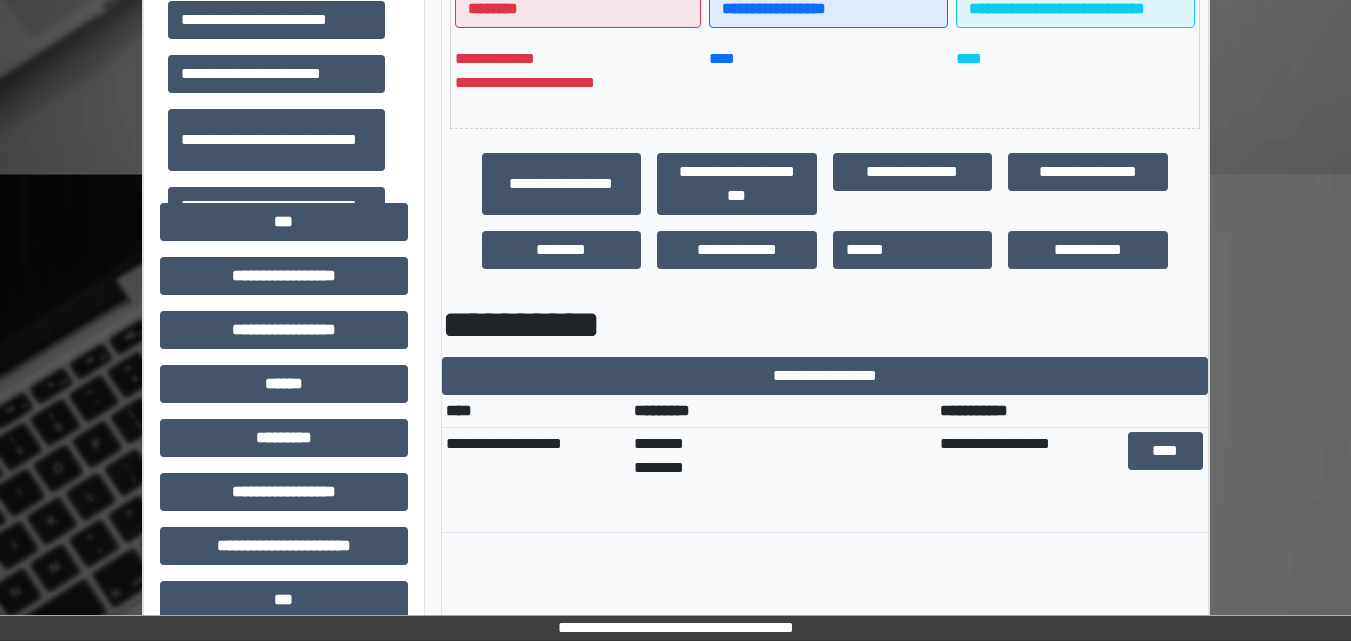 scroll, scrollTop: 600, scrollLeft: 0, axis: vertical 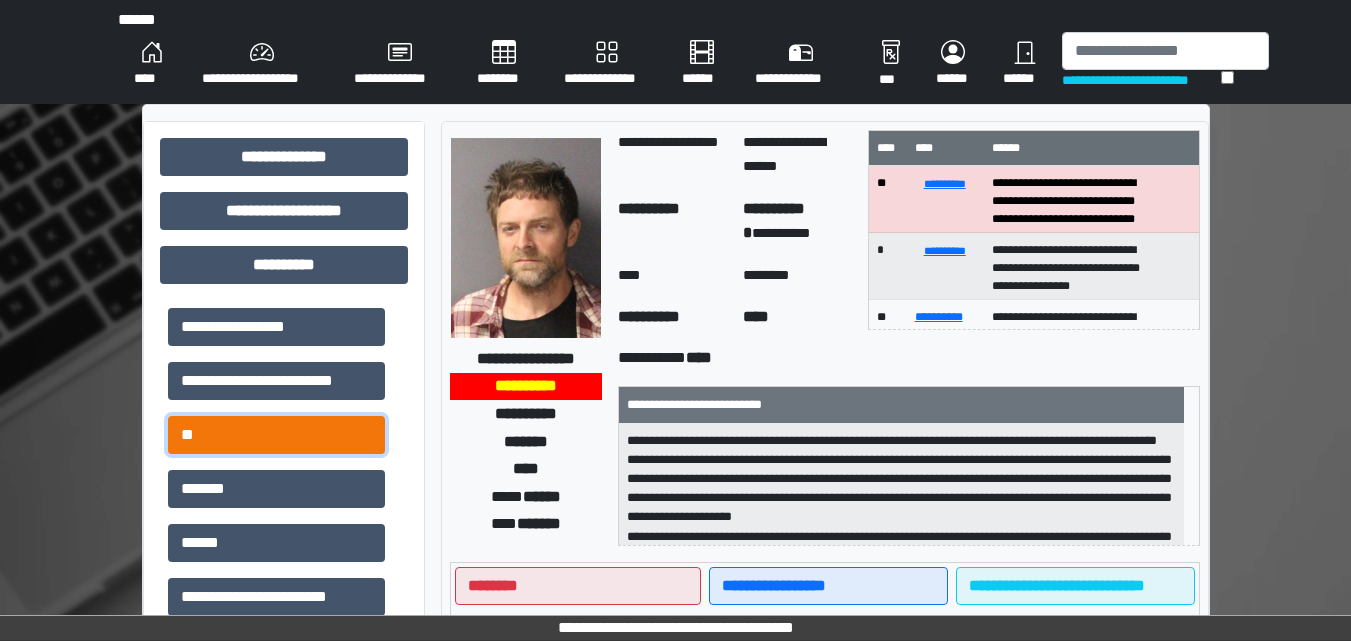 click on "**" at bounding box center [276, 435] 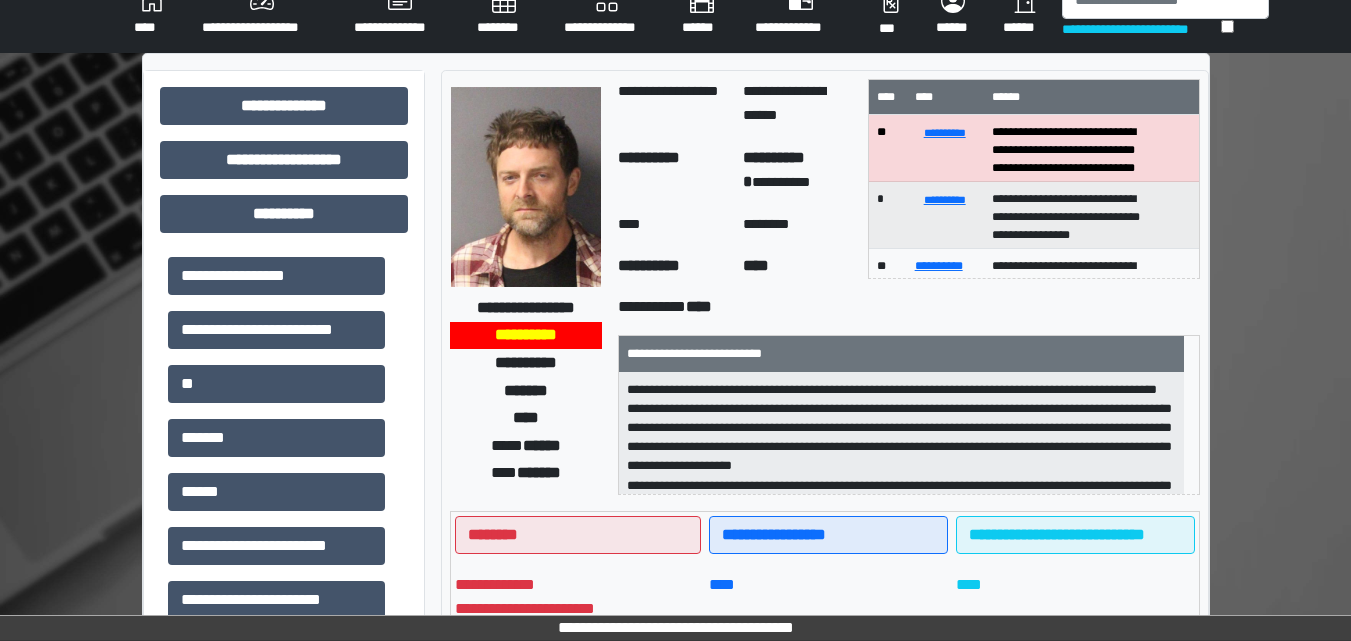 scroll, scrollTop: 0, scrollLeft: 0, axis: both 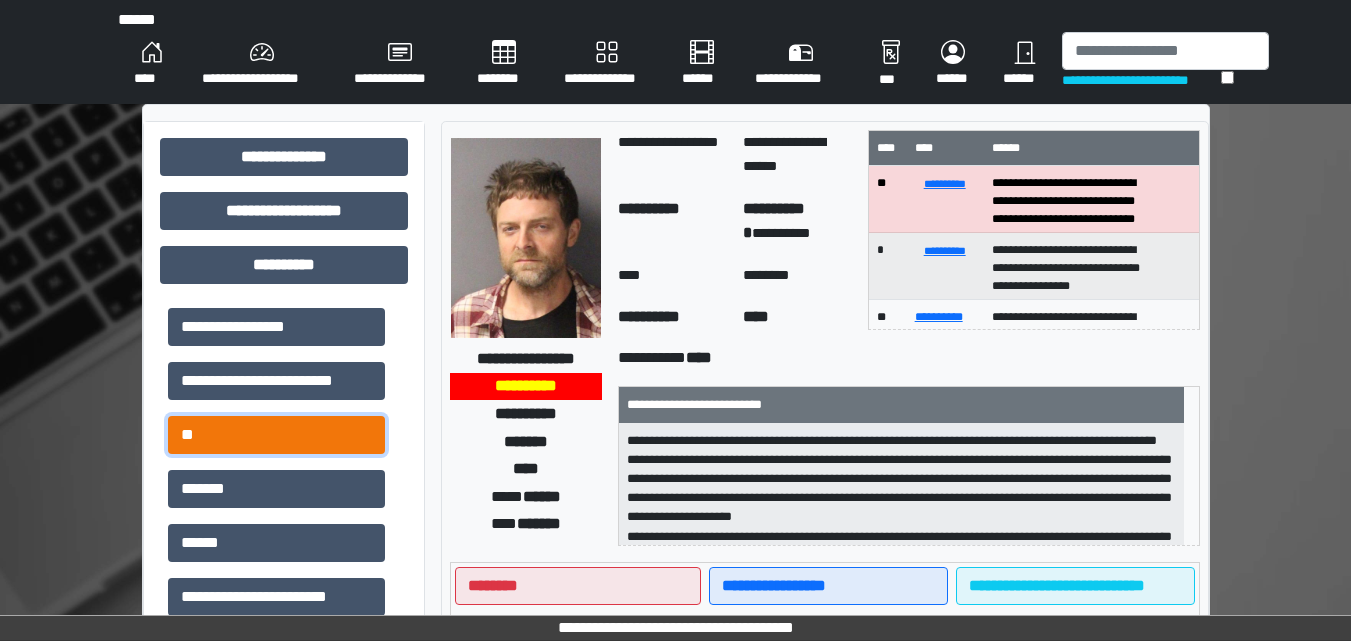 click on "**" at bounding box center [276, 435] 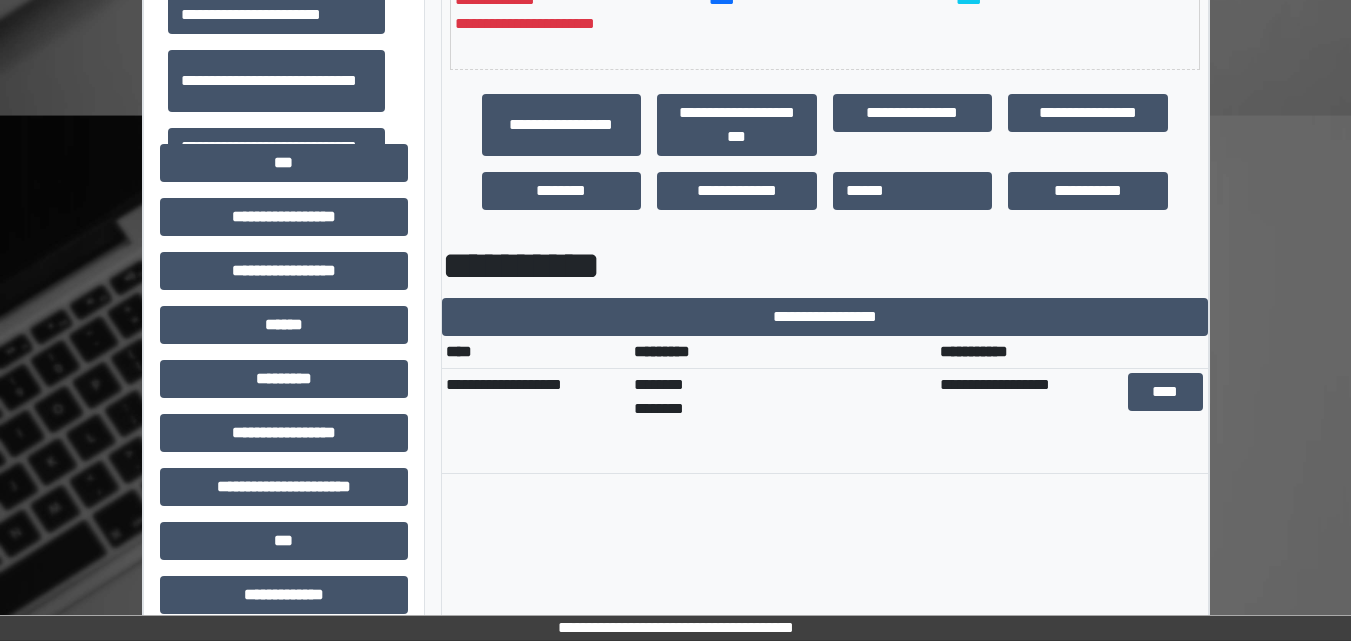 scroll, scrollTop: 700, scrollLeft: 0, axis: vertical 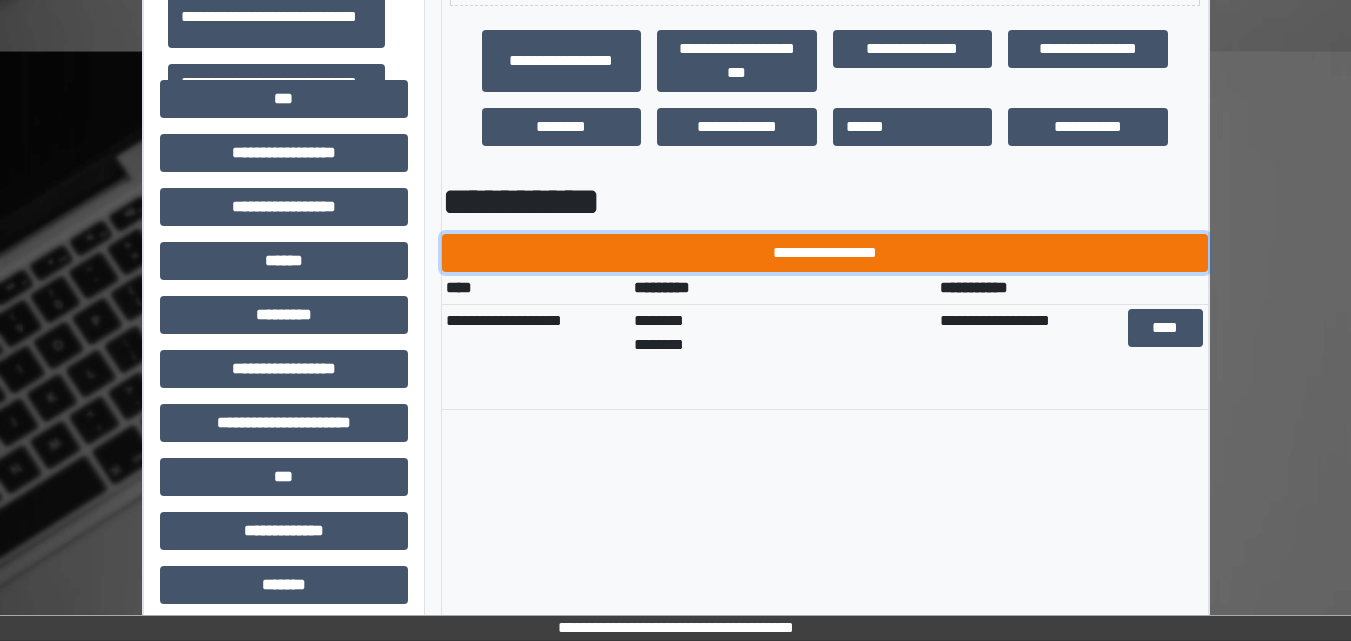 click on "**********" at bounding box center [825, 253] 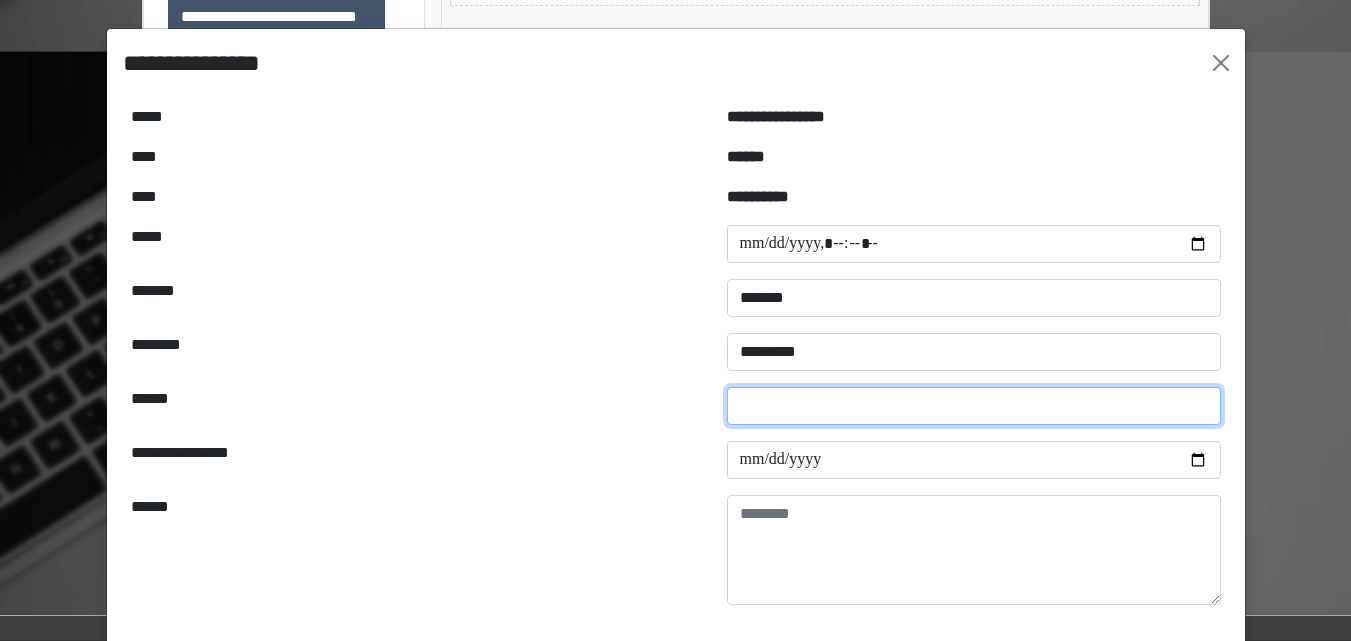 click at bounding box center [974, 406] 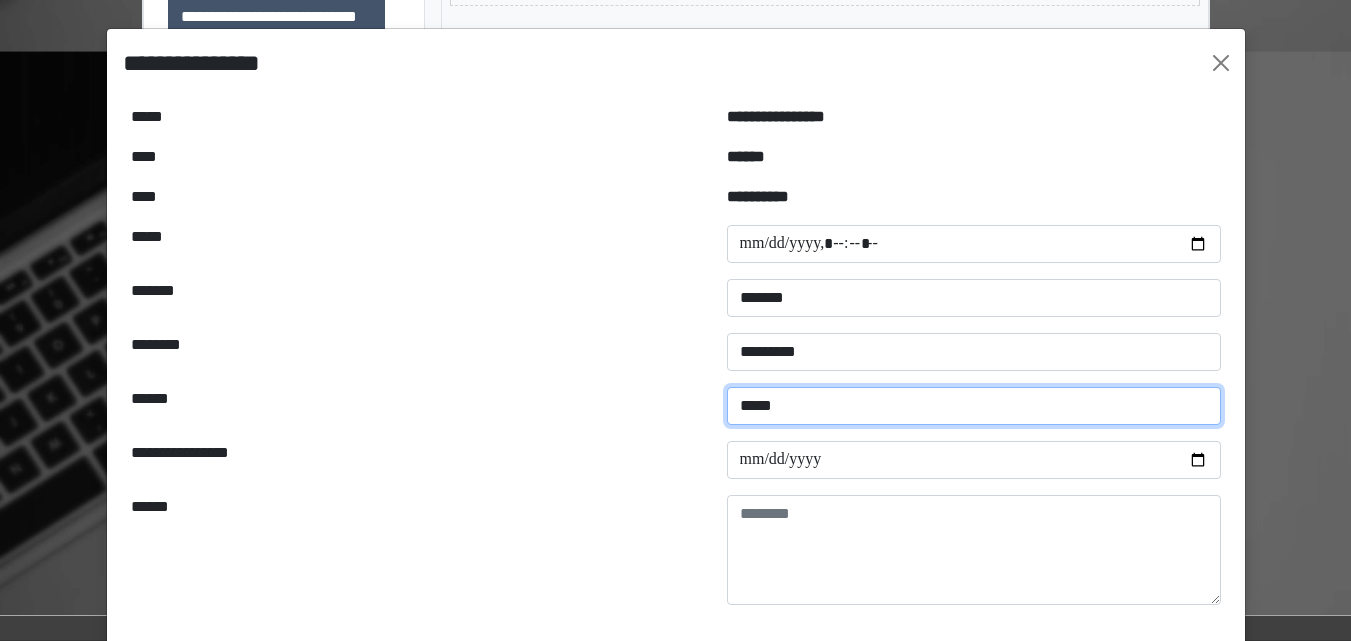 type on "*****" 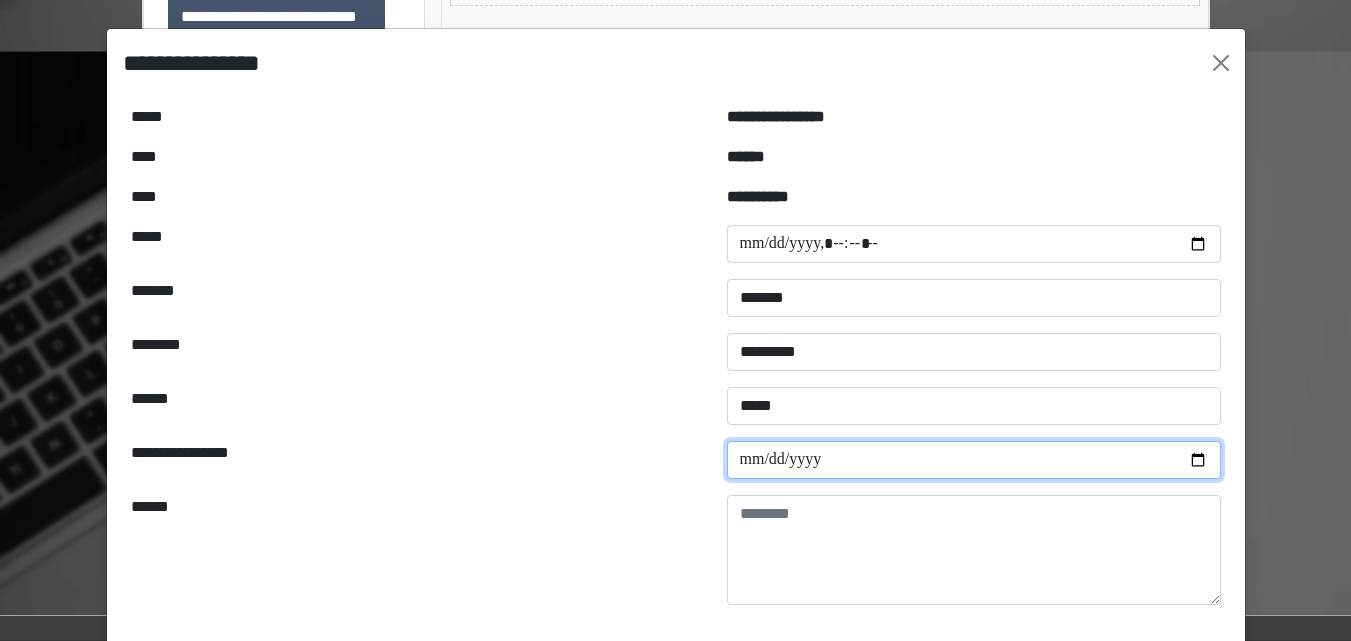 click at bounding box center (974, 460) 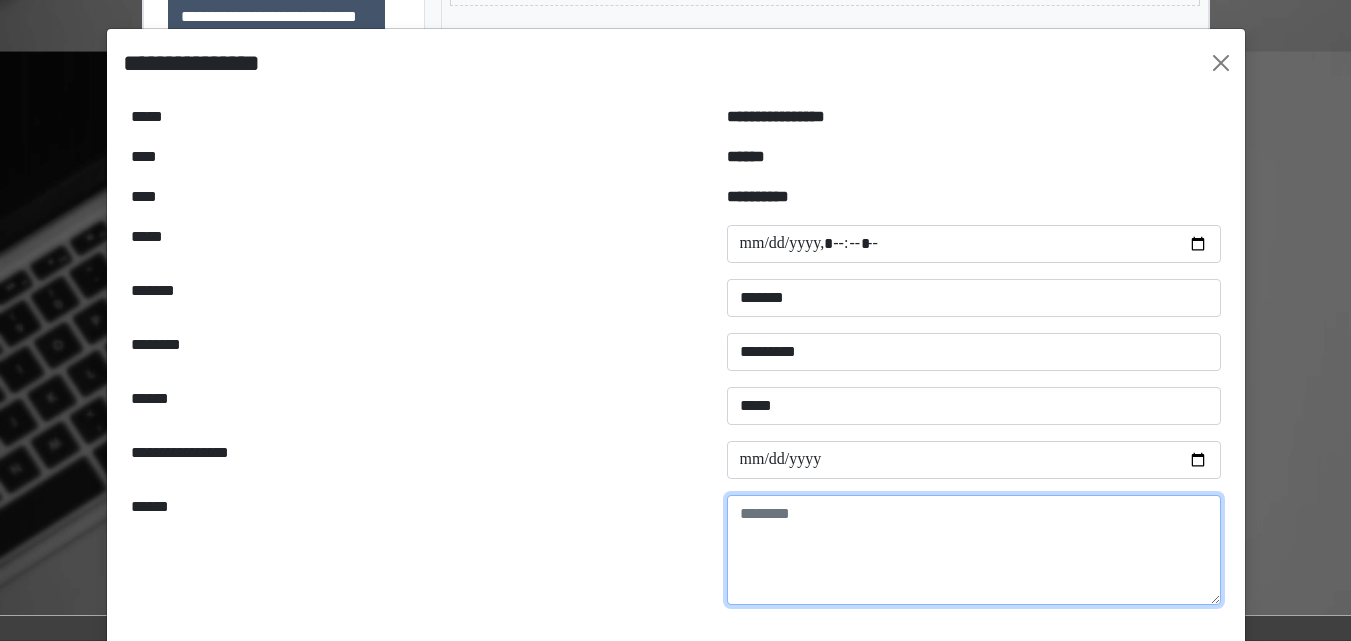 click at bounding box center (974, 550) 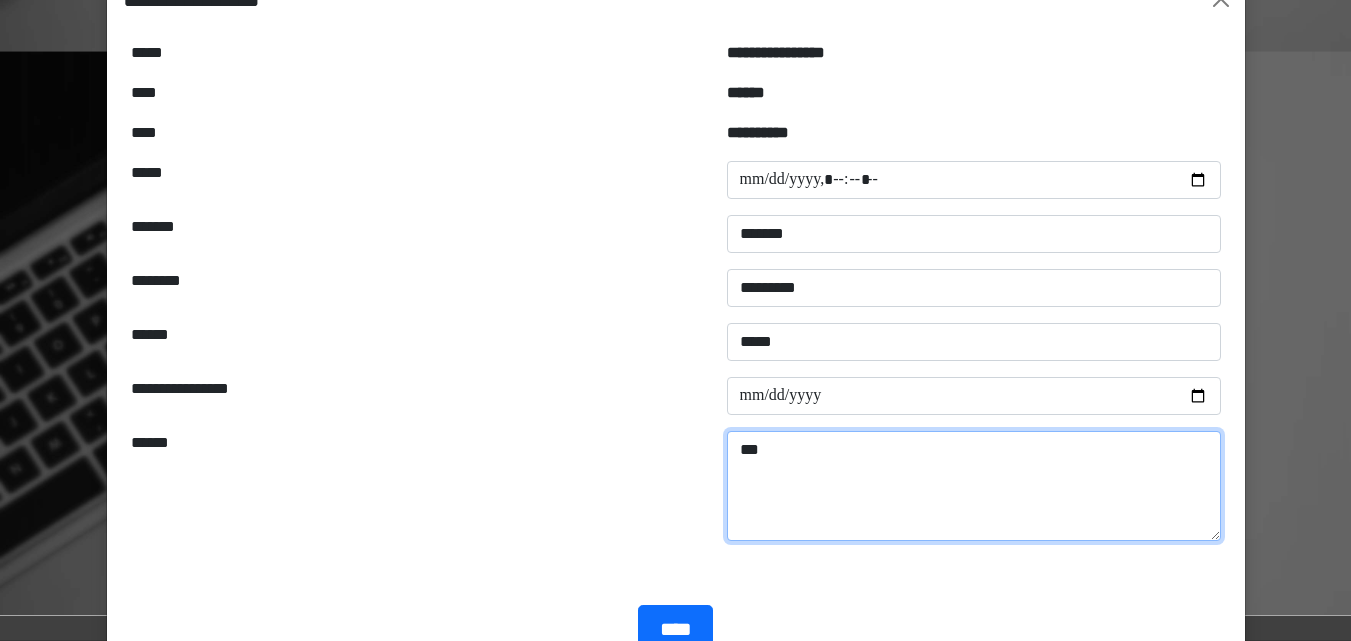 scroll, scrollTop: 100, scrollLeft: 0, axis: vertical 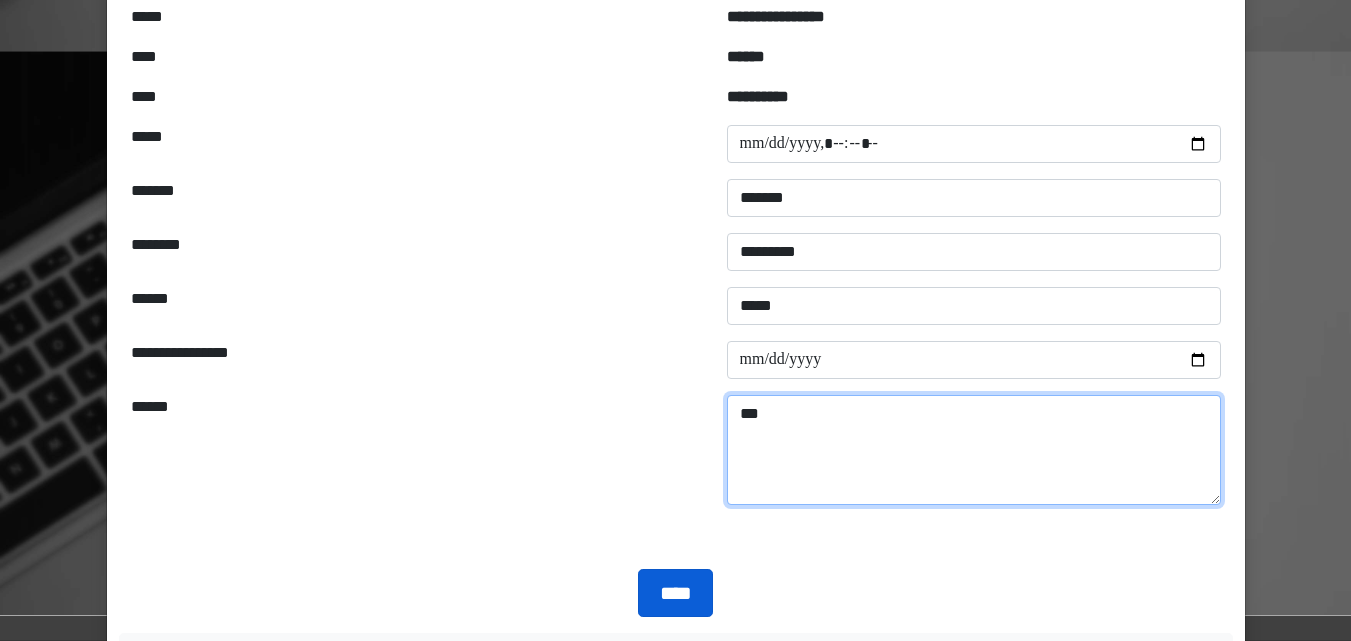 type on "***" 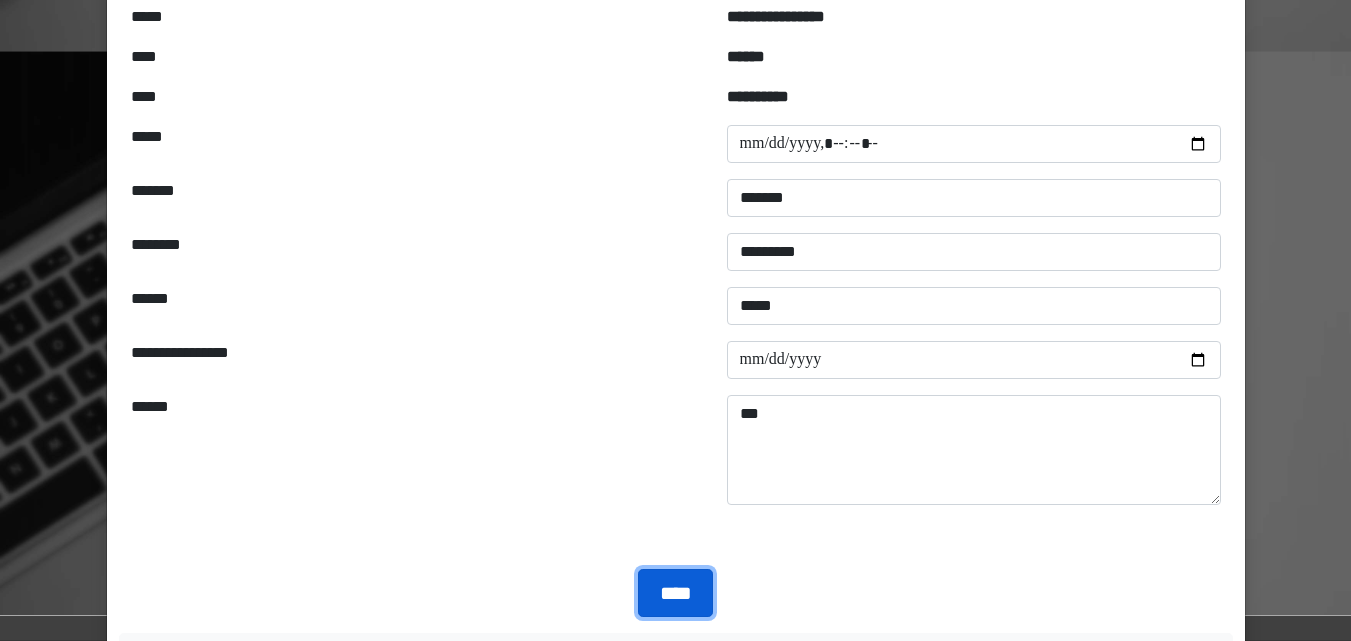 click on "****" at bounding box center (675, 593) 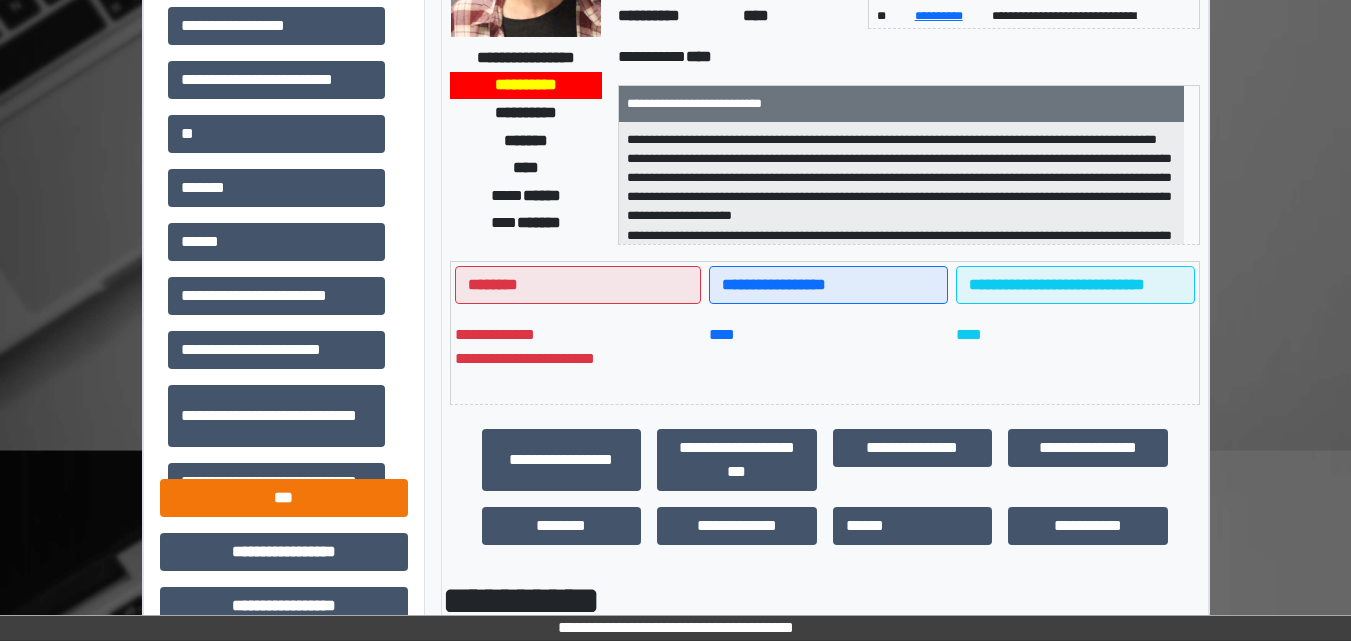 scroll, scrollTop: 300, scrollLeft: 0, axis: vertical 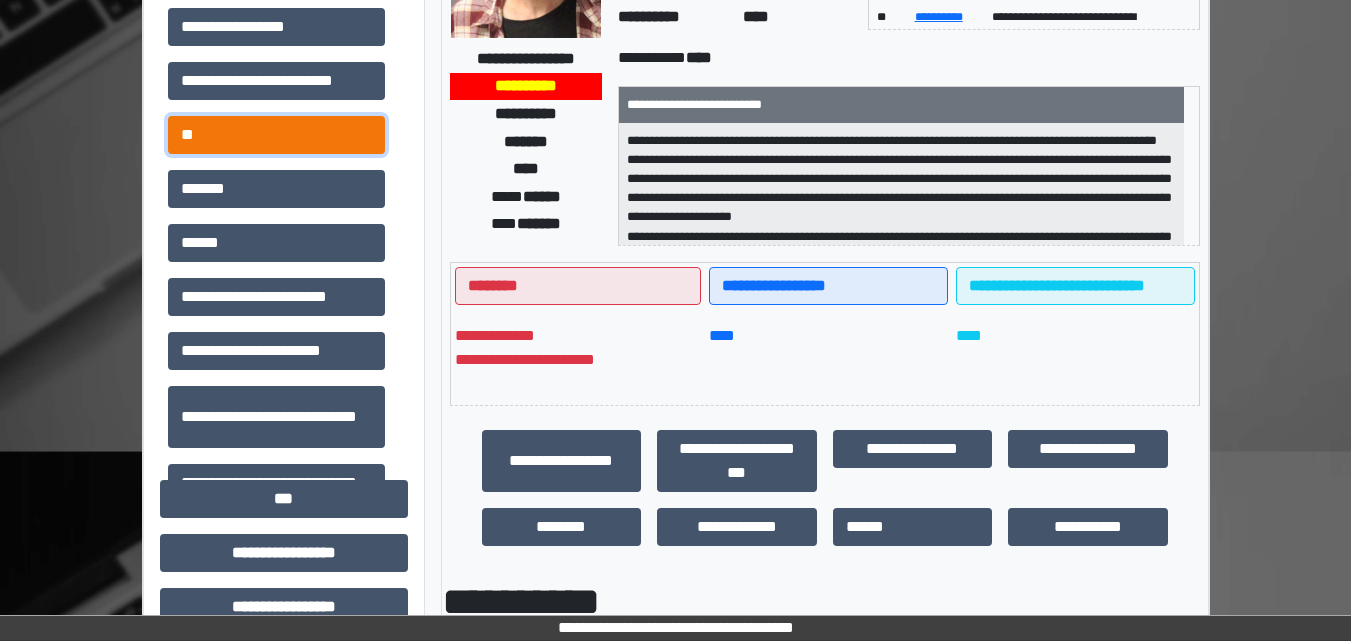 click on "**" at bounding box center [276, 135] 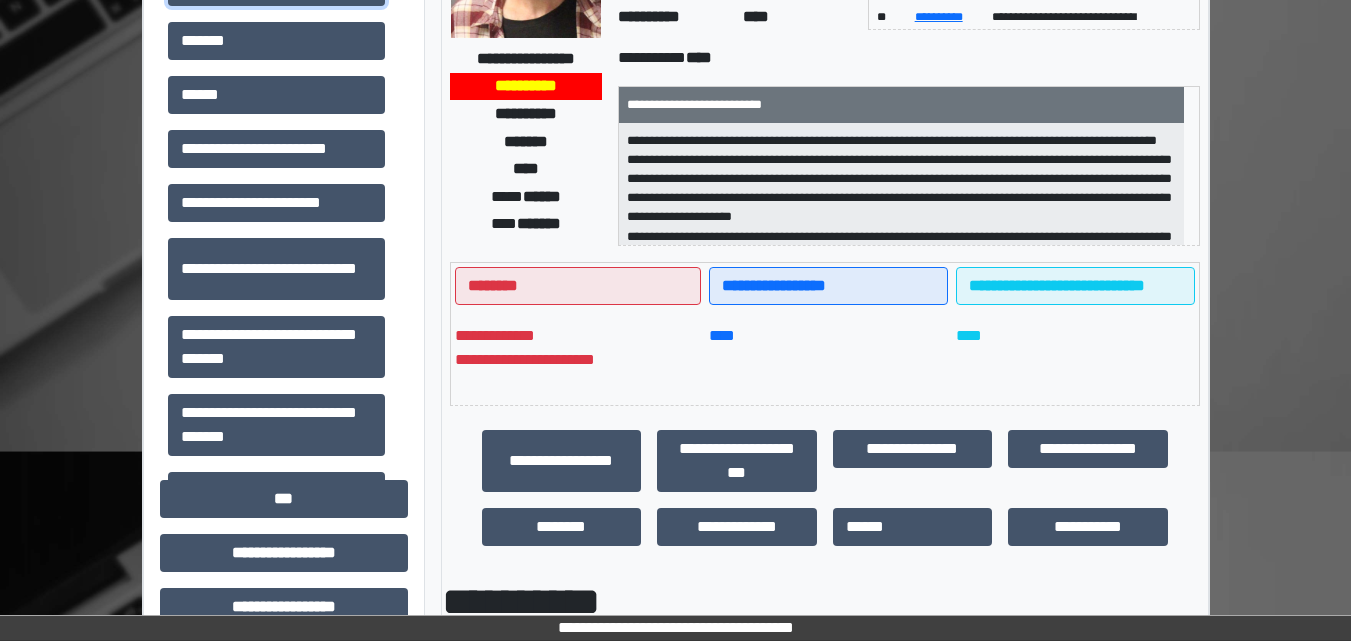 scroll, scrollTop: 200, scrollLeft: 0, axis: vertical 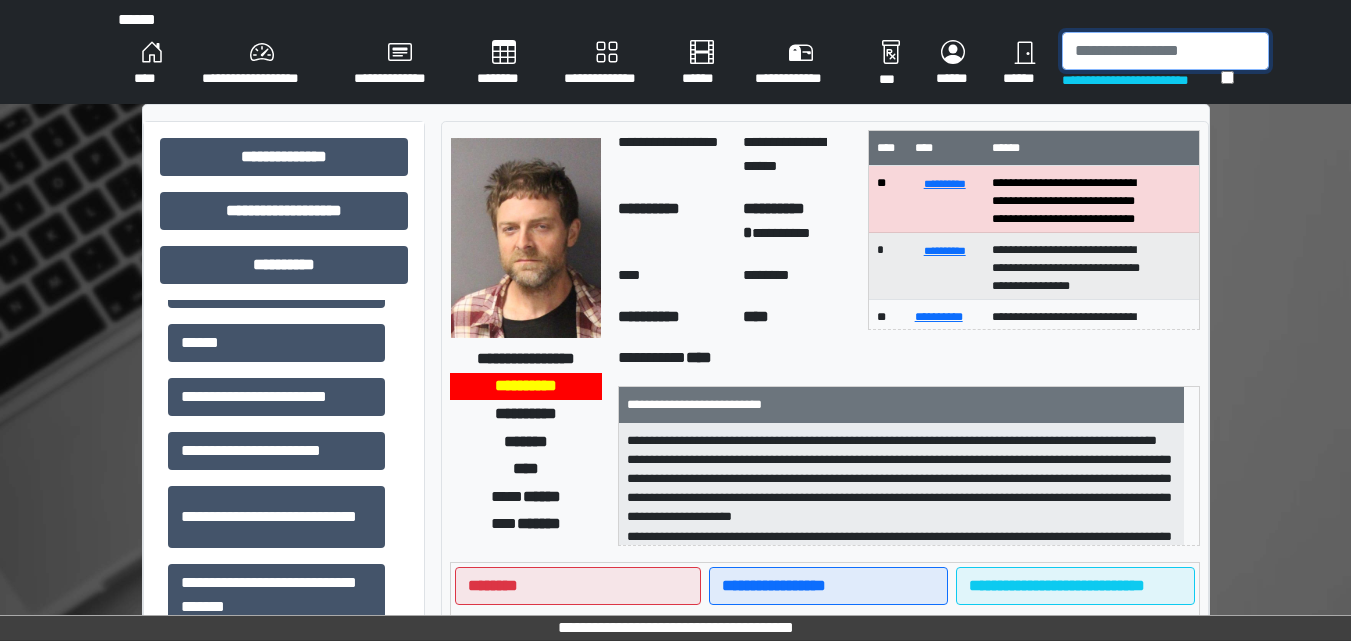 click at bounding box center [1165, 51] 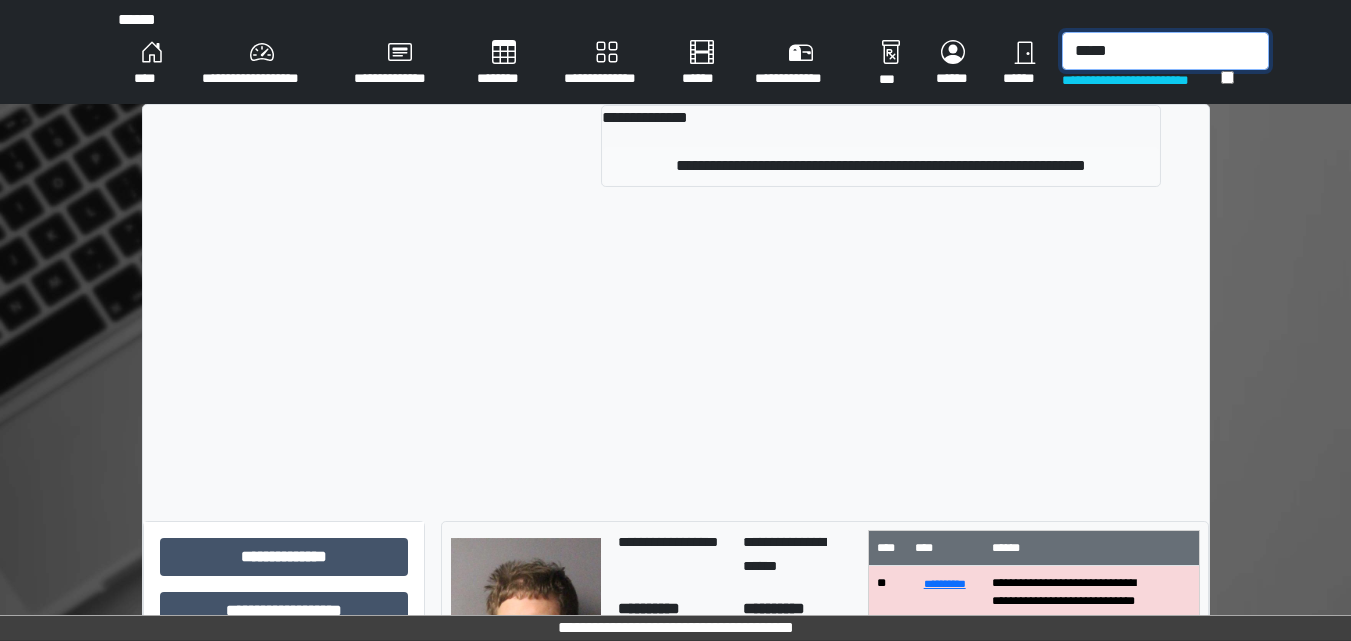 type on "*****" 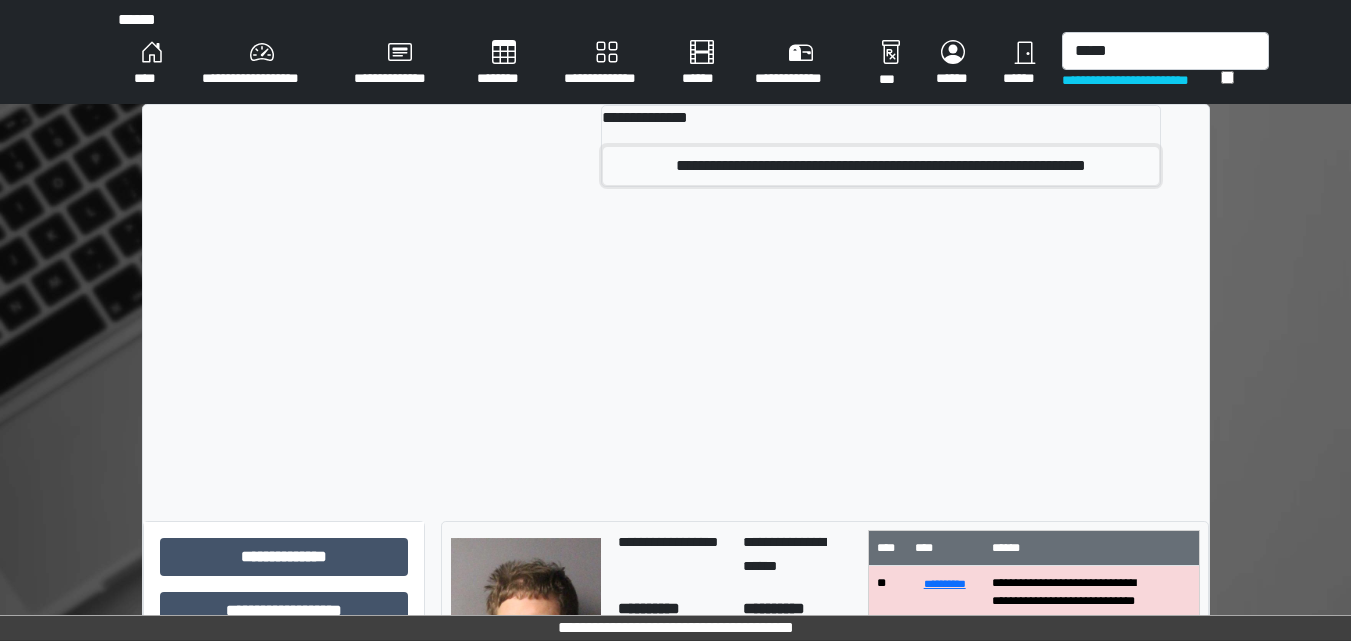 click on "**********" at bounding box center (880, 166) 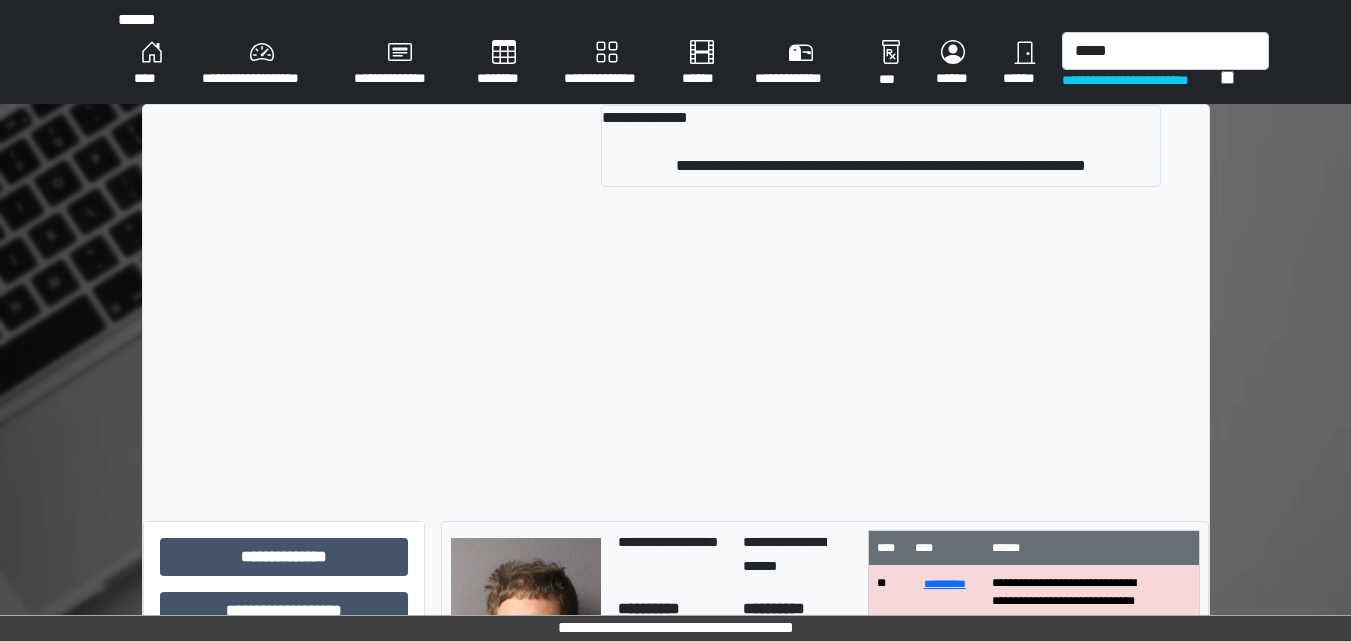 type 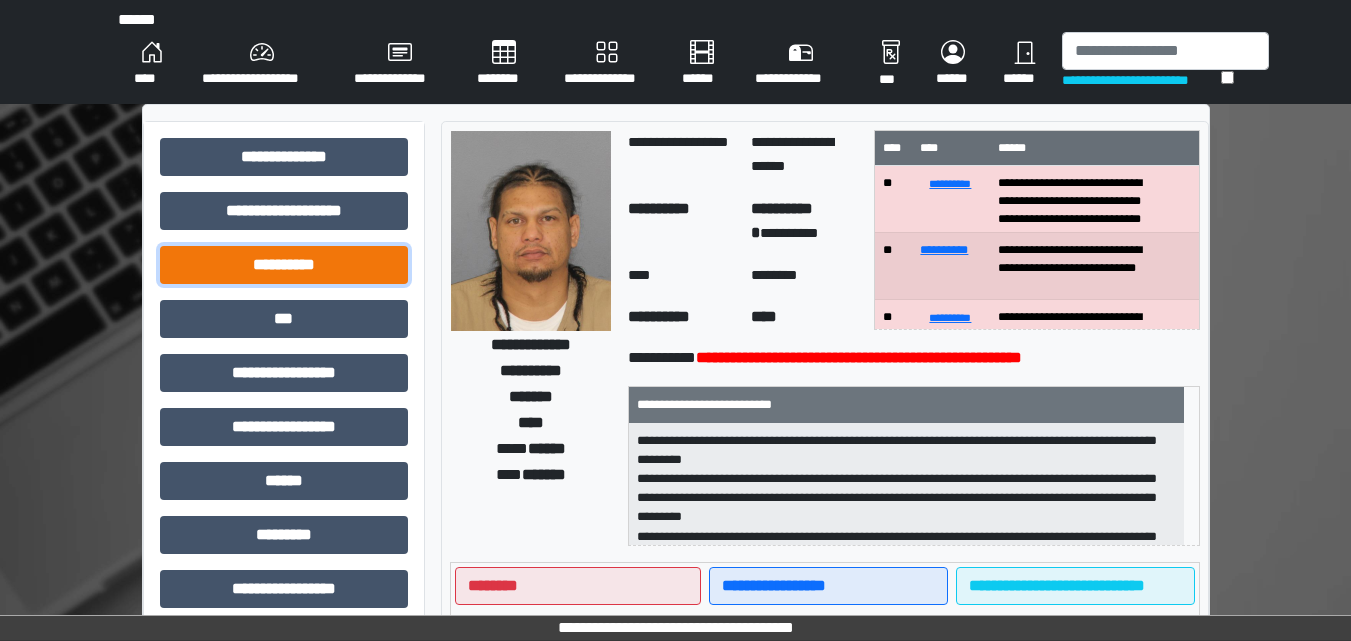 click on "**********" at bounding box center (284, 265) 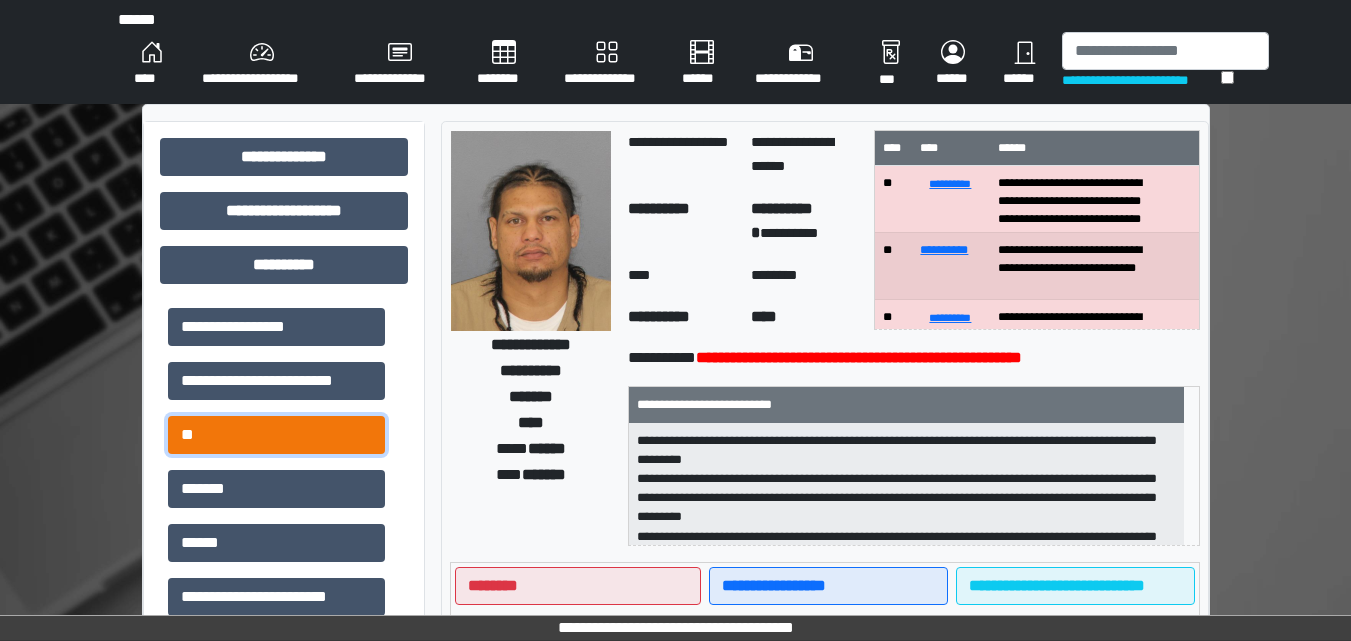 click on "**" at bounding box center (276, 435) 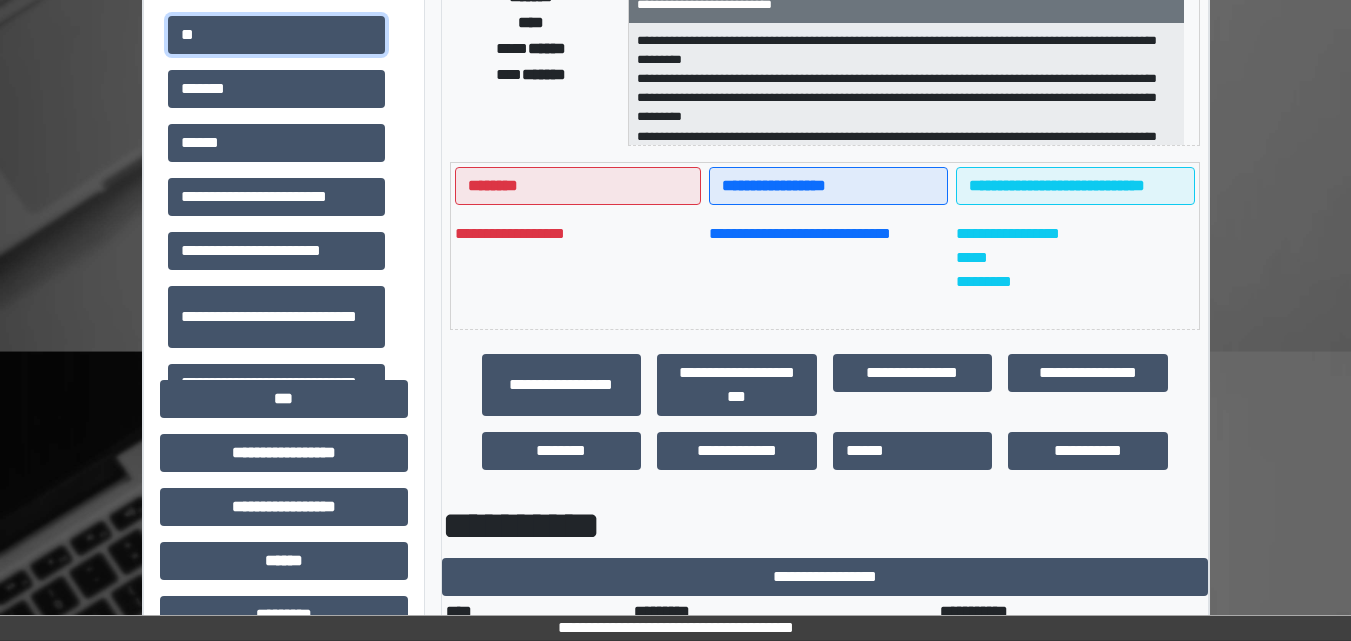 scroll, scrollTop: 500, scrollLeft: 0, axis: vertical 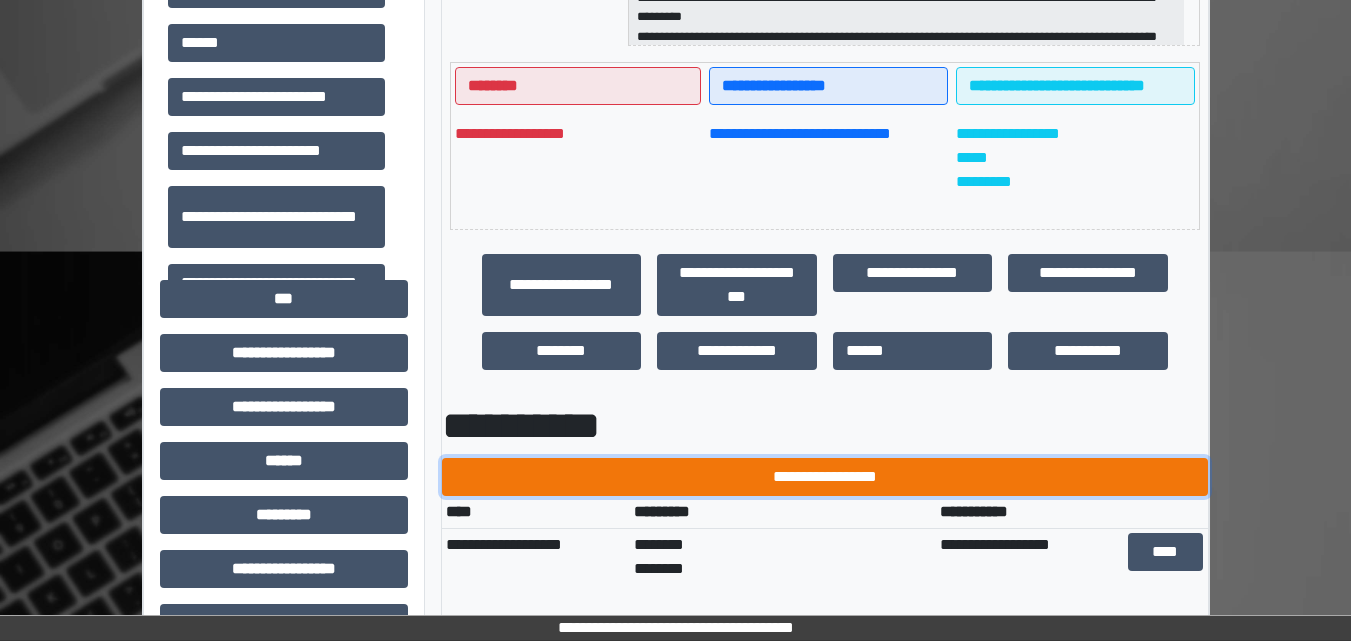 click on "**********" at bounding box center [825, 477] 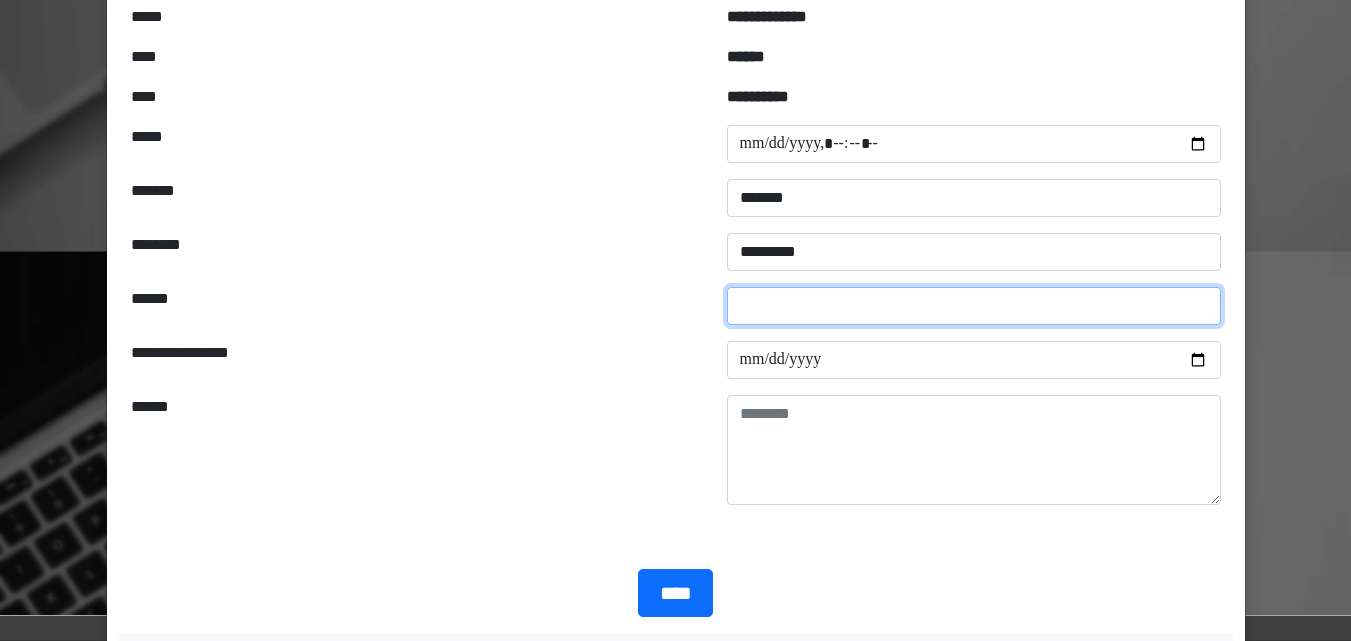 click at bounding box center (974, 306) 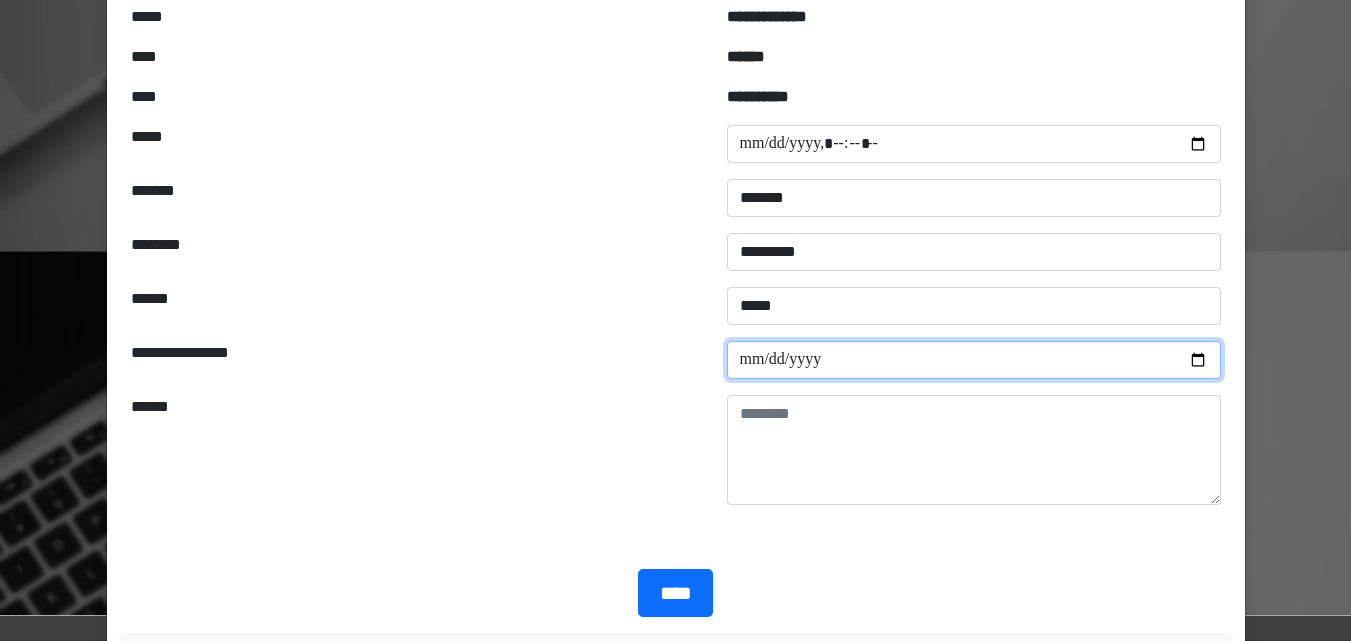 click at bounding box center (974, 360) 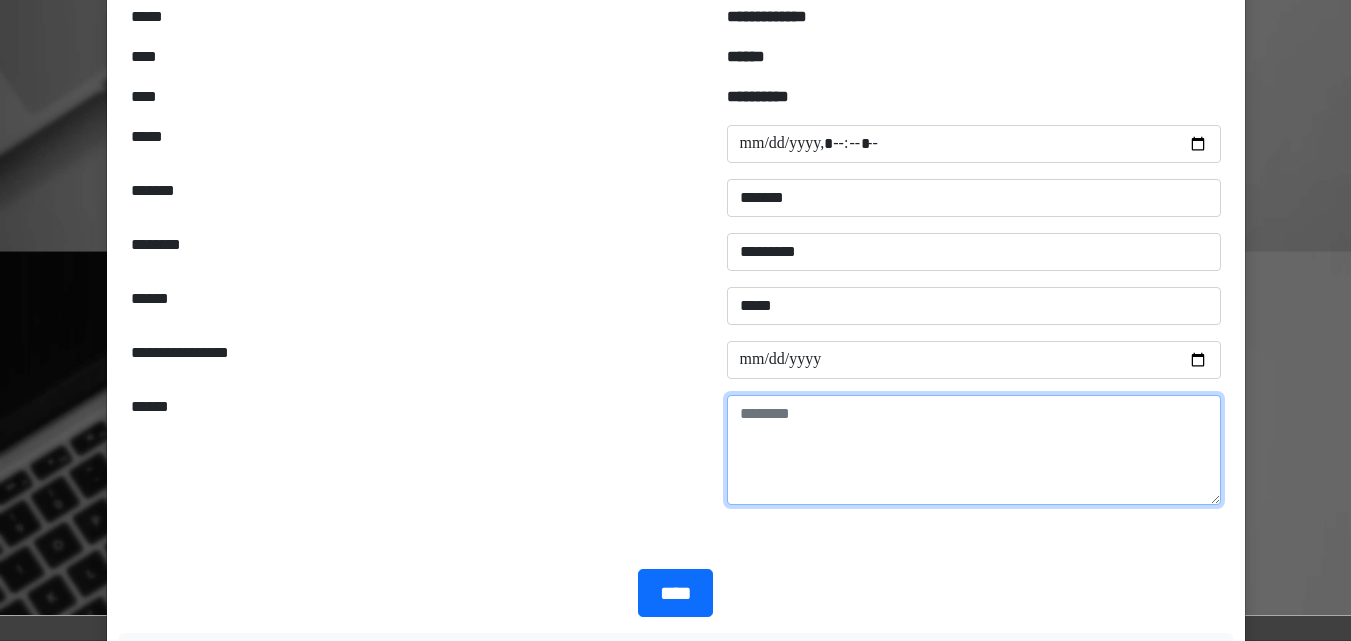 click at bounding box center (974, 450) 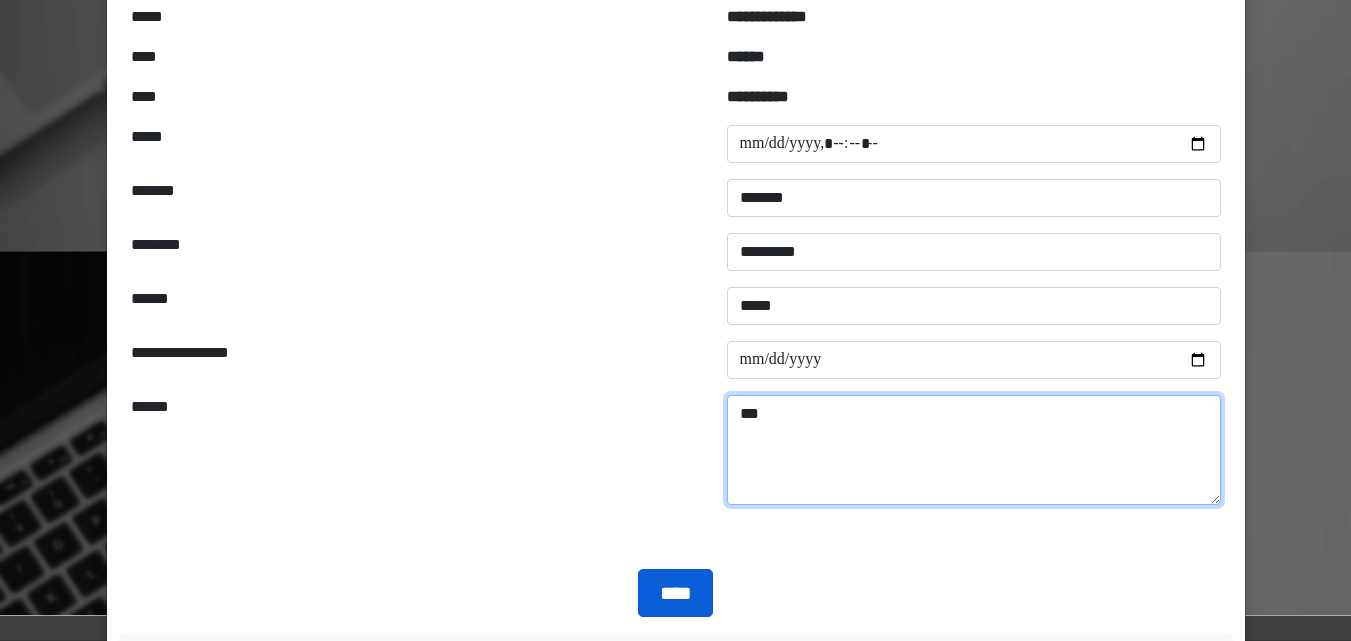 type on "***" 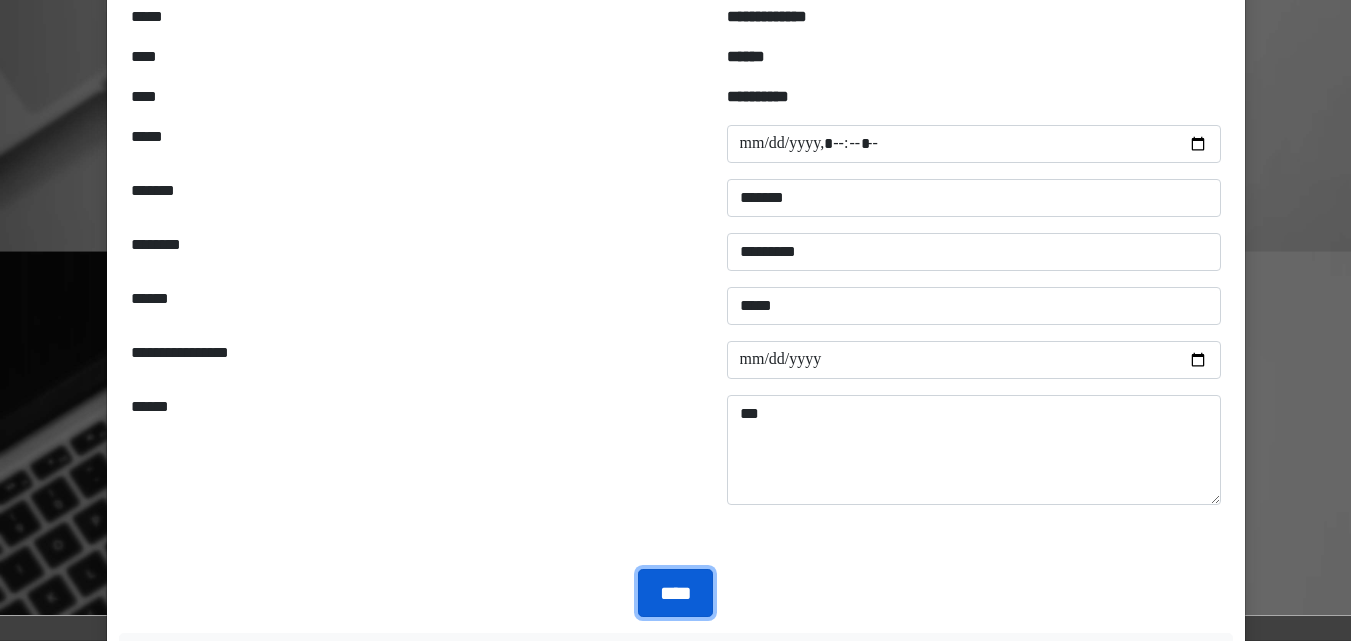 click on "****" at bounding box center (675, 593) 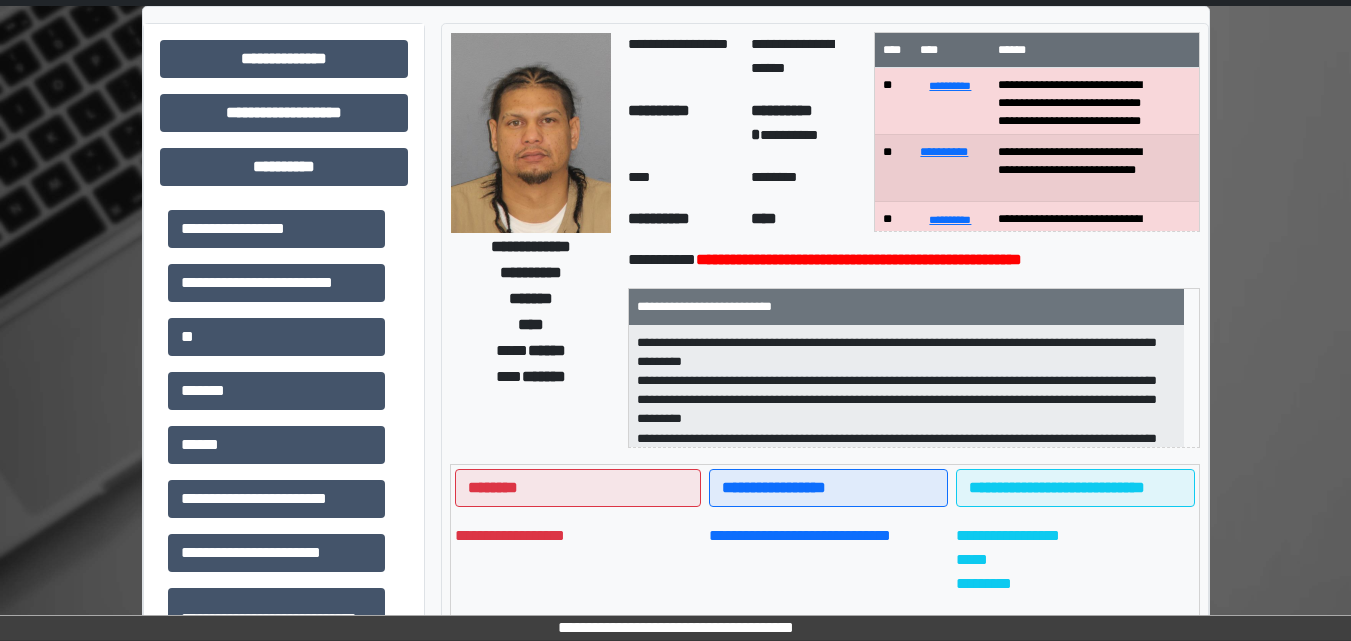 scroll, scrollTop: 0, scrollLeft: 0, axis: both 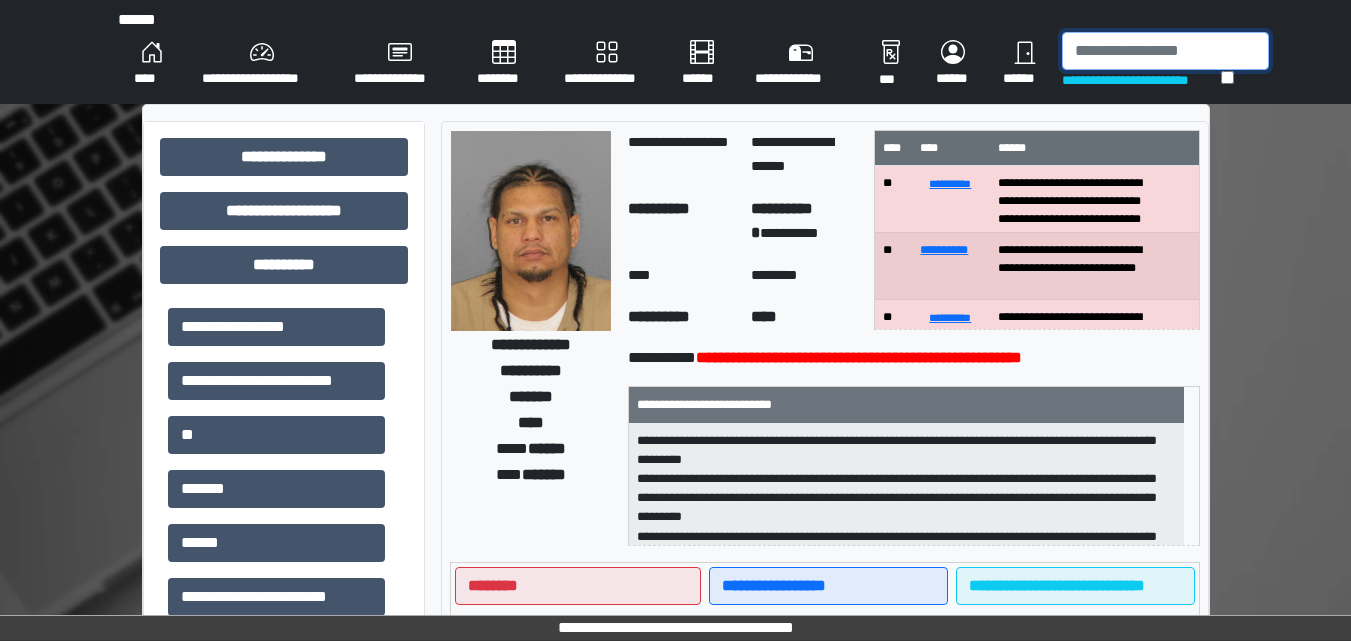 click at bounding box center [1165, 51] 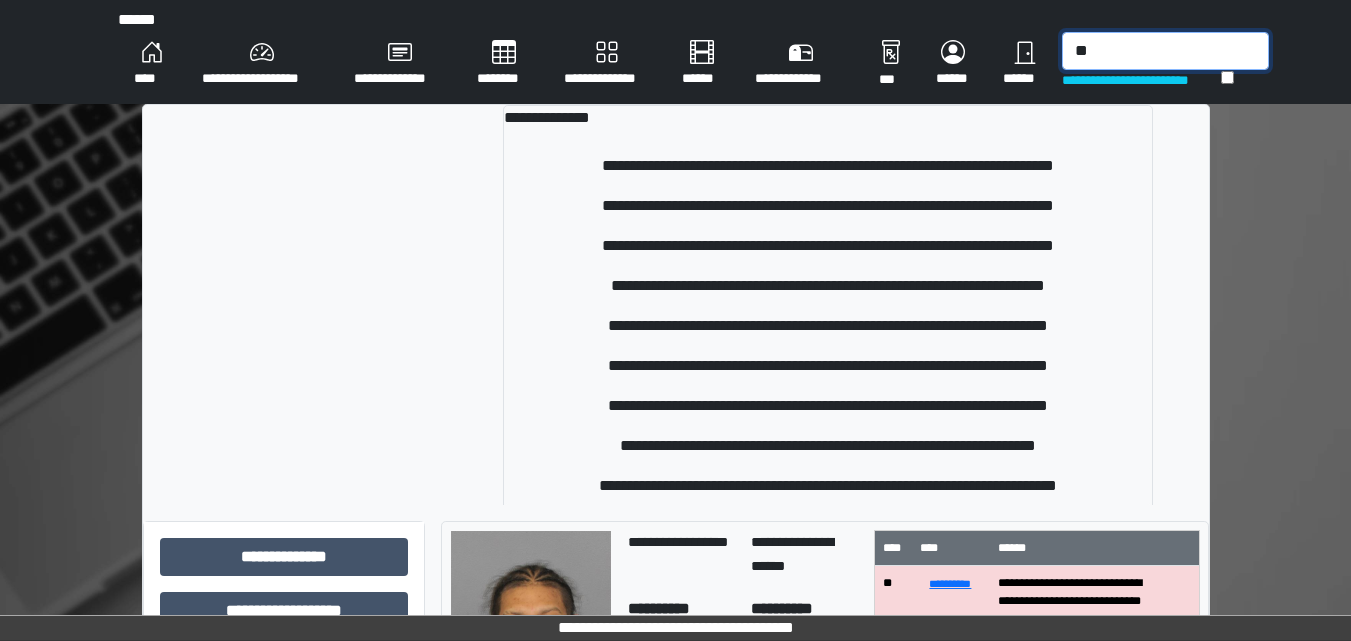 type on "*" 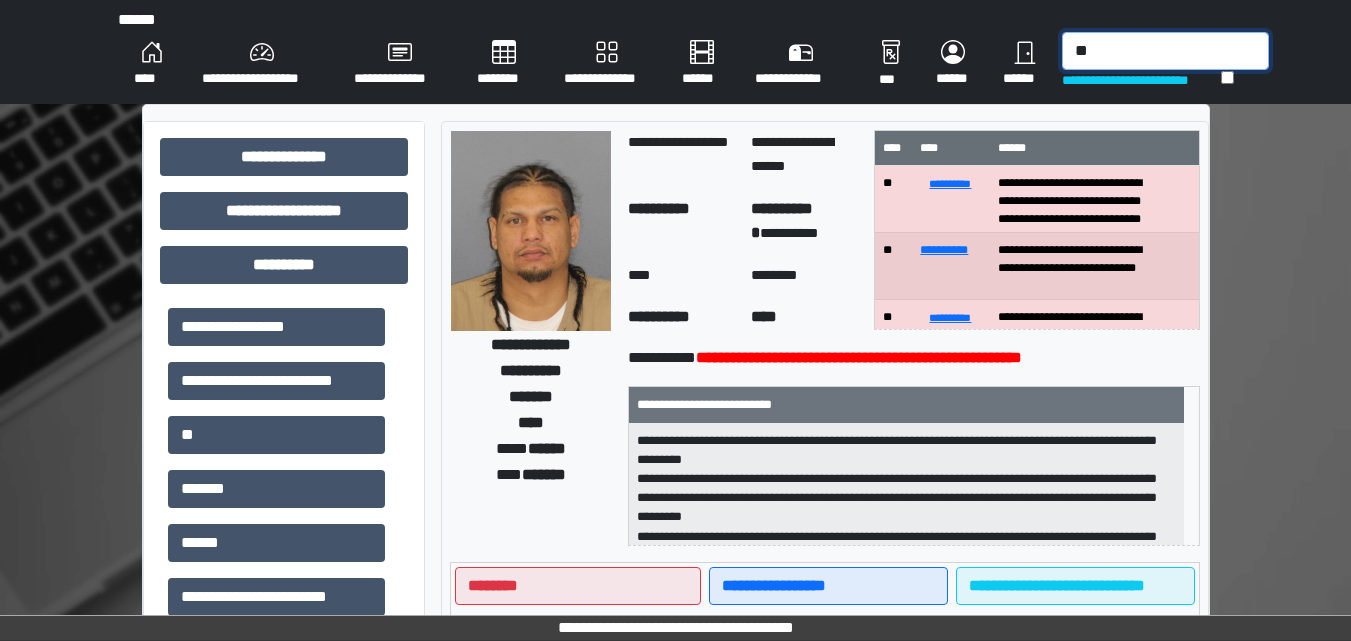 type on "*" 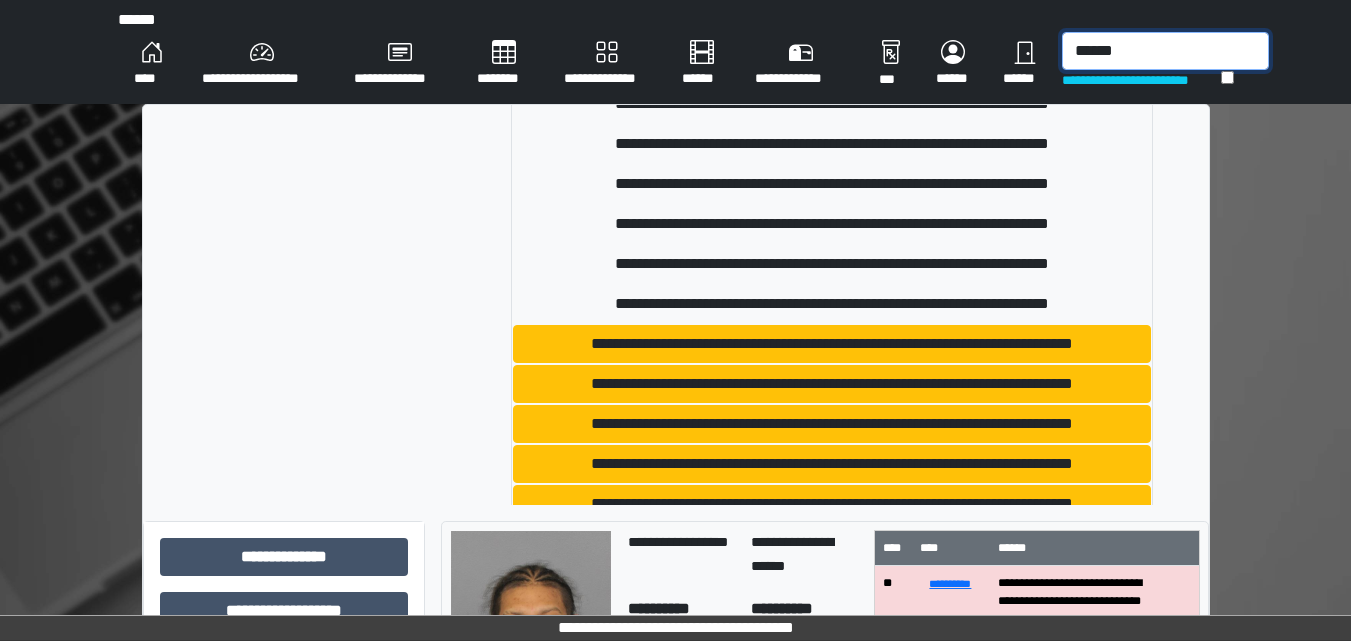 scroll, scrollTop: 200, scrollLeft: 0, axis: vertical 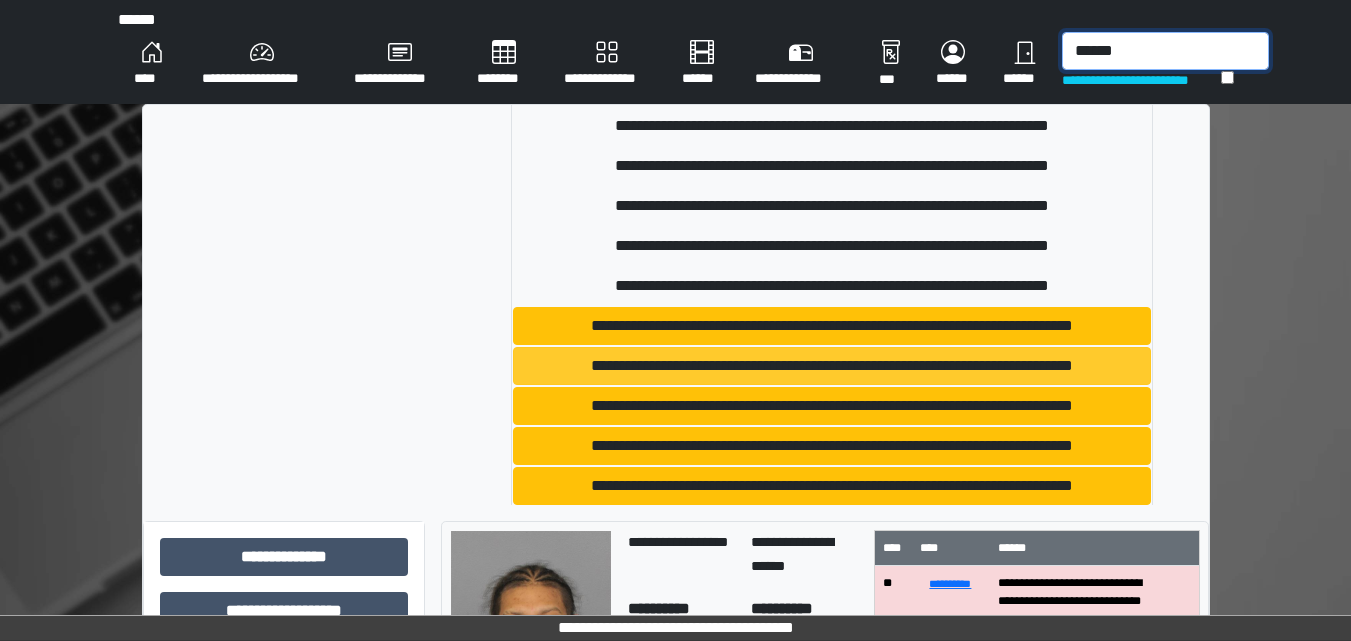 type on "******" 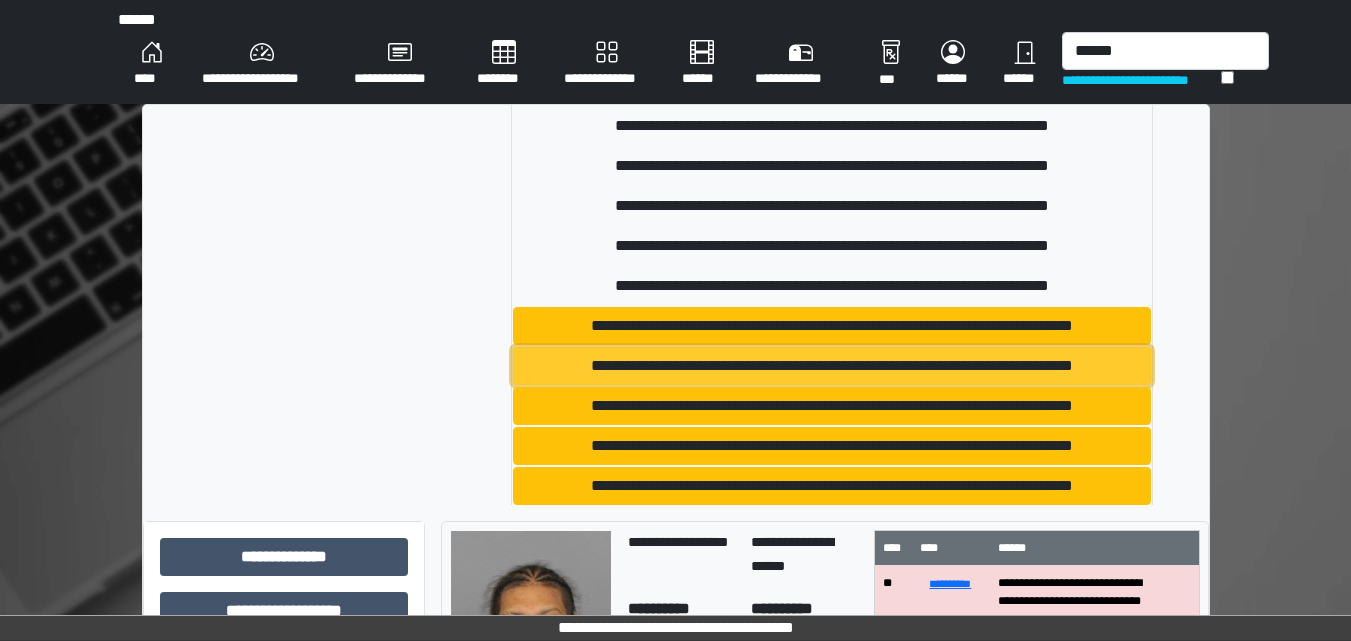 click on "**********" at bounding box center [832, 366] 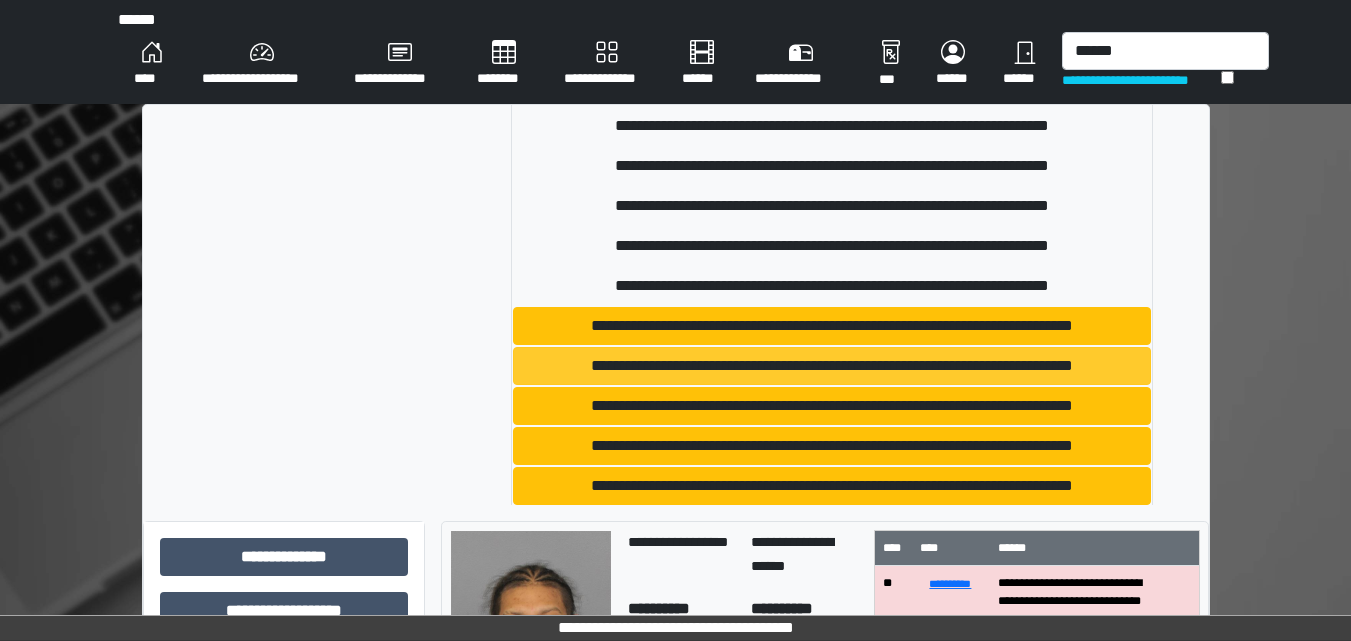 type 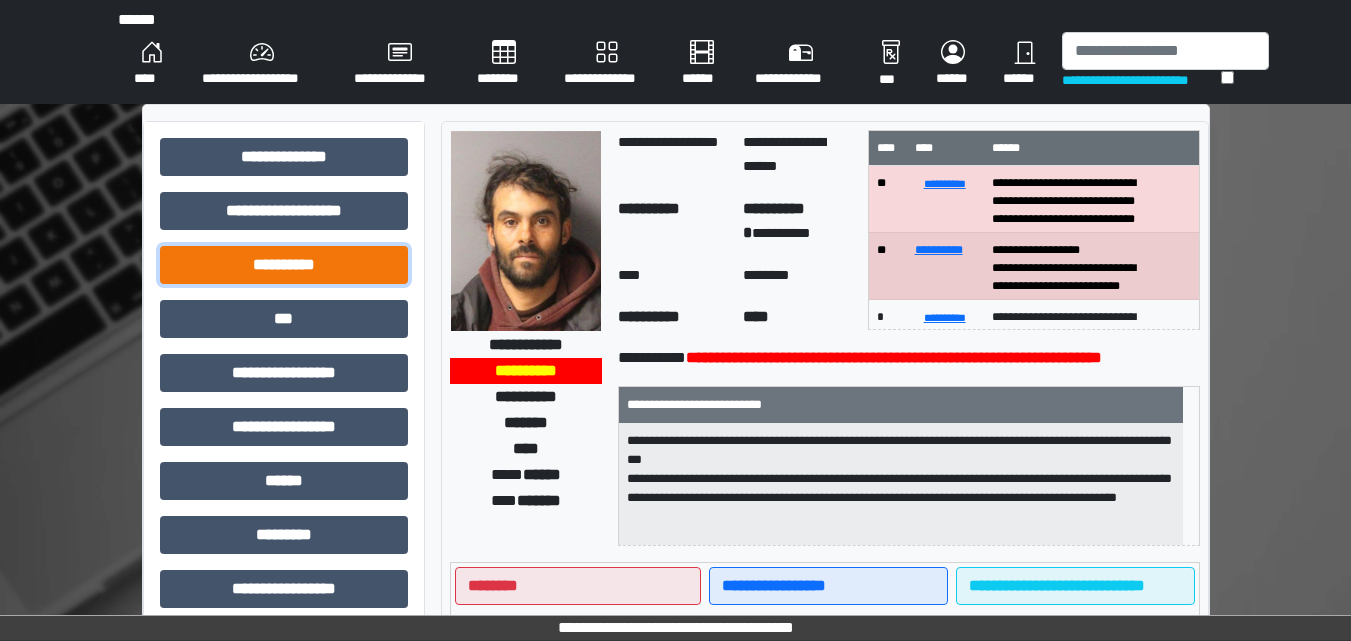click on "**********" at bounding box center (284, 265) 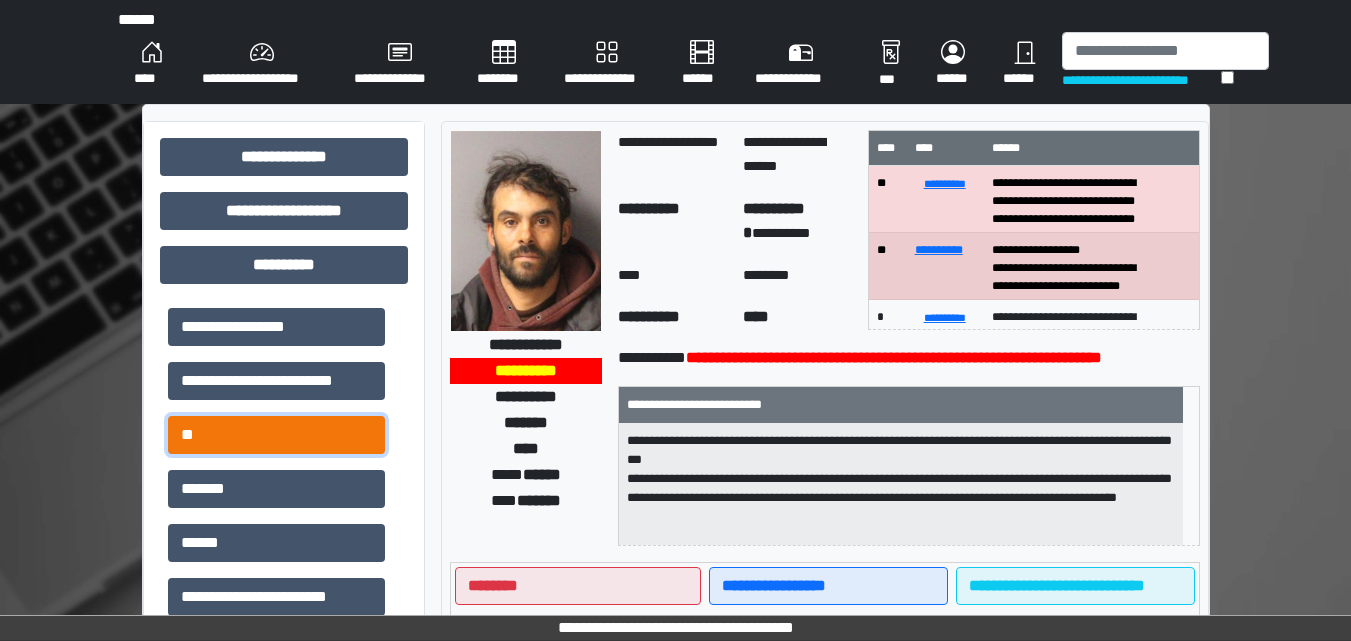 click on "**" at bounding box center [276, 435] 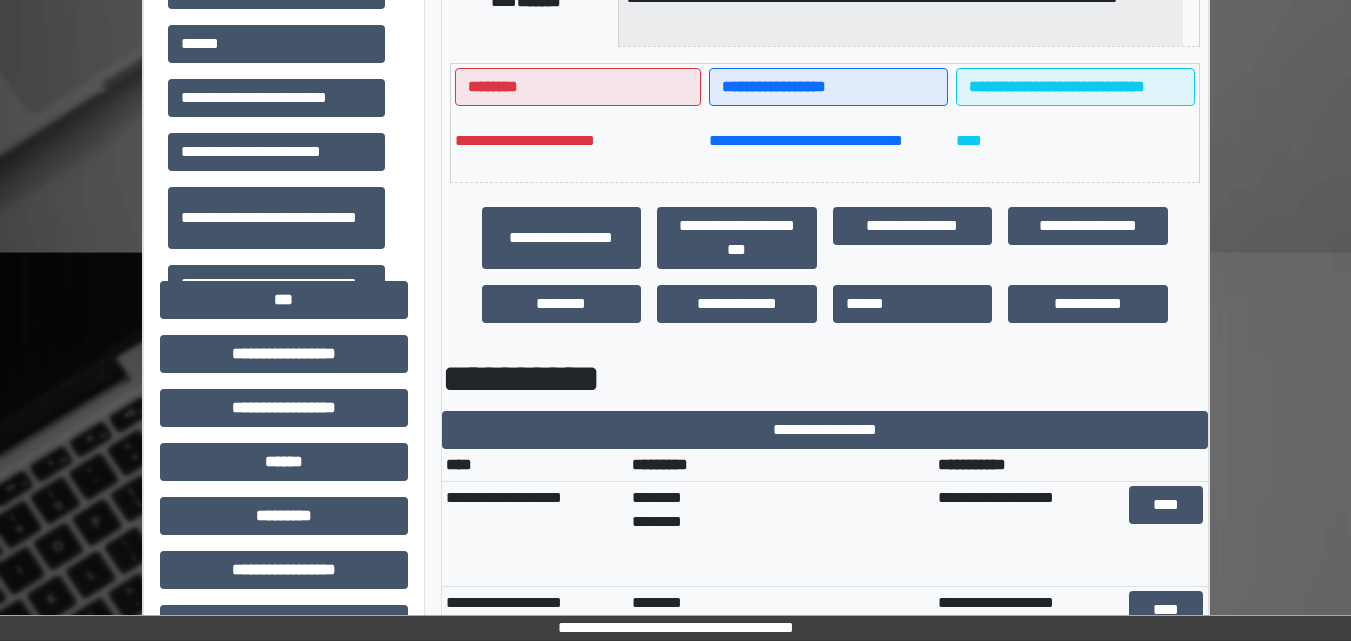 scroll, scrollTop: 500, scrollLeft: 0, axis: vertical 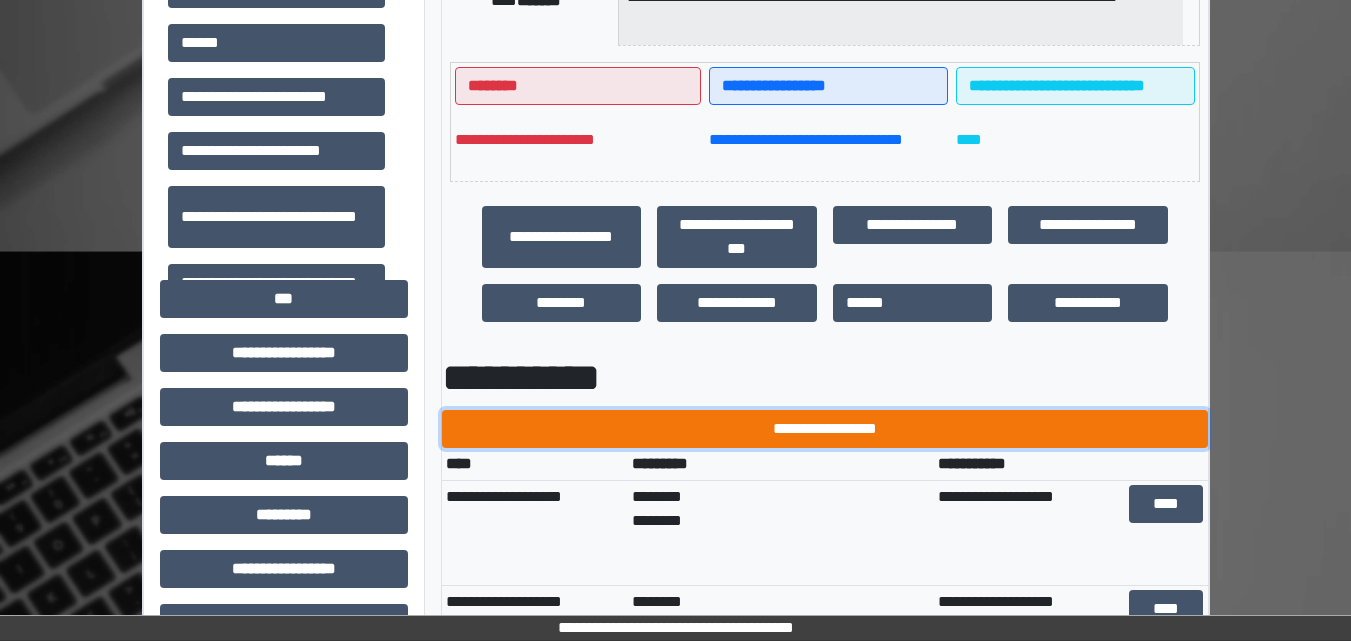 click on "**********" at bounding box center (825, 429) 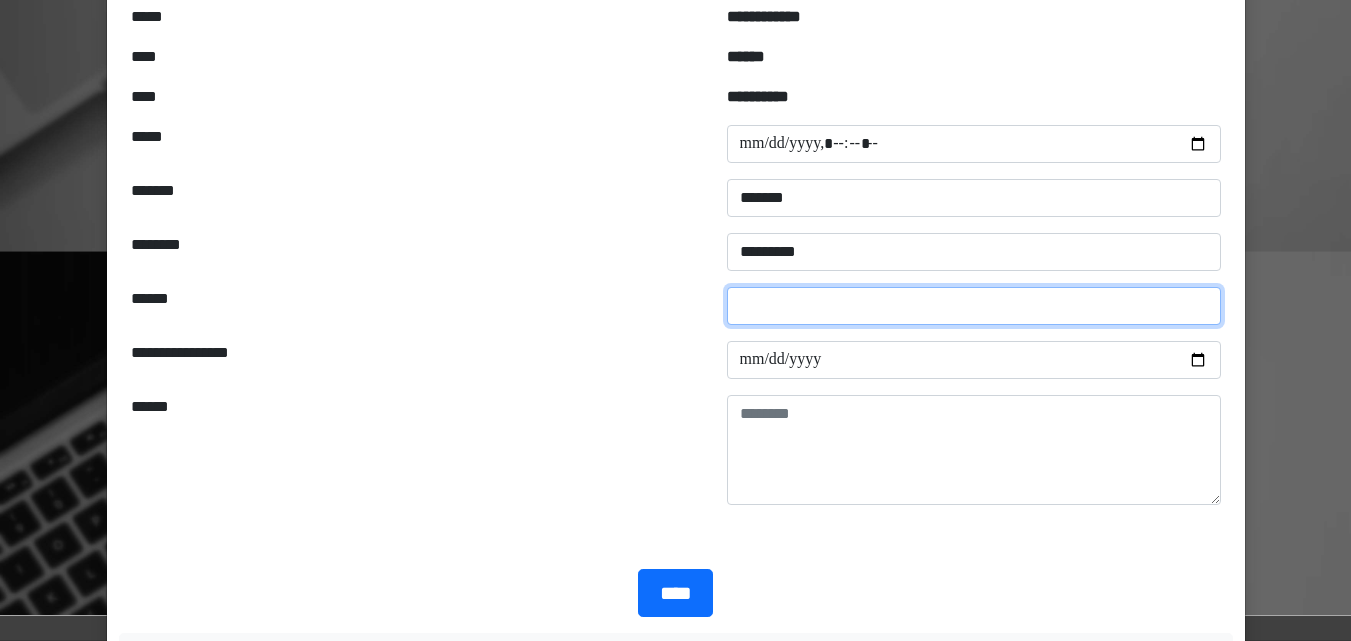 click at bounding box center [974, 306] 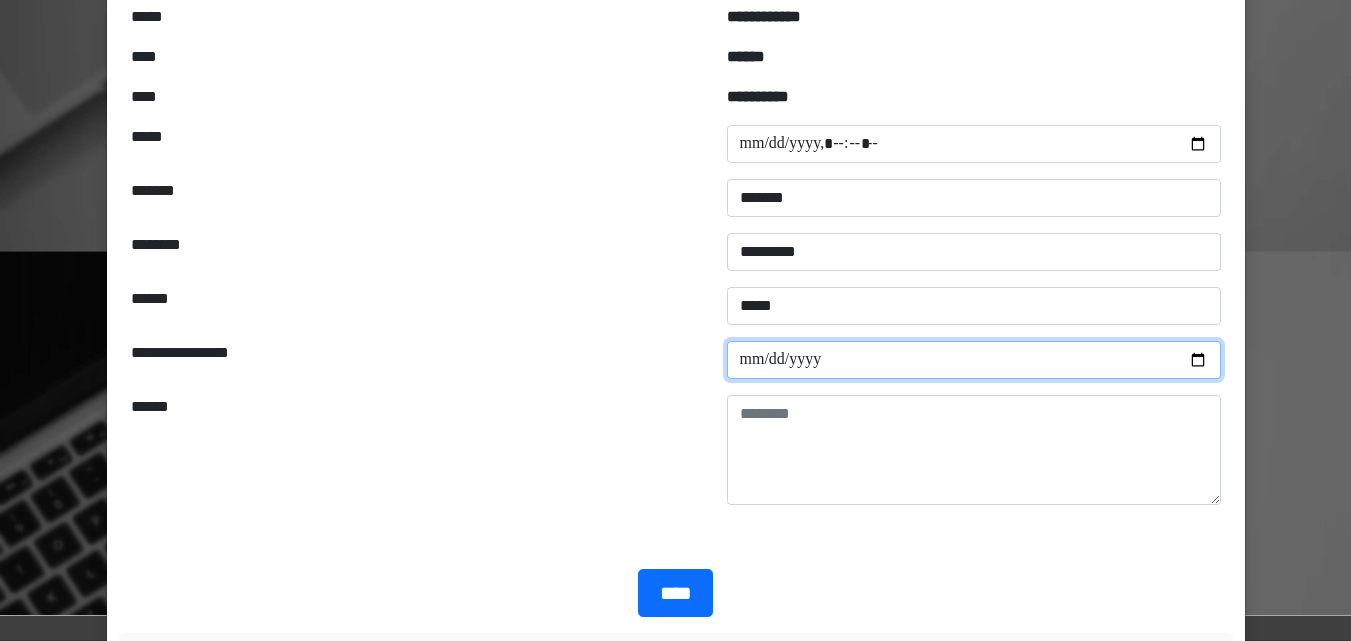 click at bounding box center [974, 360] 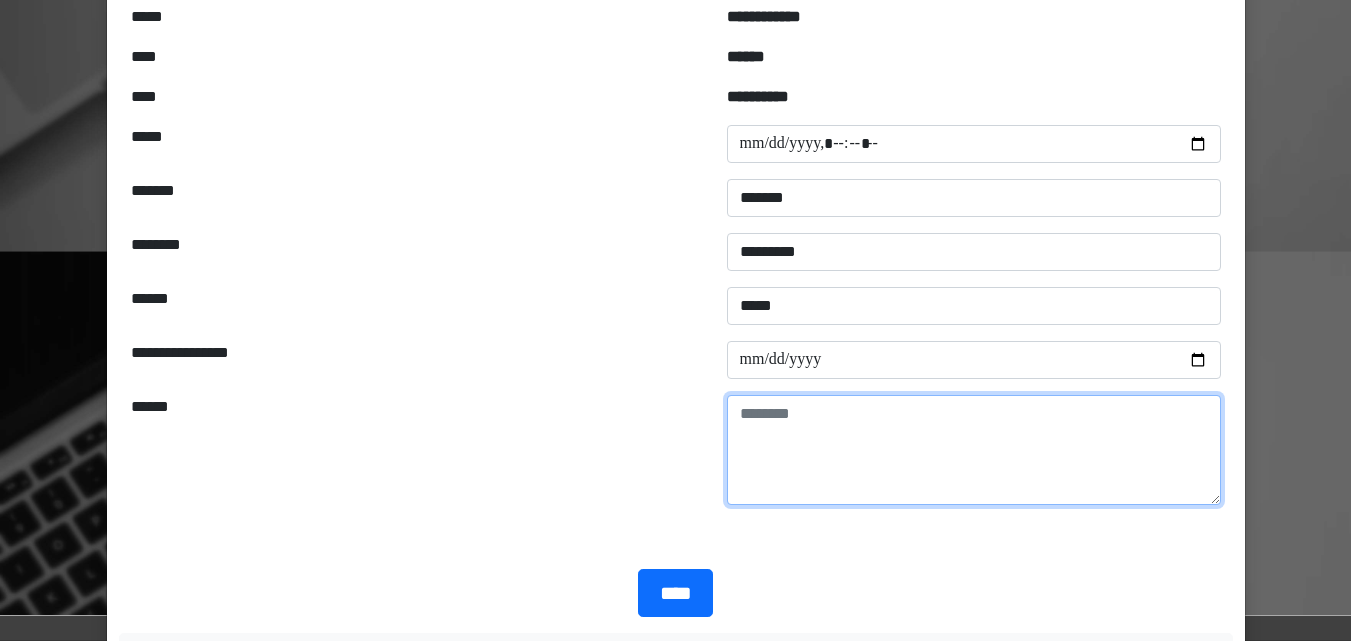 click at bounding box center (974, 450) 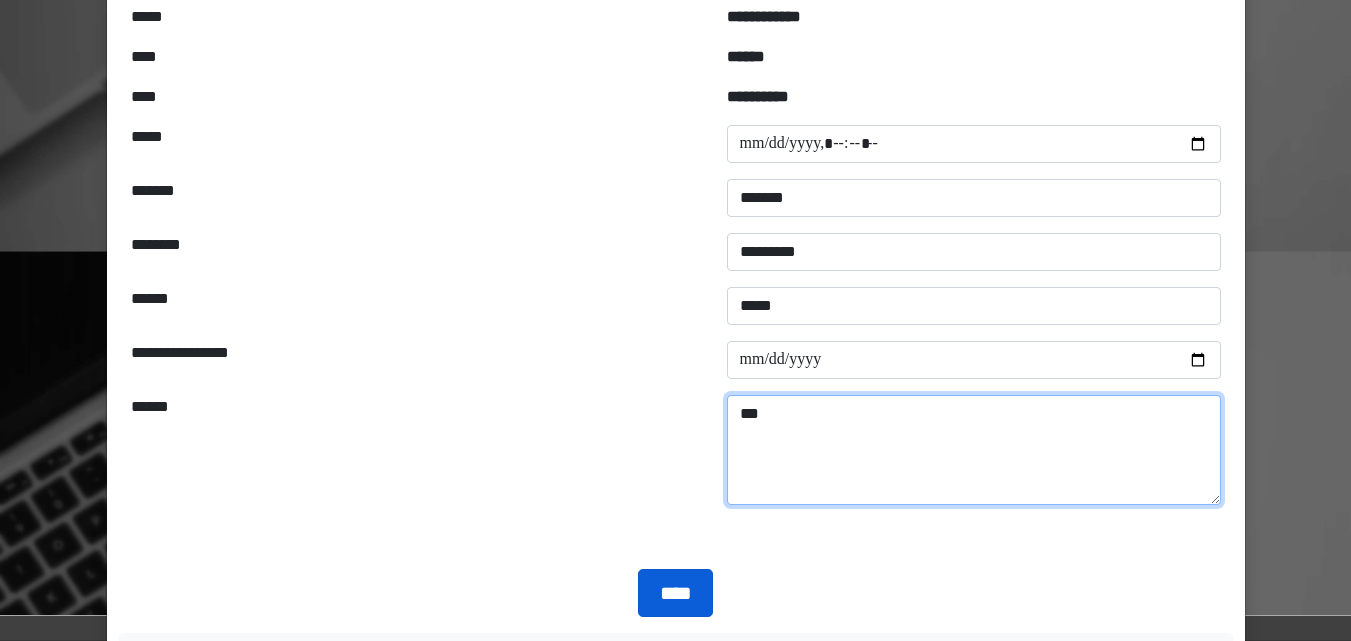type on "***" 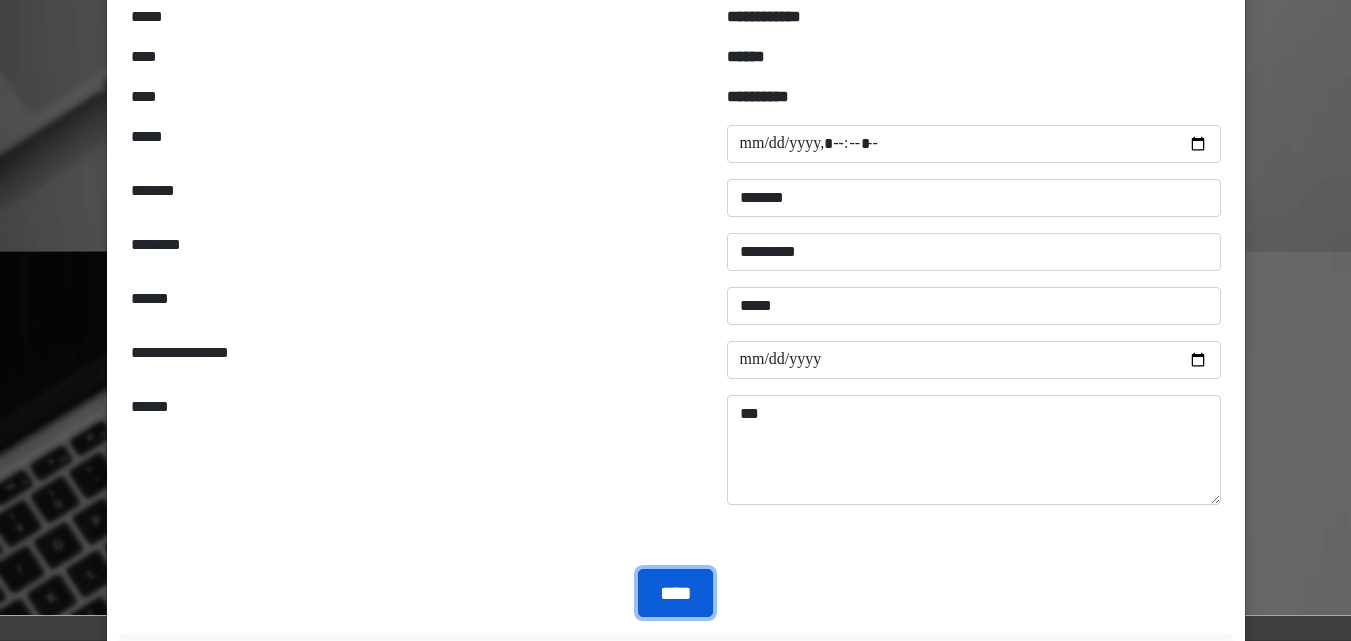click on "****" at bounding box center (675, 593) 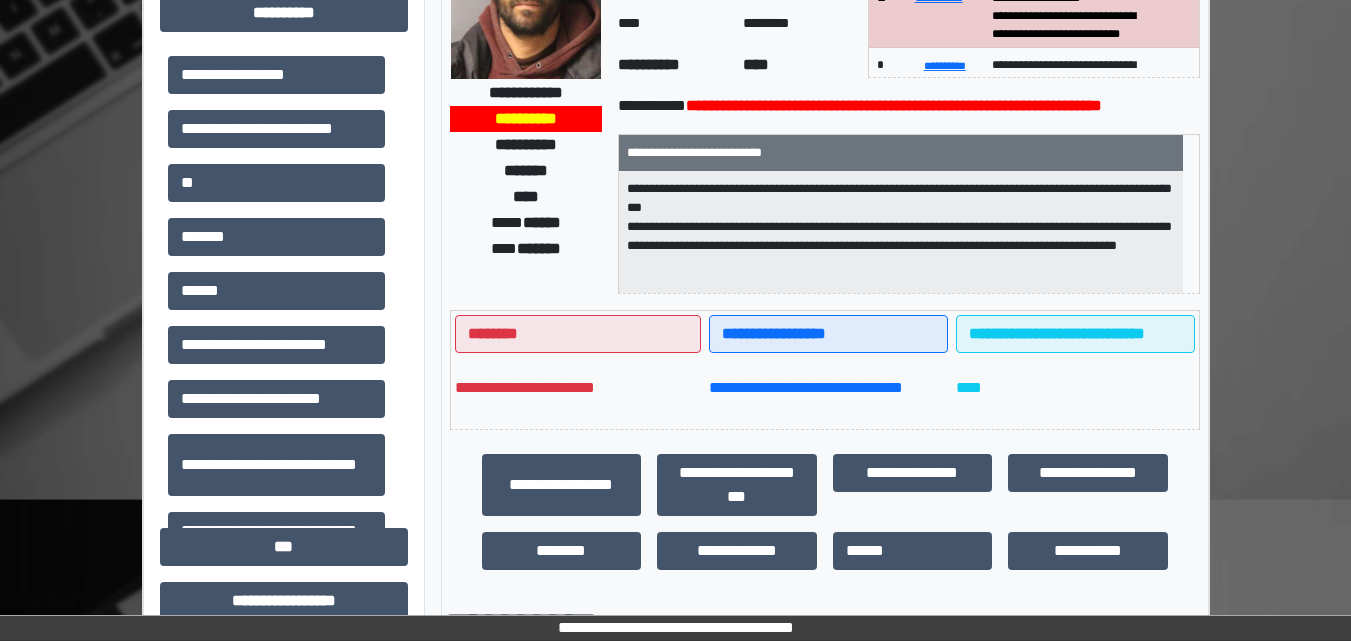 scroll, scrollTop: 200, scrollLeft: 0, axis: vertical 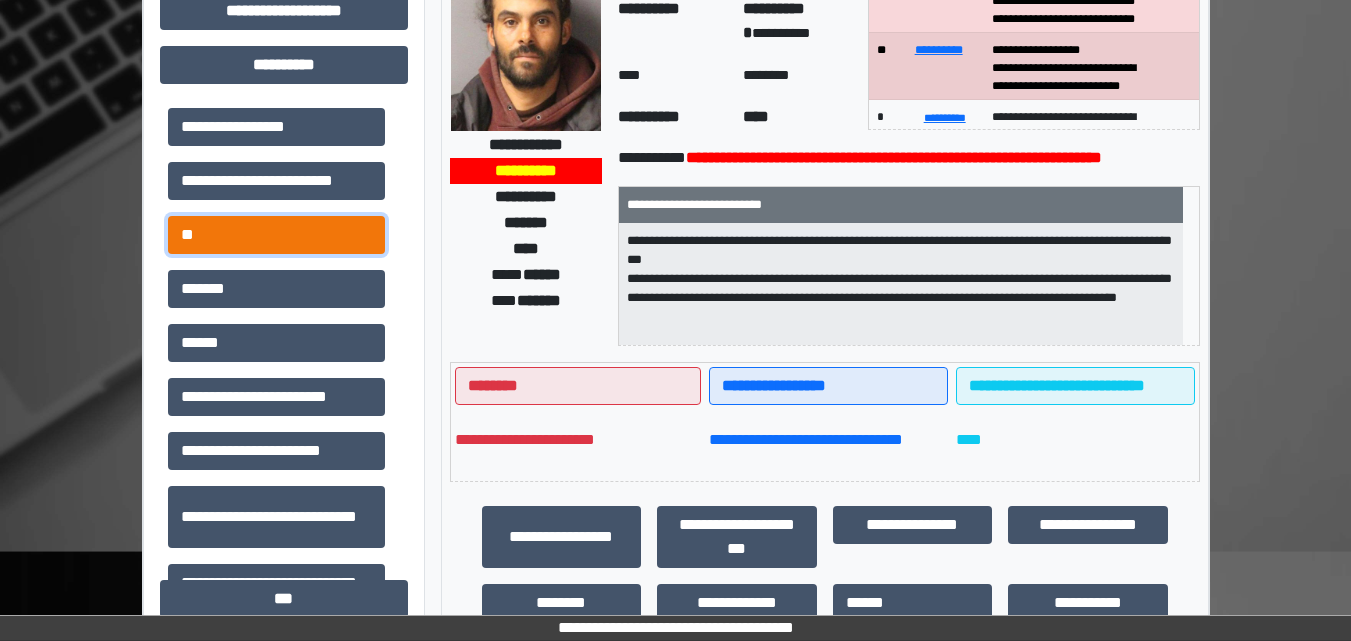 click on "**" at bounding box center [276, 235] 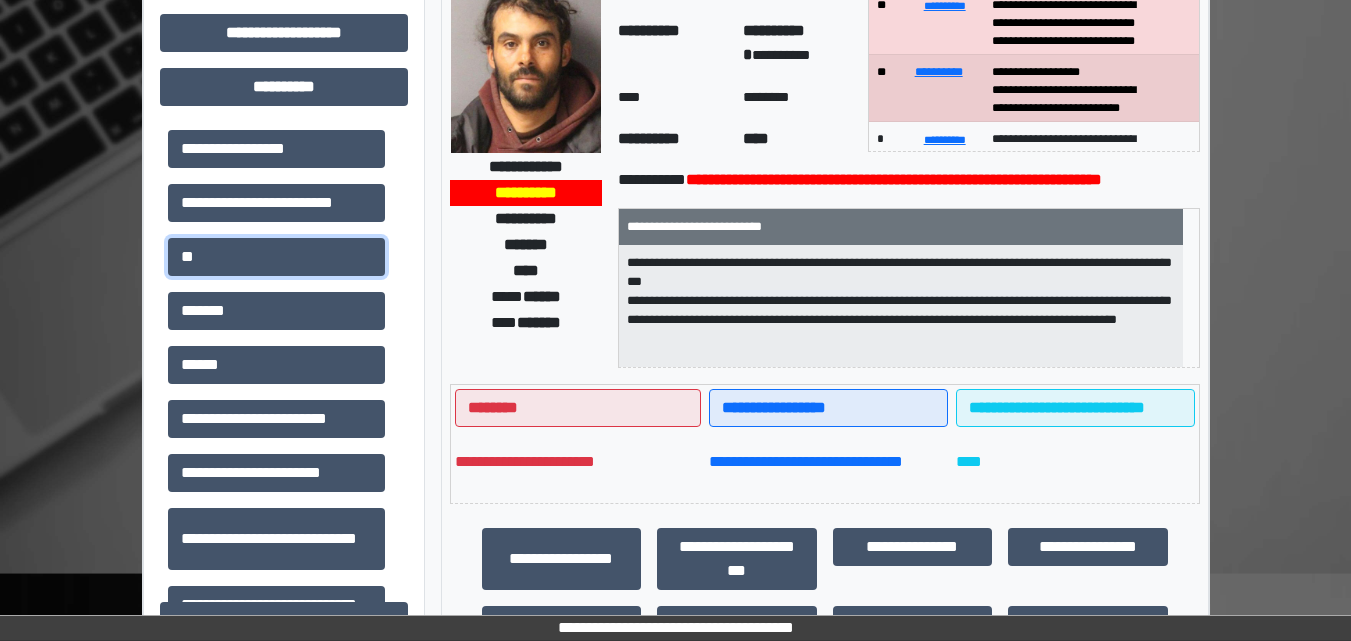 scroll, scrollTop: 0, scrollLeft: 0, axis: both 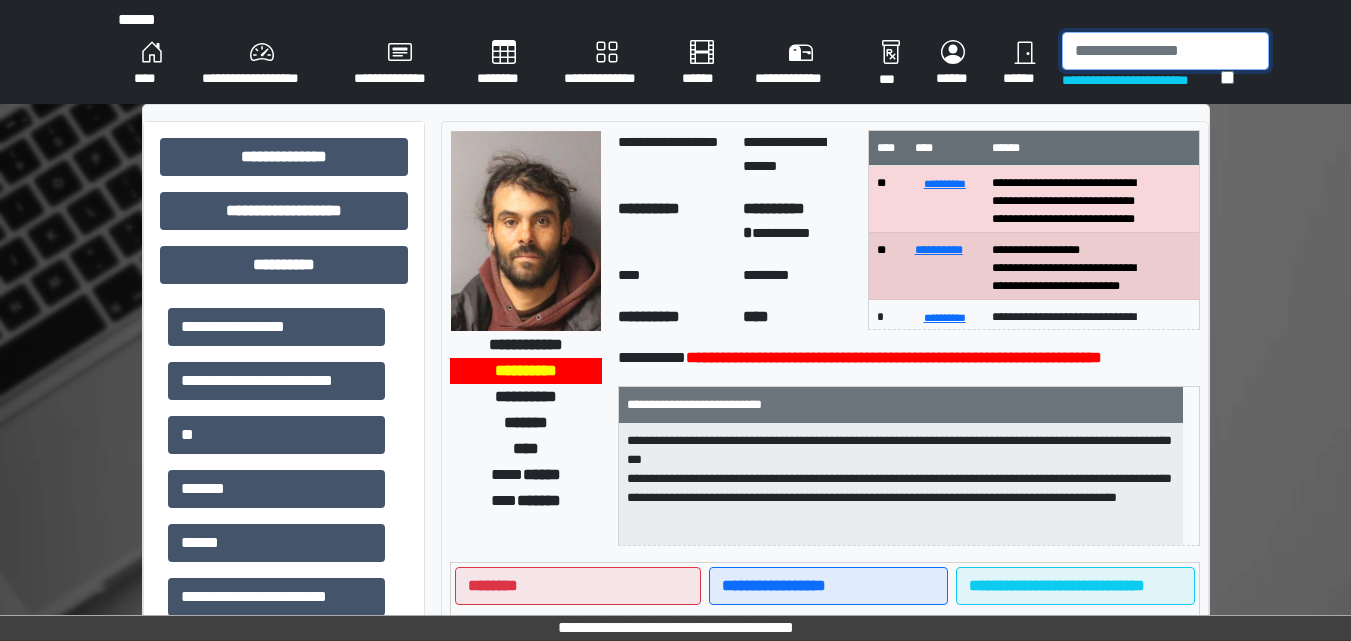 click at bounding box center [1165, 51] 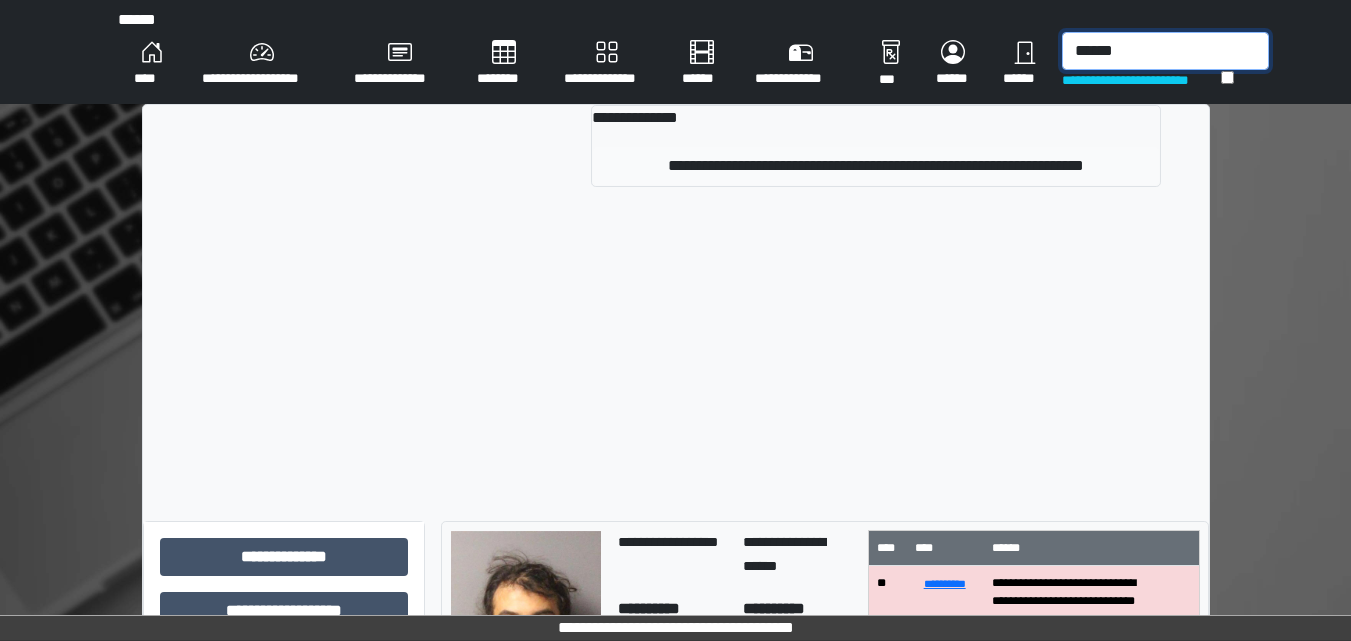 type on "******" 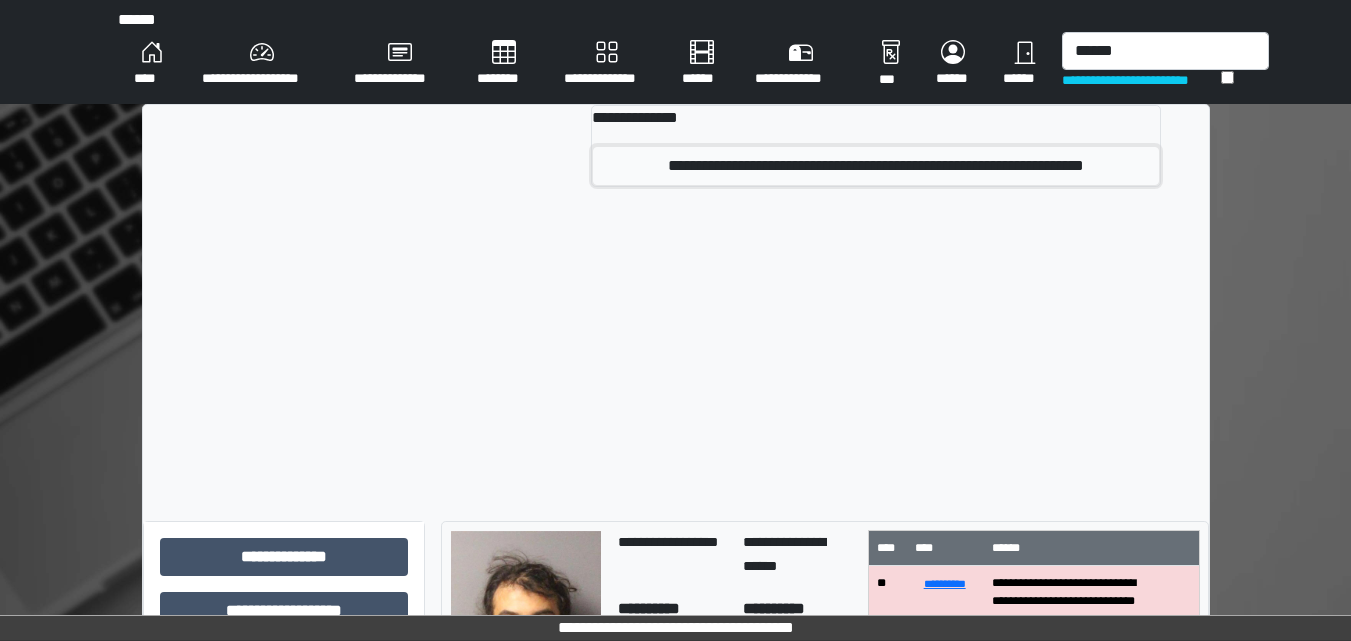 click on "**********" at bounding box center [875, 166] 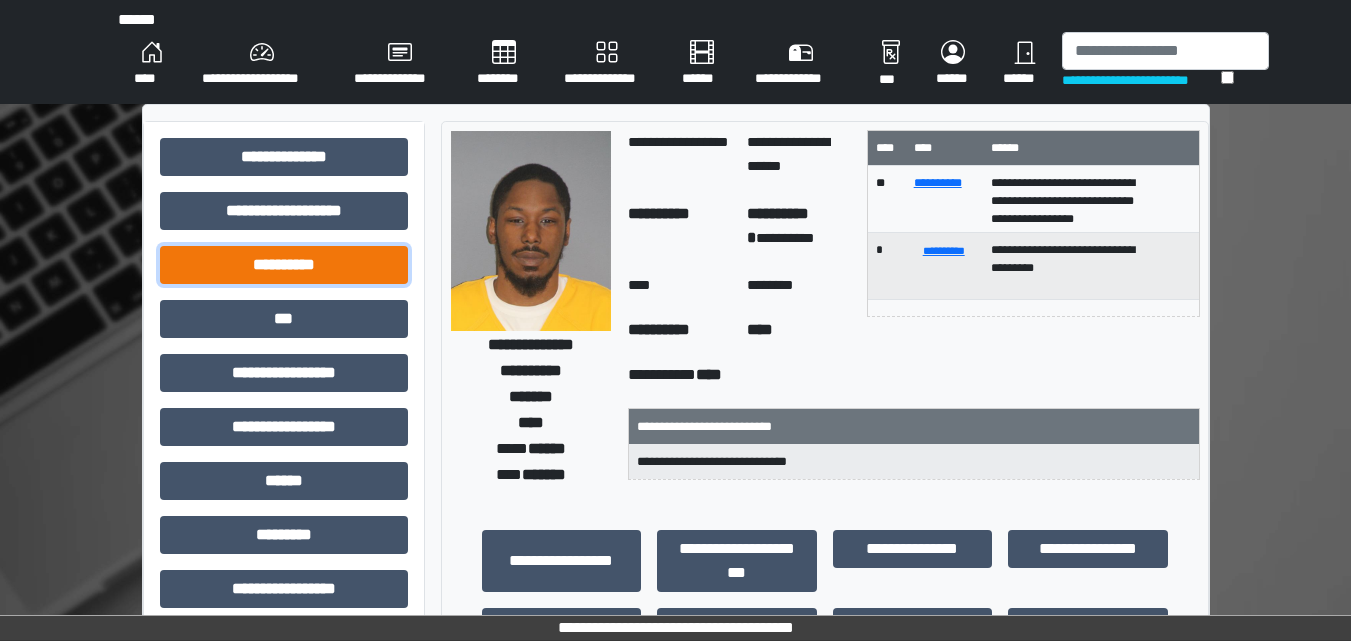 click on "**********" at bounding box center [284, 265] 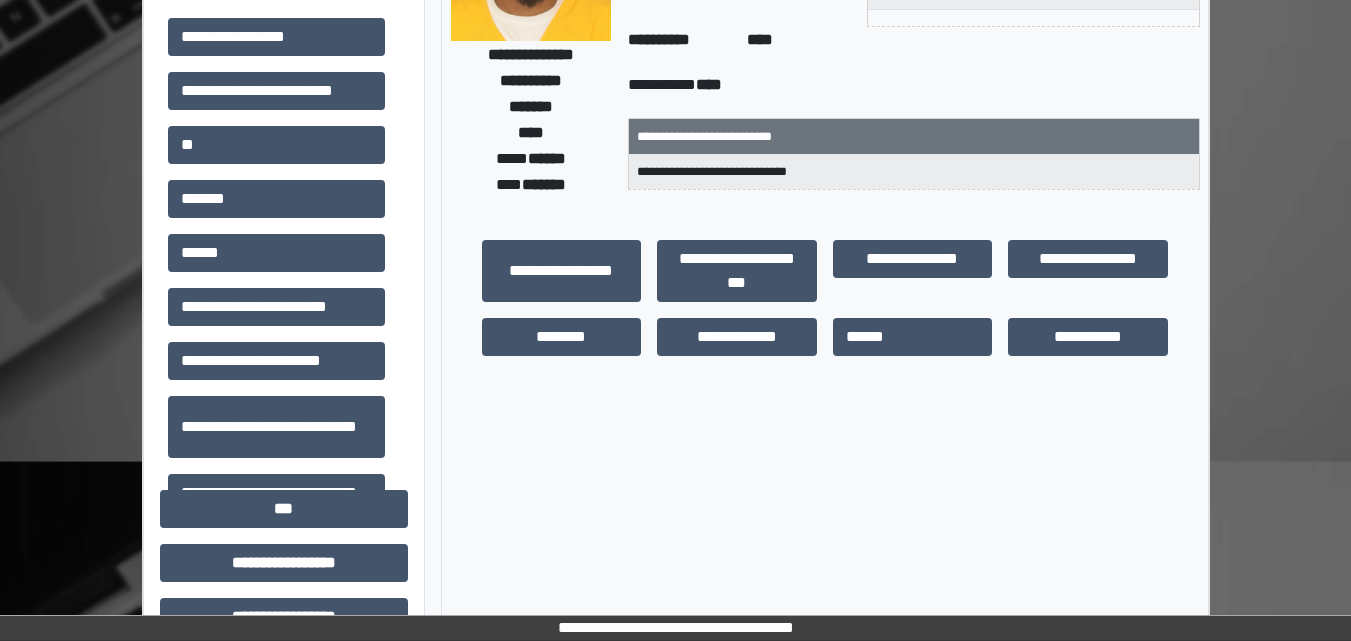 scroll, scrollTop: 400, scrollLeft: 0, axis: vertical 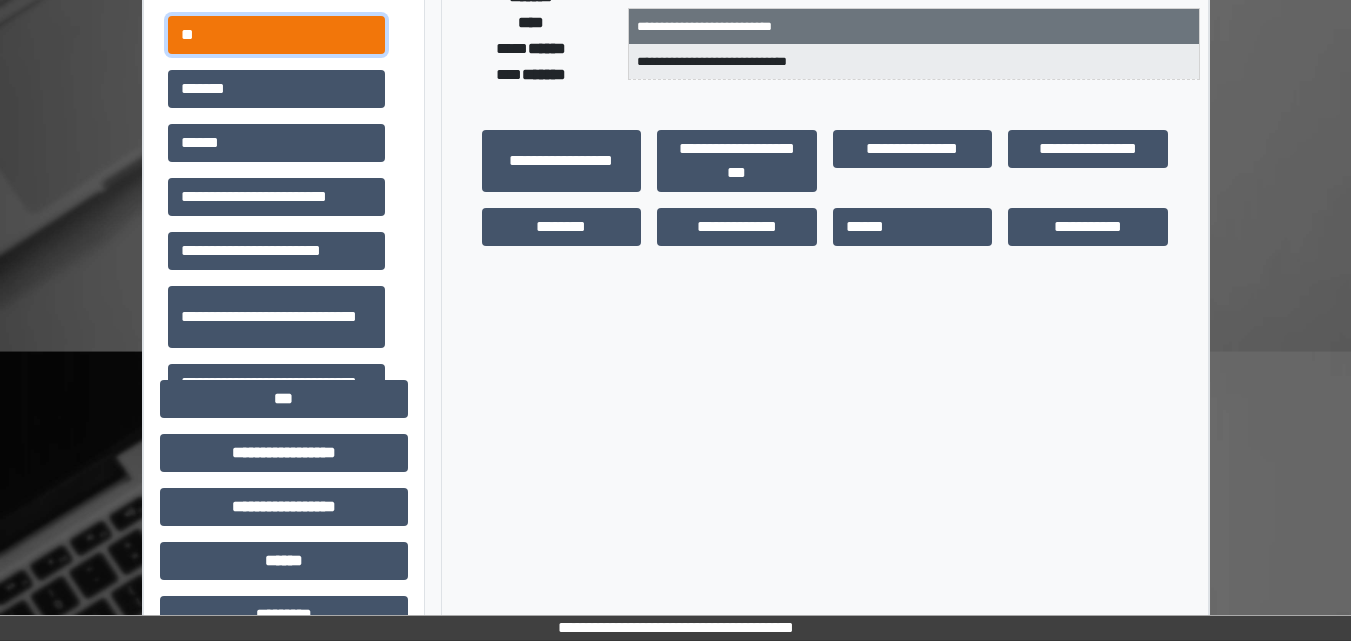 click on "**" at bounding box center (276, 35) 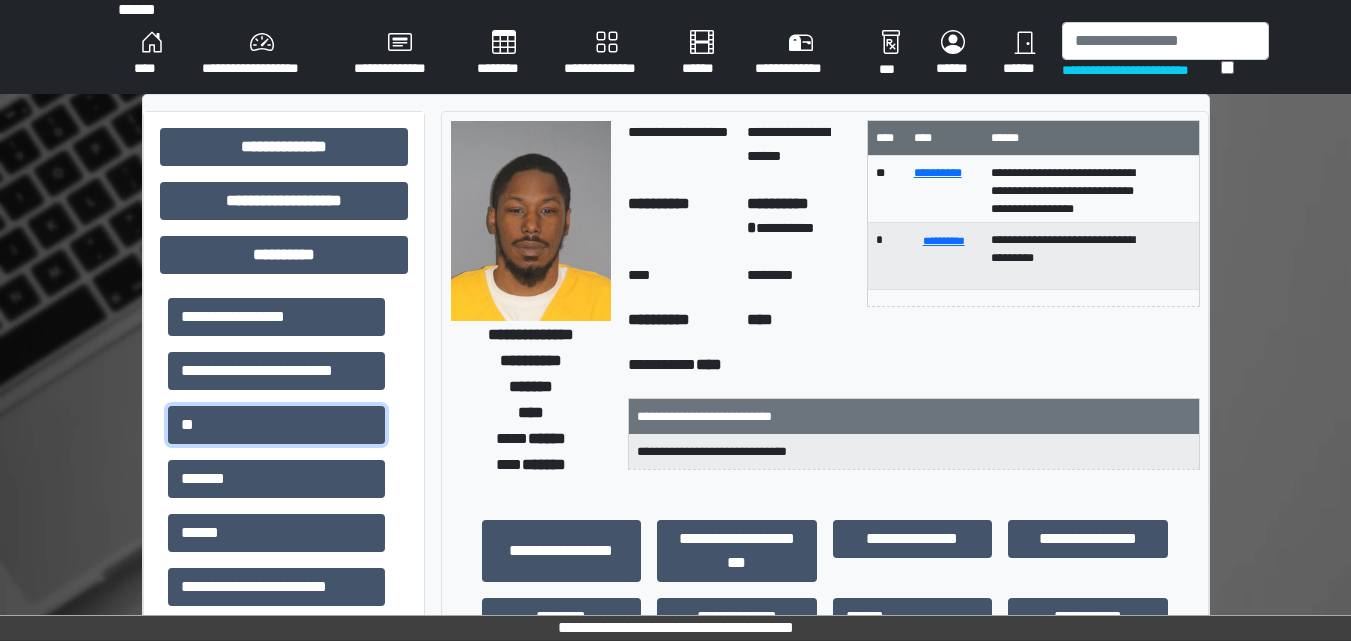 scroll, scrollTop: 0, scrollLeft: 0, axis: both 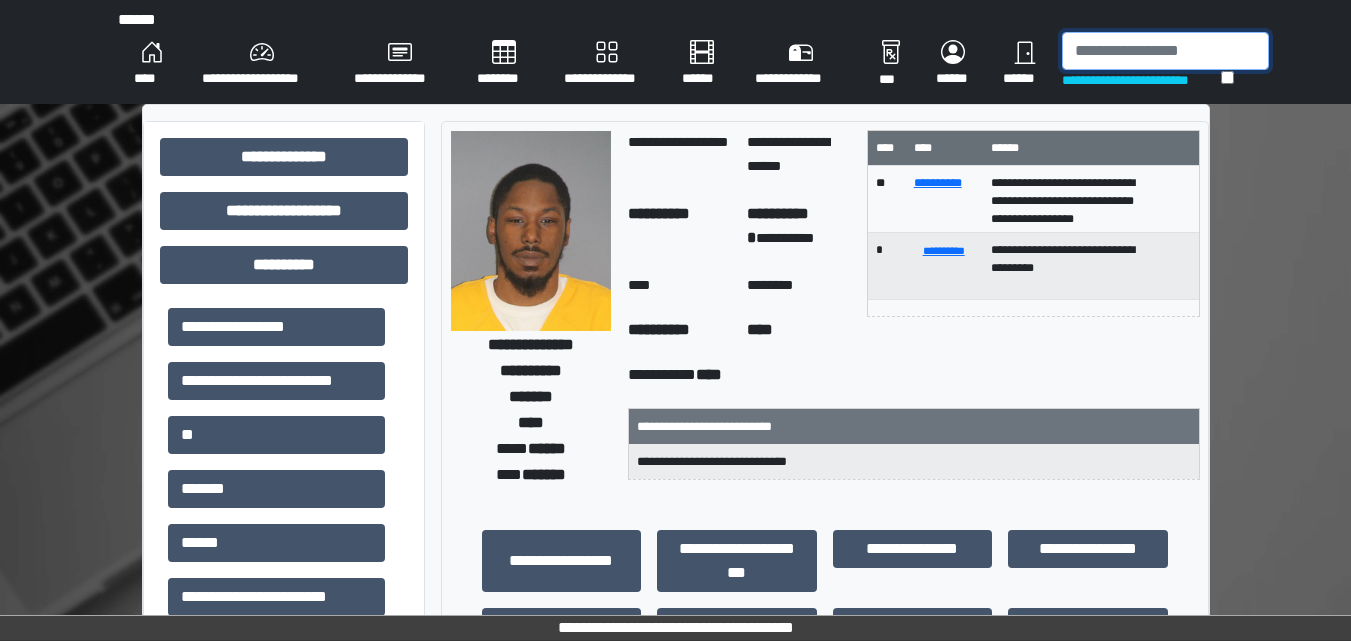 click at bounding box center (1165, 51) 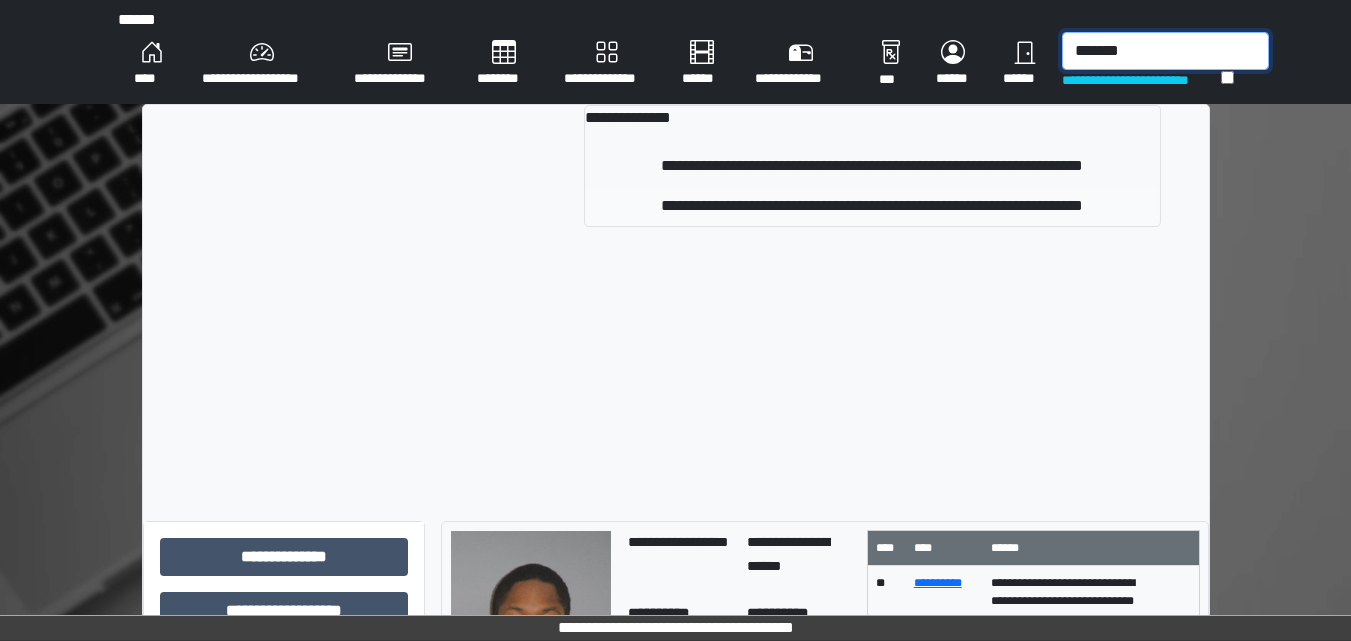 type on "*******" 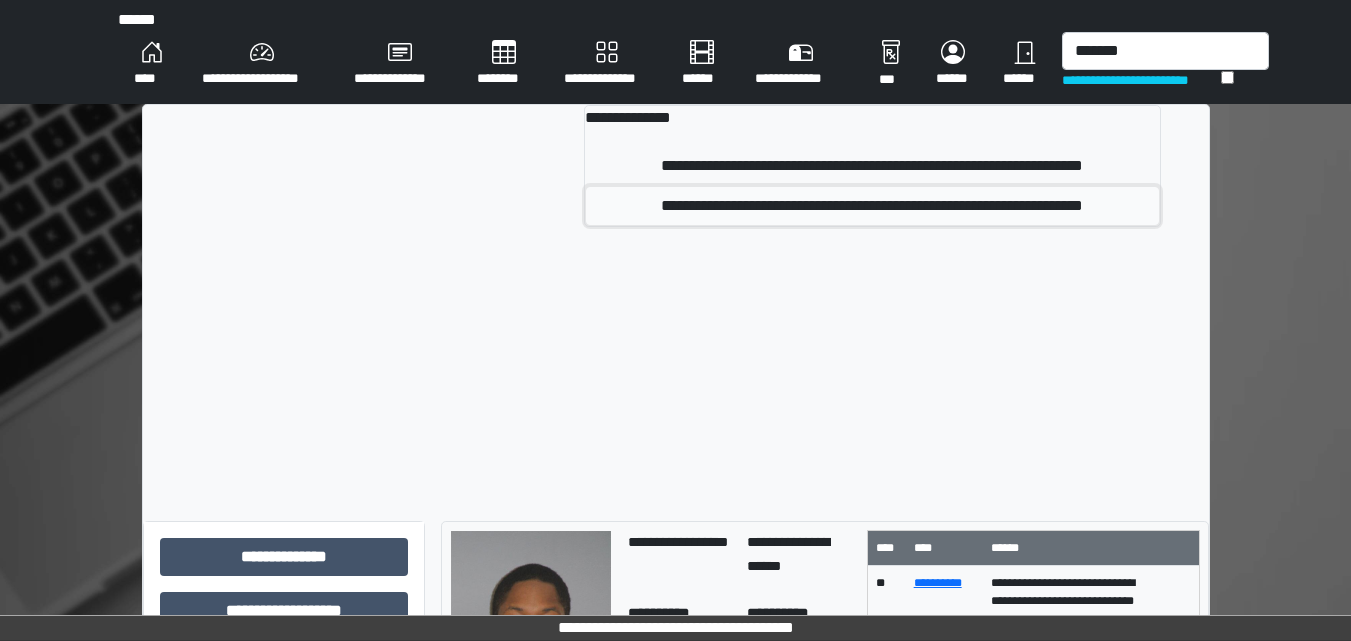 click on "**********" at bounding box center (872, 206) 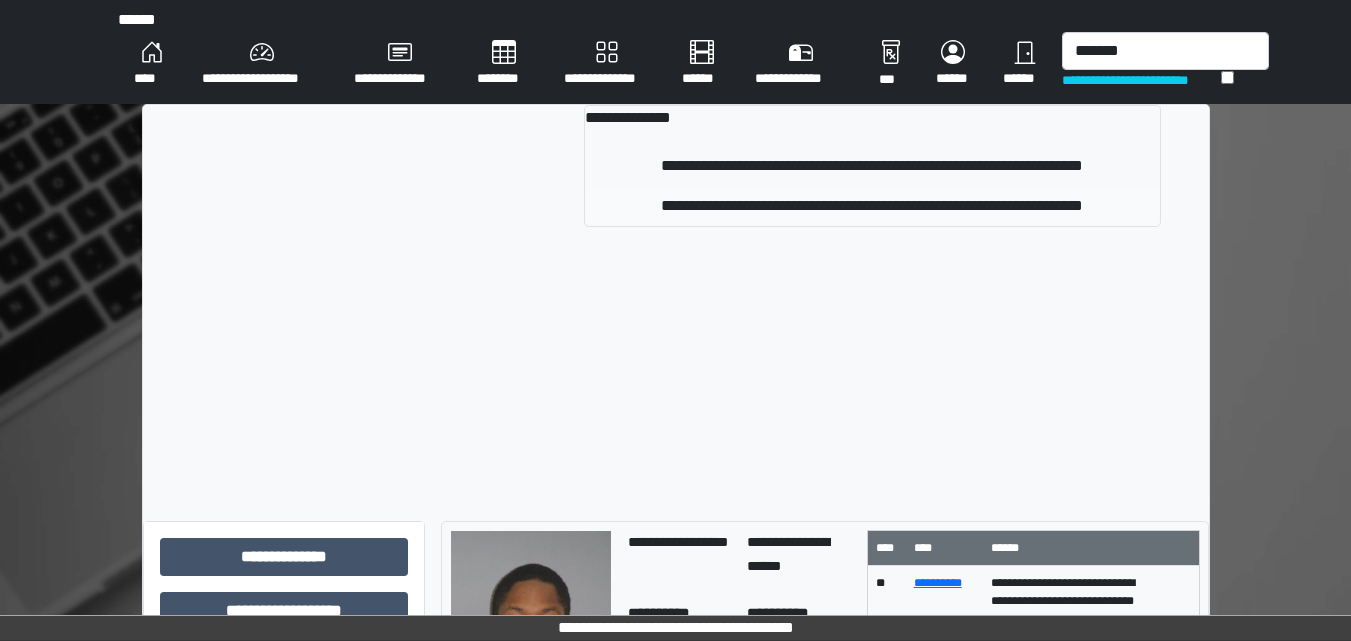 type 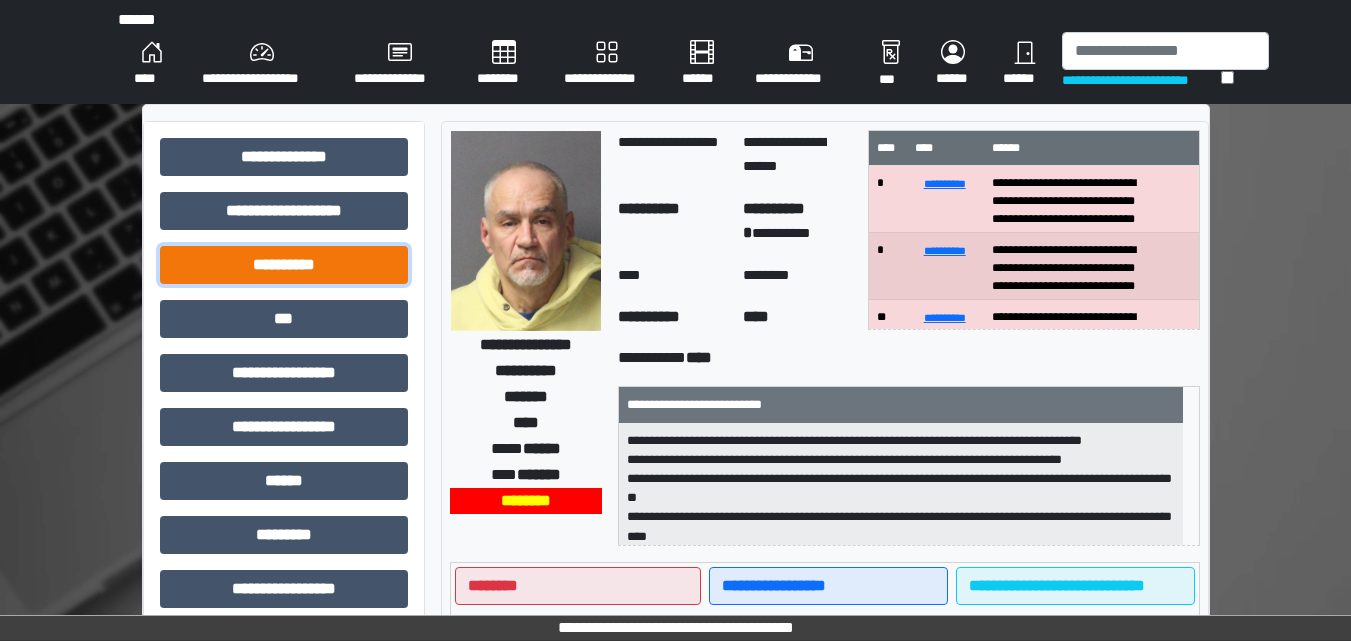click on "**********" at bounding box center (284, 265) 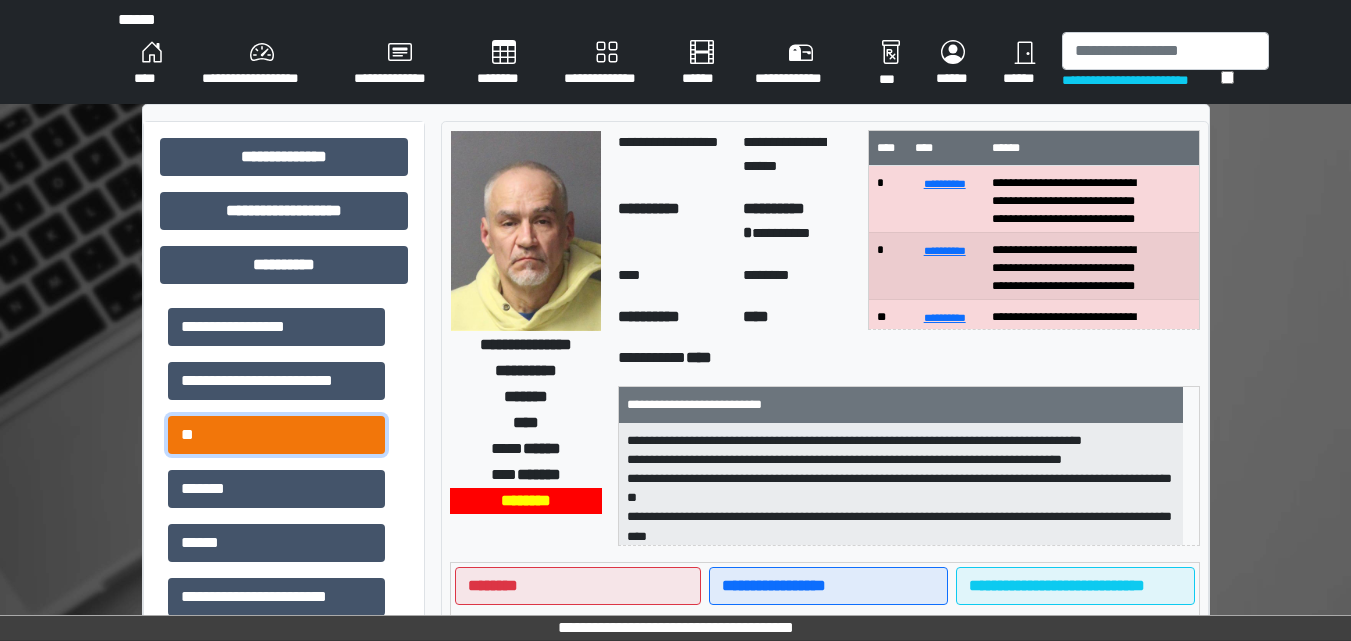 click on "**" at bounding box center [276, 435] 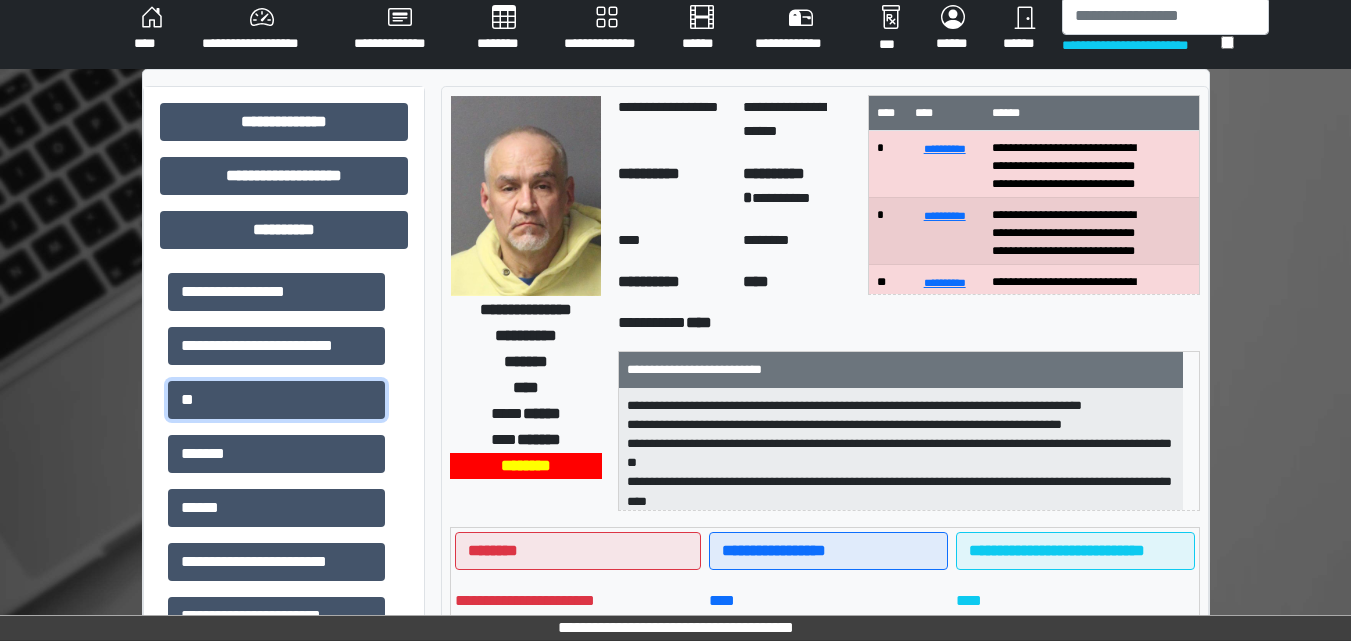 scroll, scrollTop: 0, scrollLeft: 0, axis: both 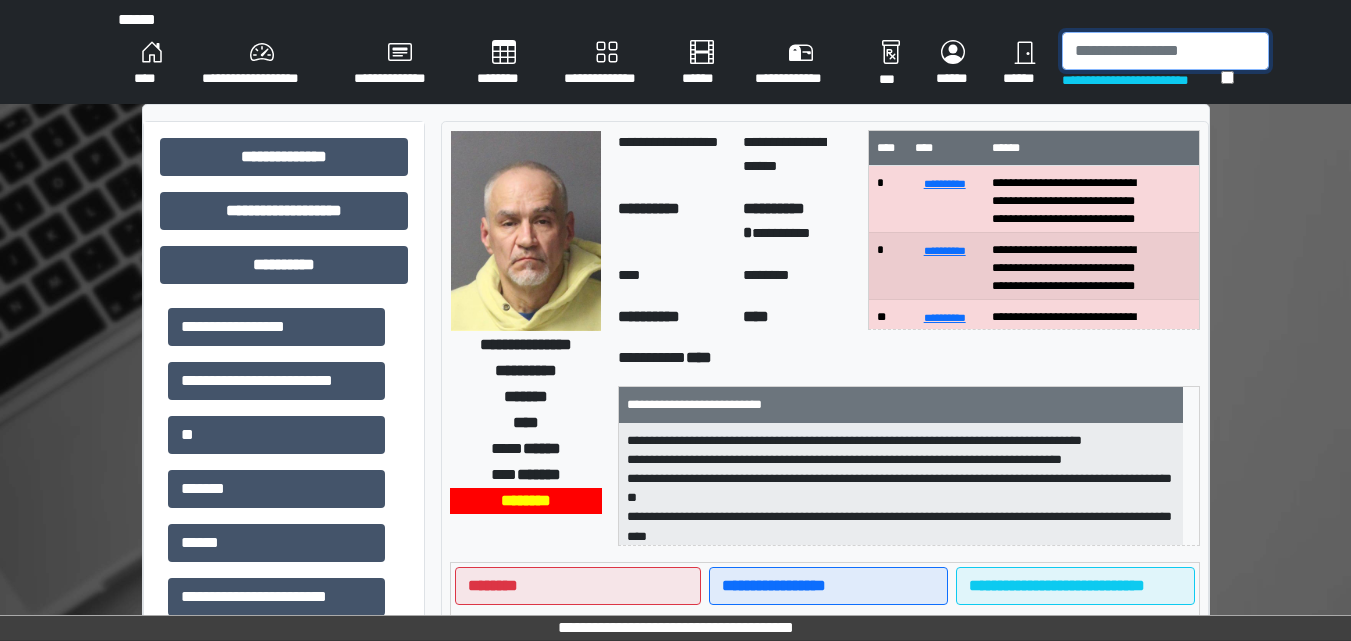 click at bounding box center [1165, 51] 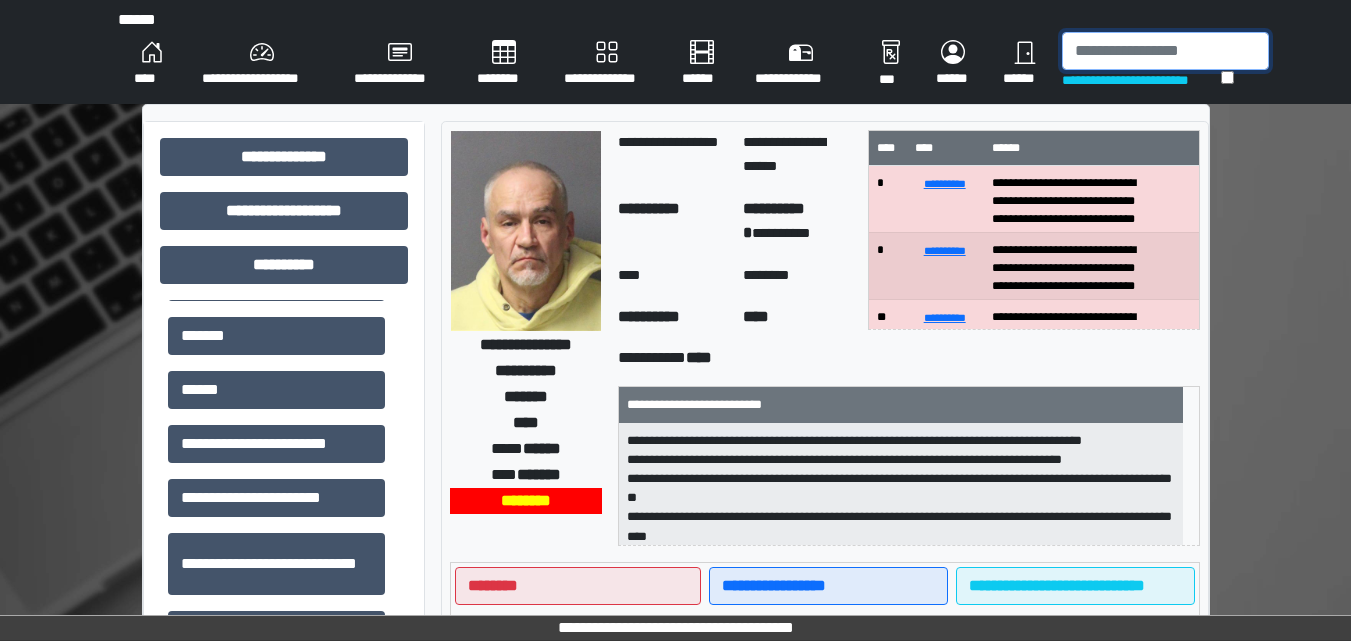 scroll, scrollTop: 202, scrollLeft: 0, axis: vertical 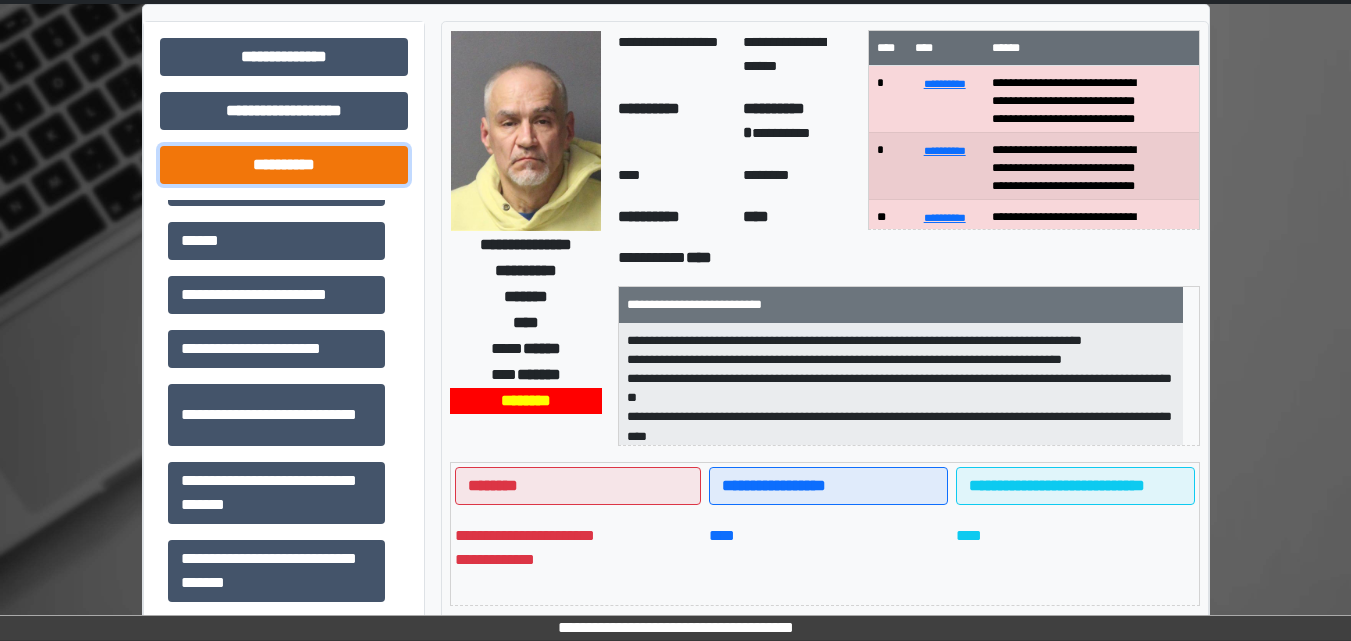 click on "**********" at bounding box center (284, 165) 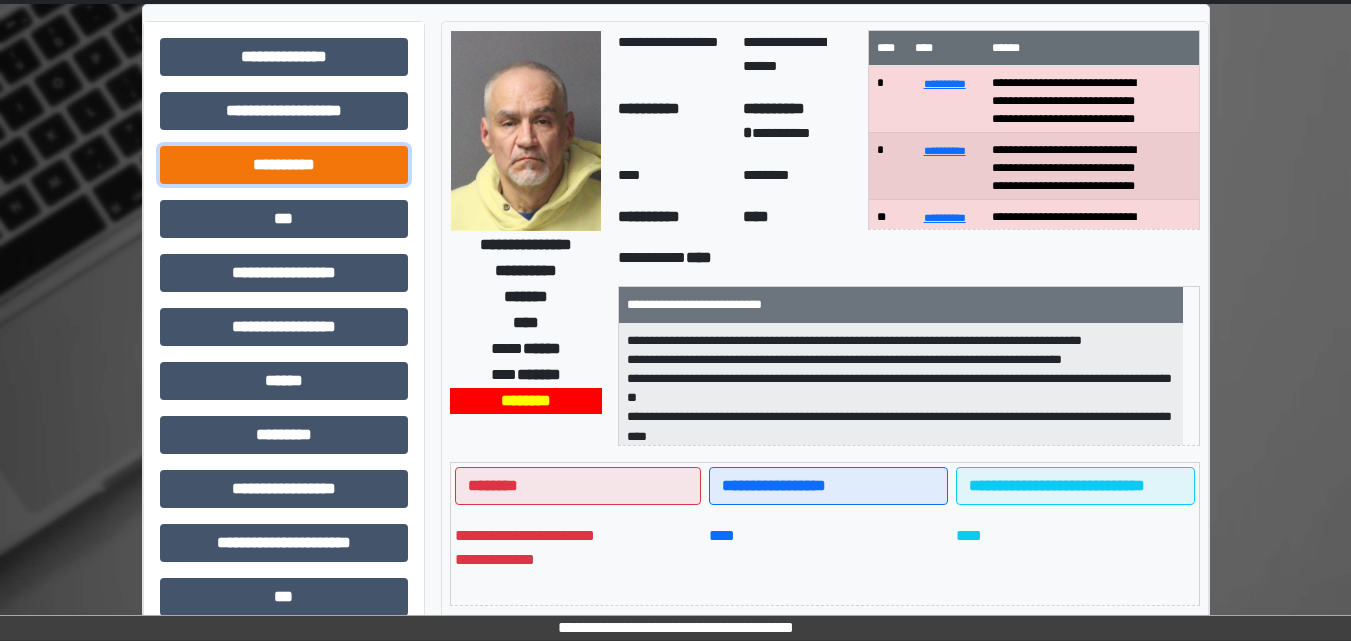 click on "**********" at bounding box center [284, 165] 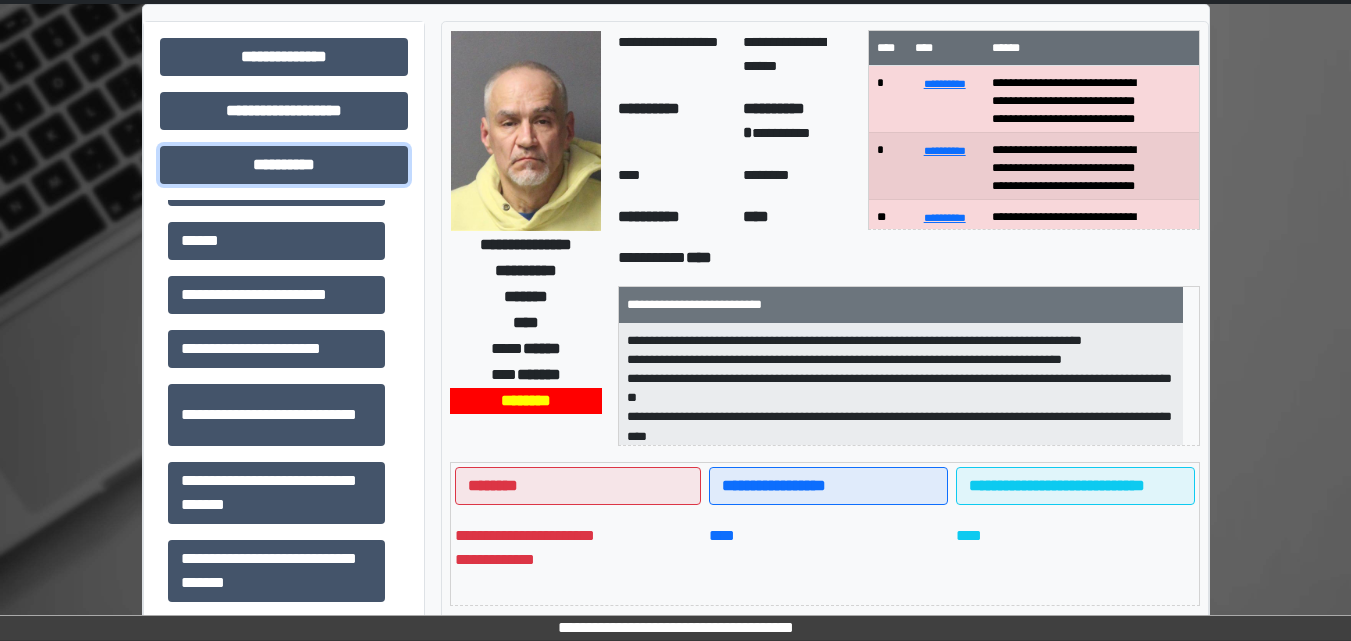 scroll, scrollTop: 200, scrollLeft: 0, axis: vertical 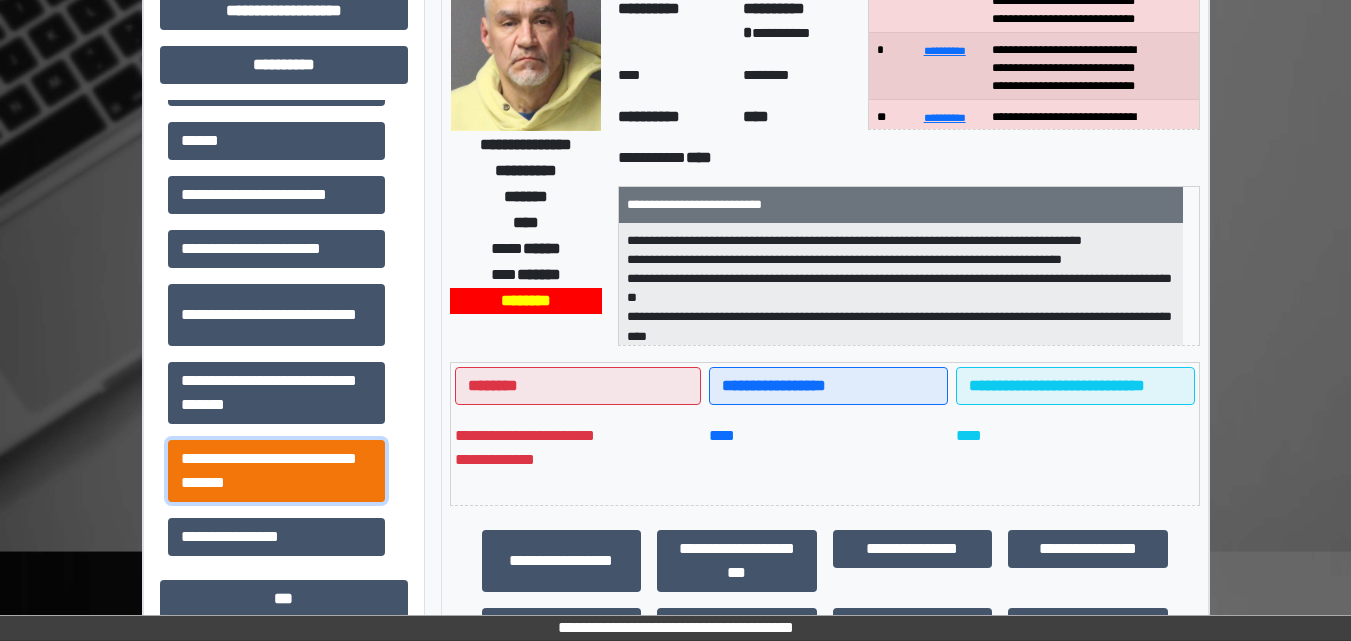 click on "**********" at bounding box center (276, 471) 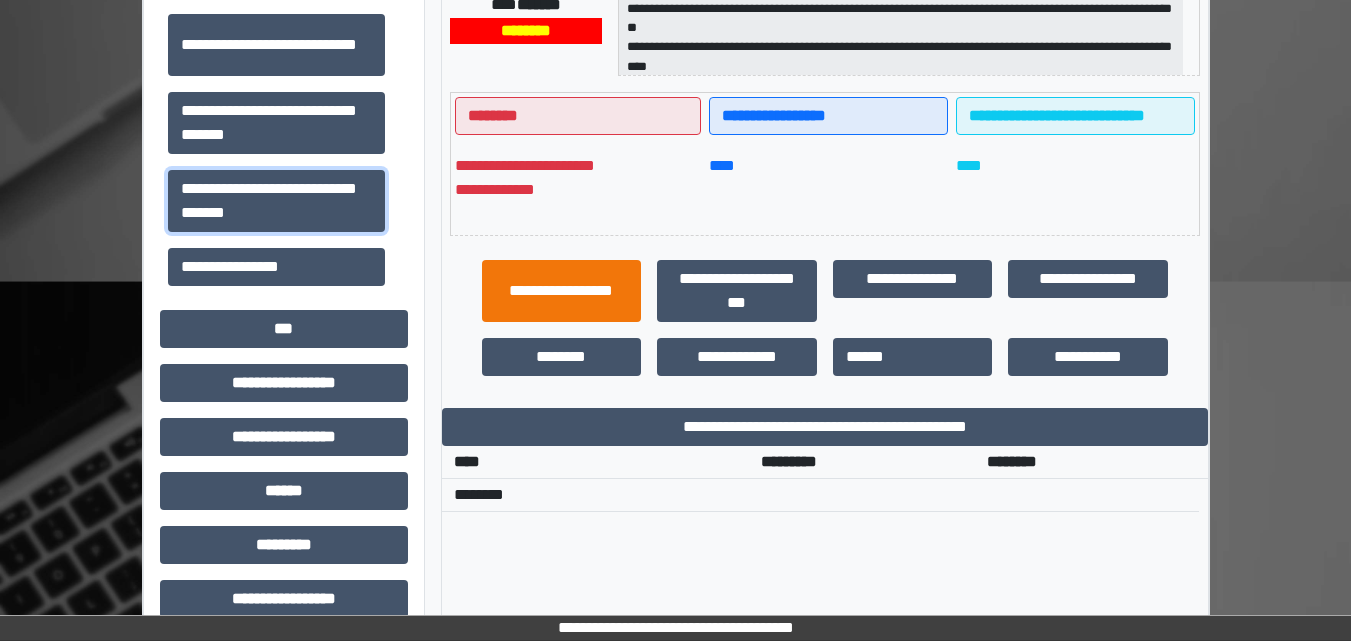 scroll, scrollTop: 500, scrollLeft: 0, axis: vertical 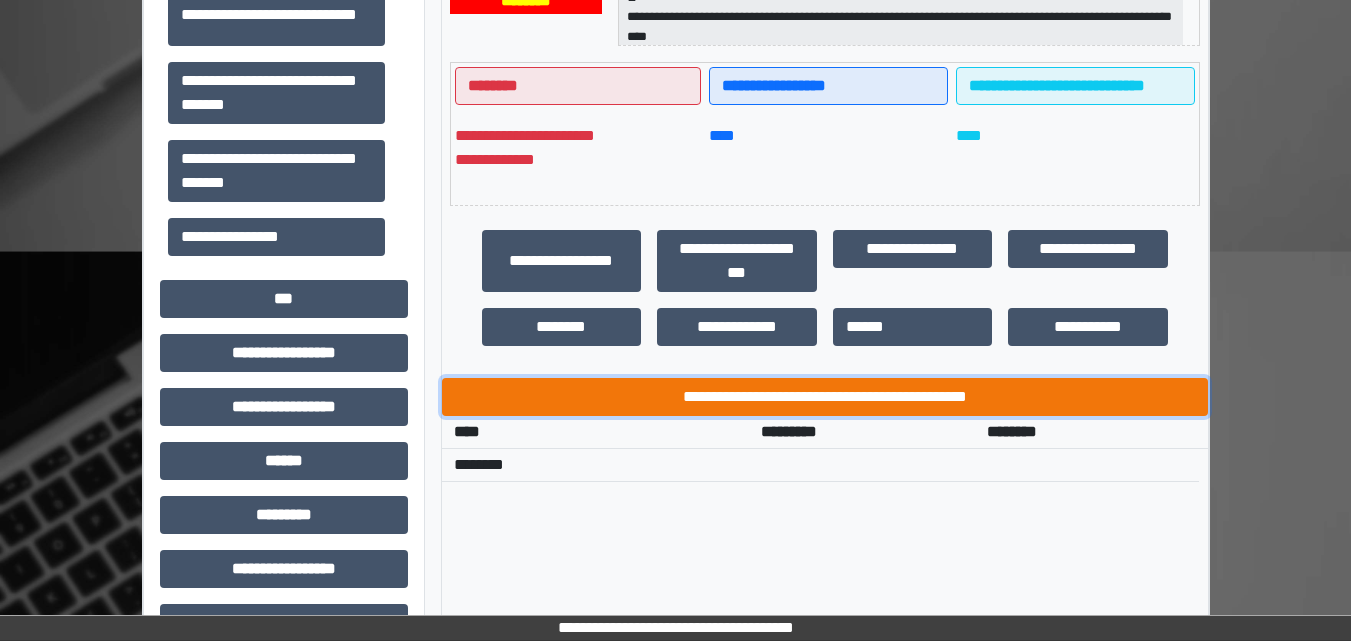 click on "**********" at bounding box center (825, 397) 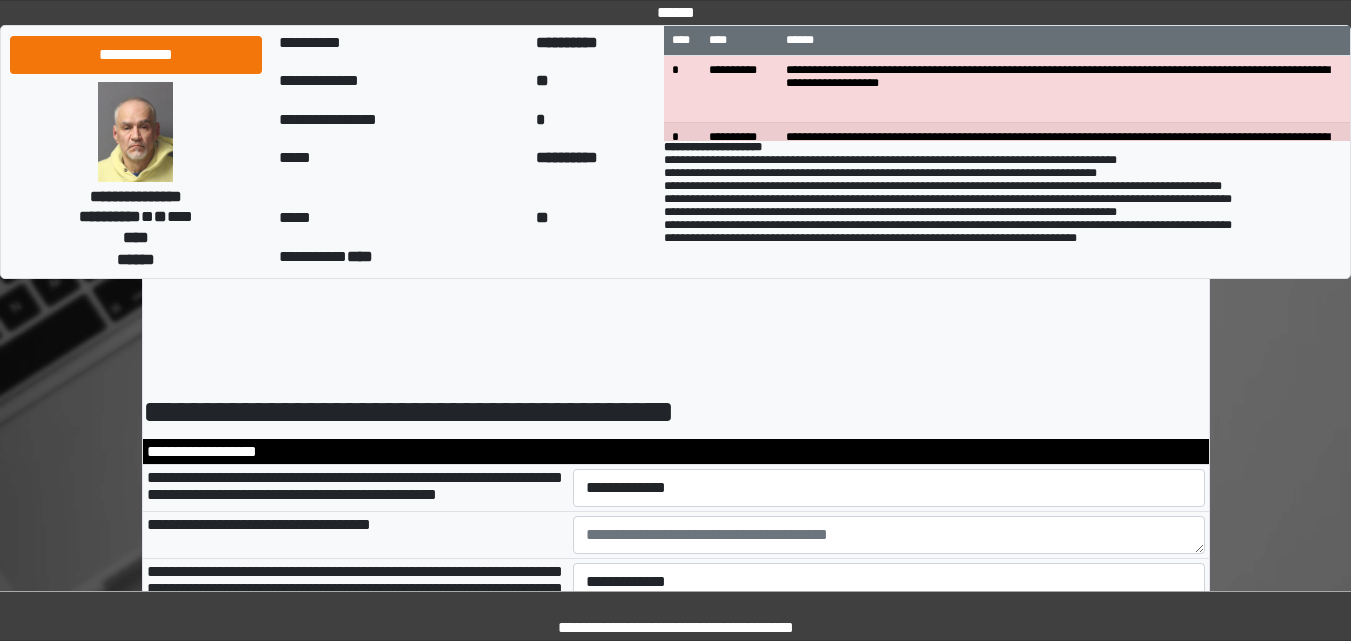 scroll, scrollTop: 0, scrollLeft: 0, axis: both 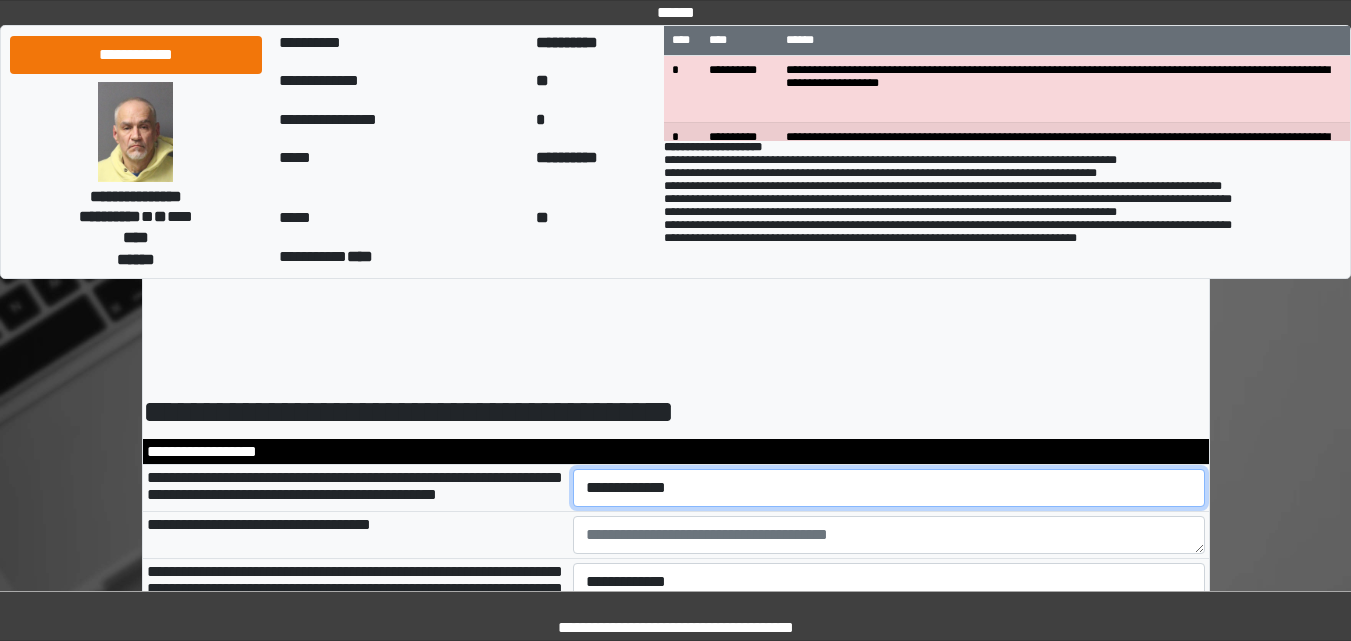 click on "**********" at bounding box center [889, 488] 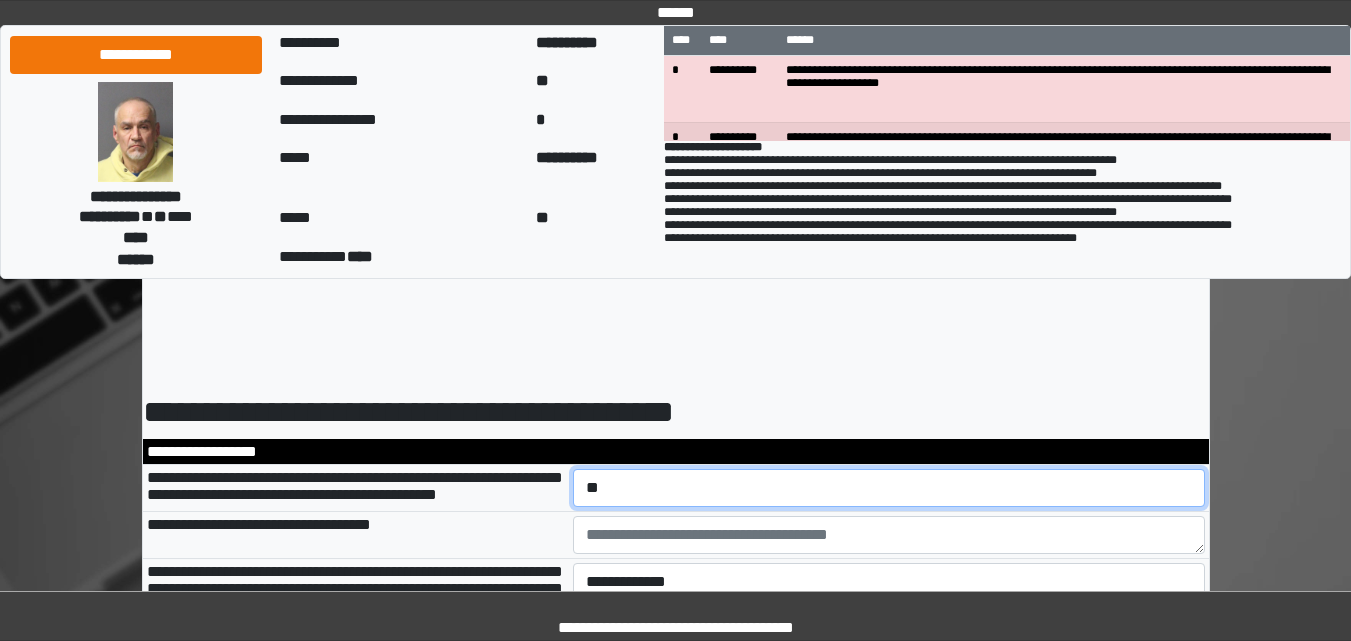 click on "**********" at bounding box center (889, 488) 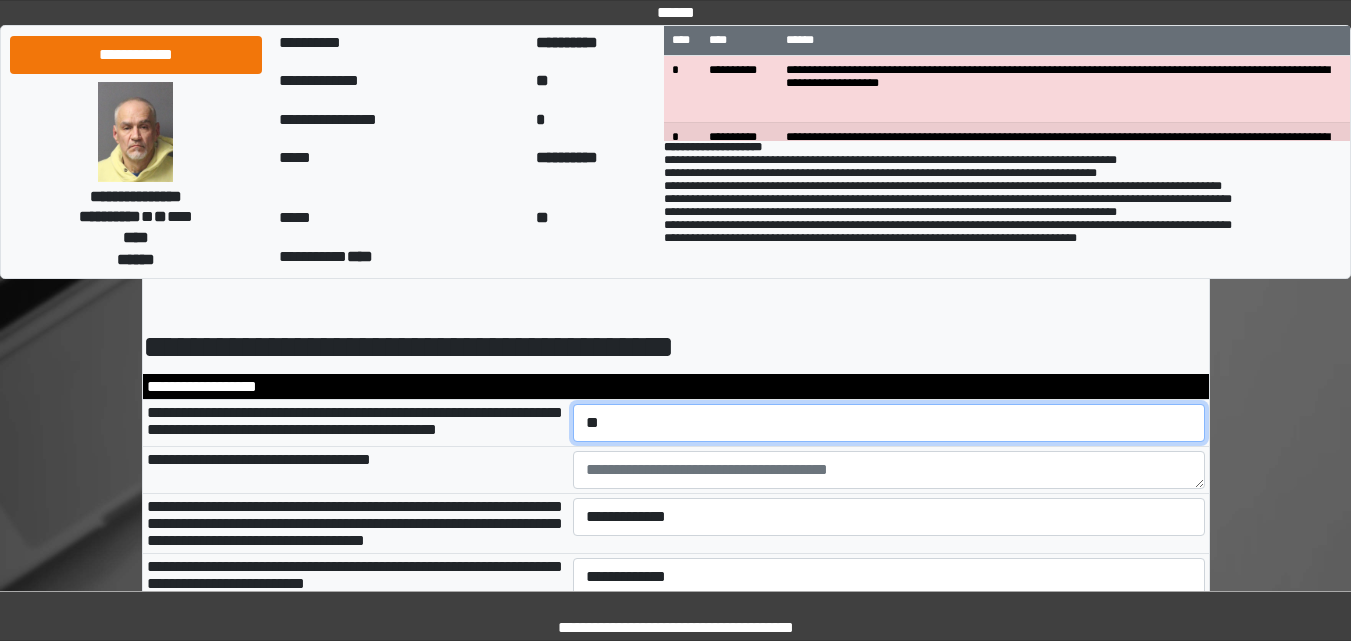 scroll, scrollTop: 100, scrollLeft: 0, axis: vertical 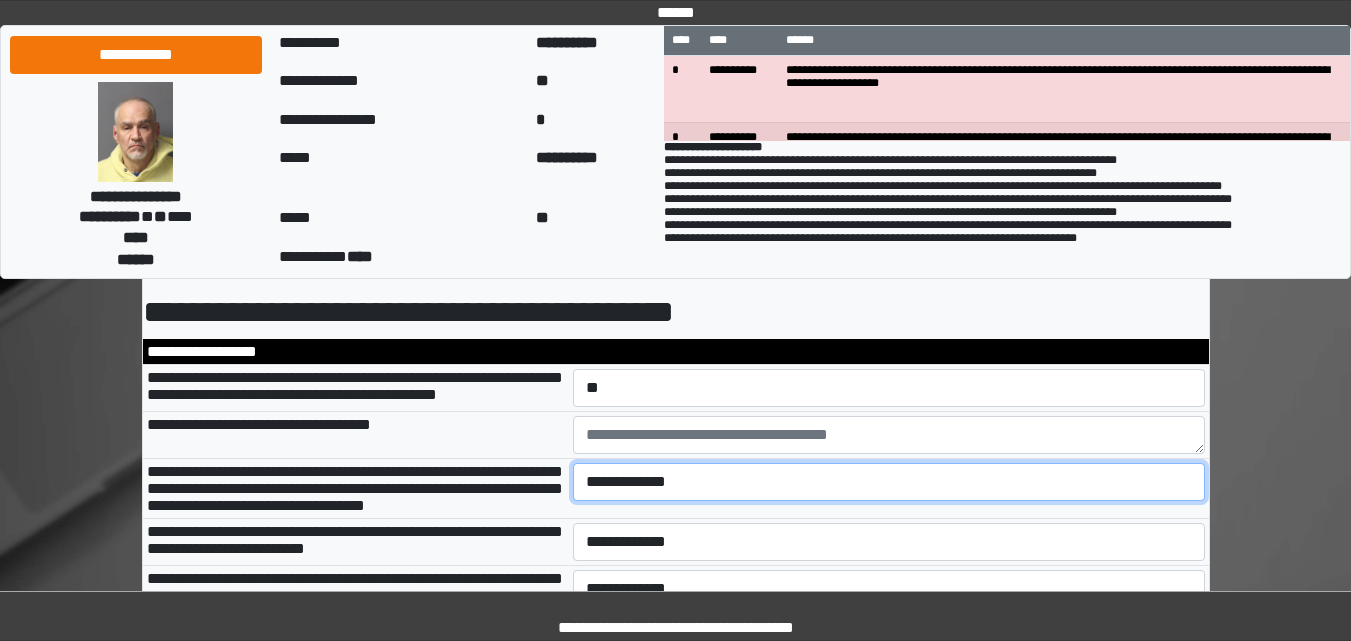 click on "**********" at bounding box center (889, 482) 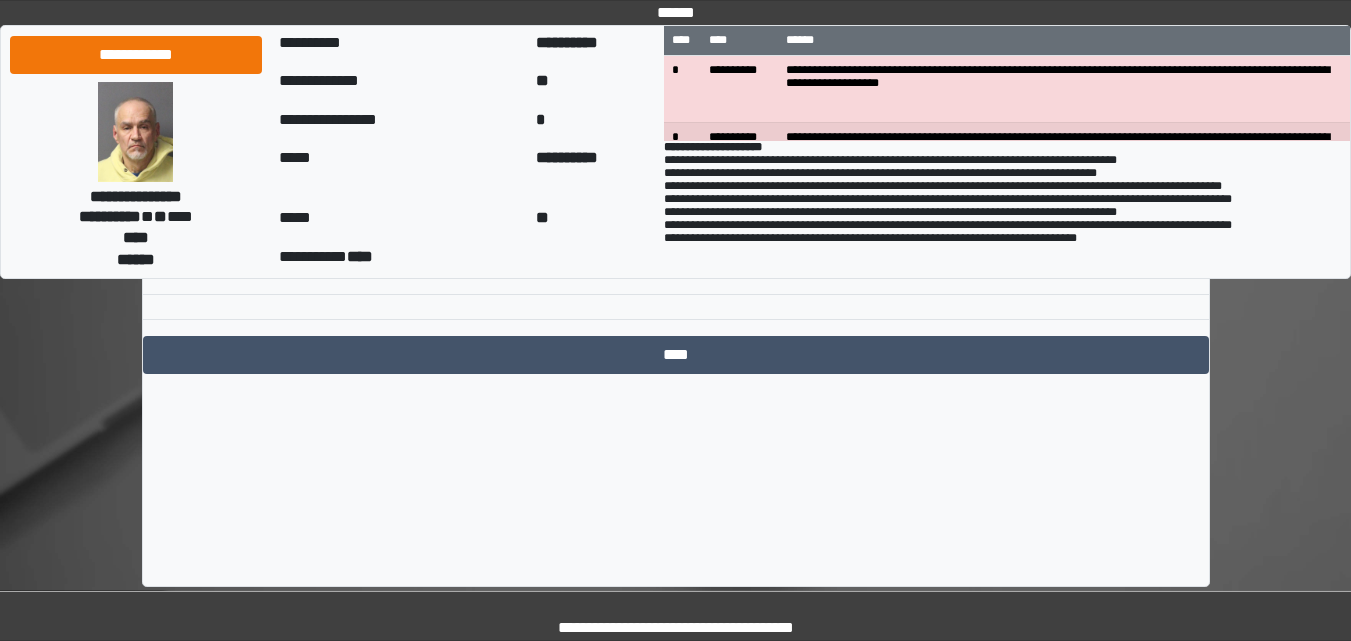 scroll, scrollTop: 1033, scrollLeft: 0, axis: vertical 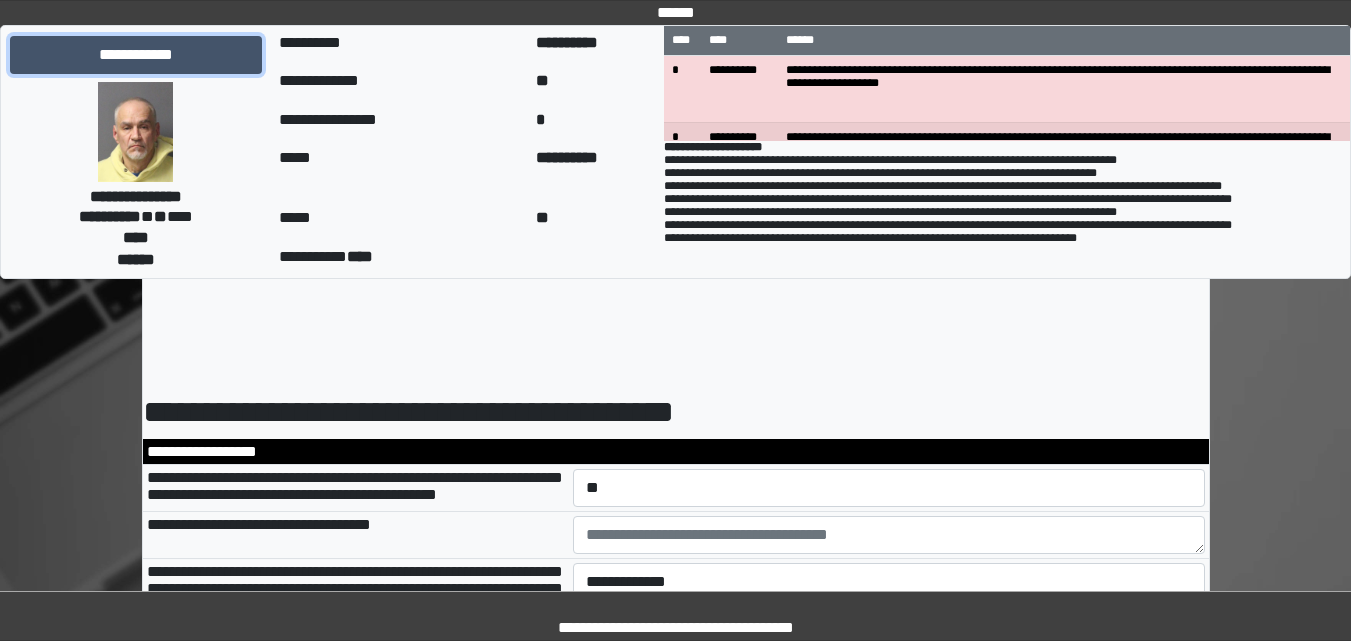 click on "**********" at bounding box center (136, 55) 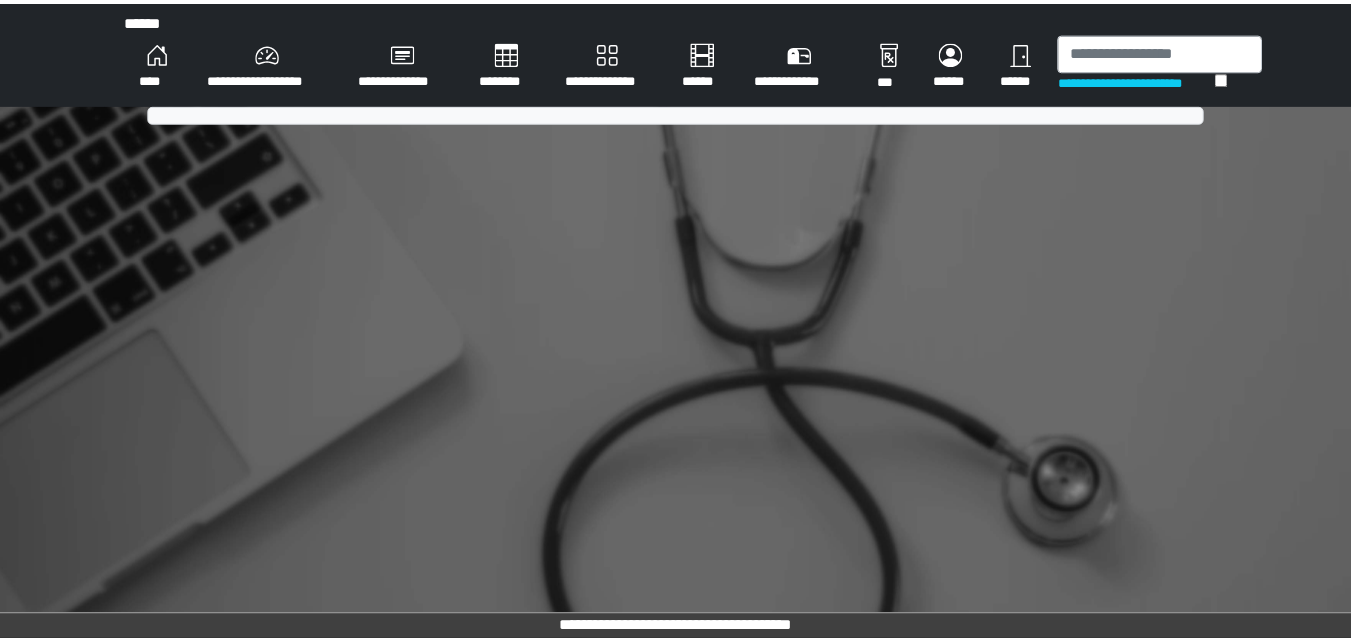 scroll, scrollTop: 0, scrollLeft: 0, axis: both 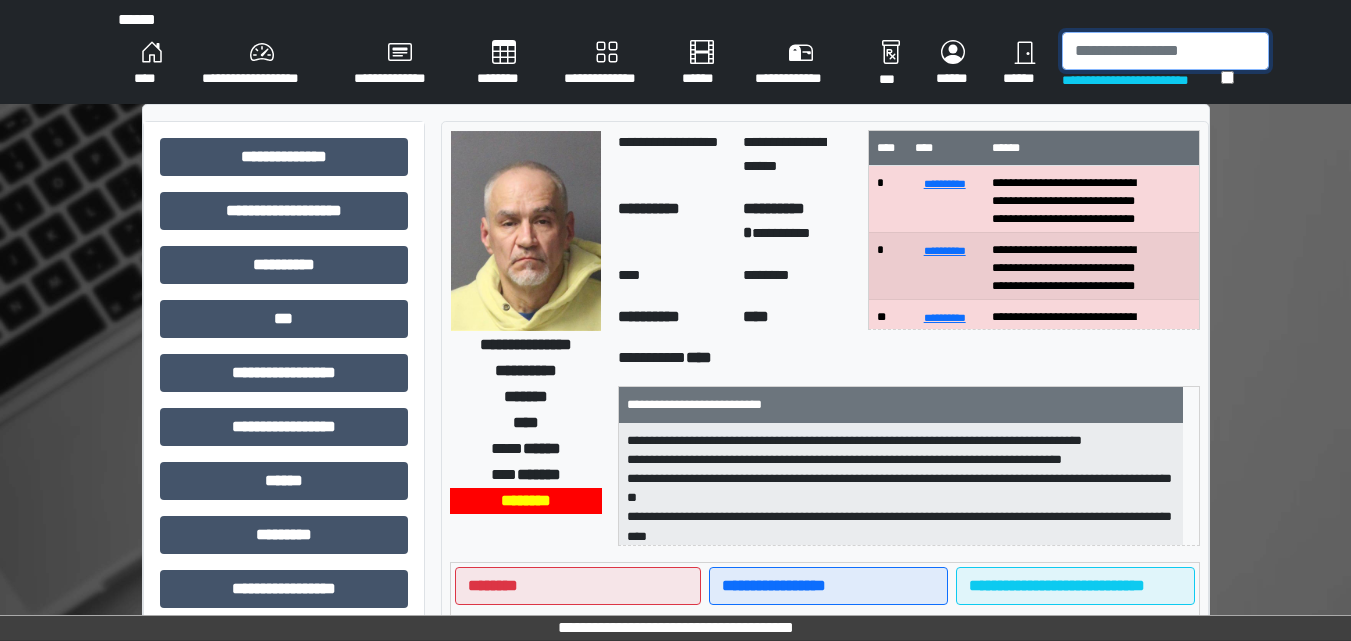 click at bounding box center [1165, 51] 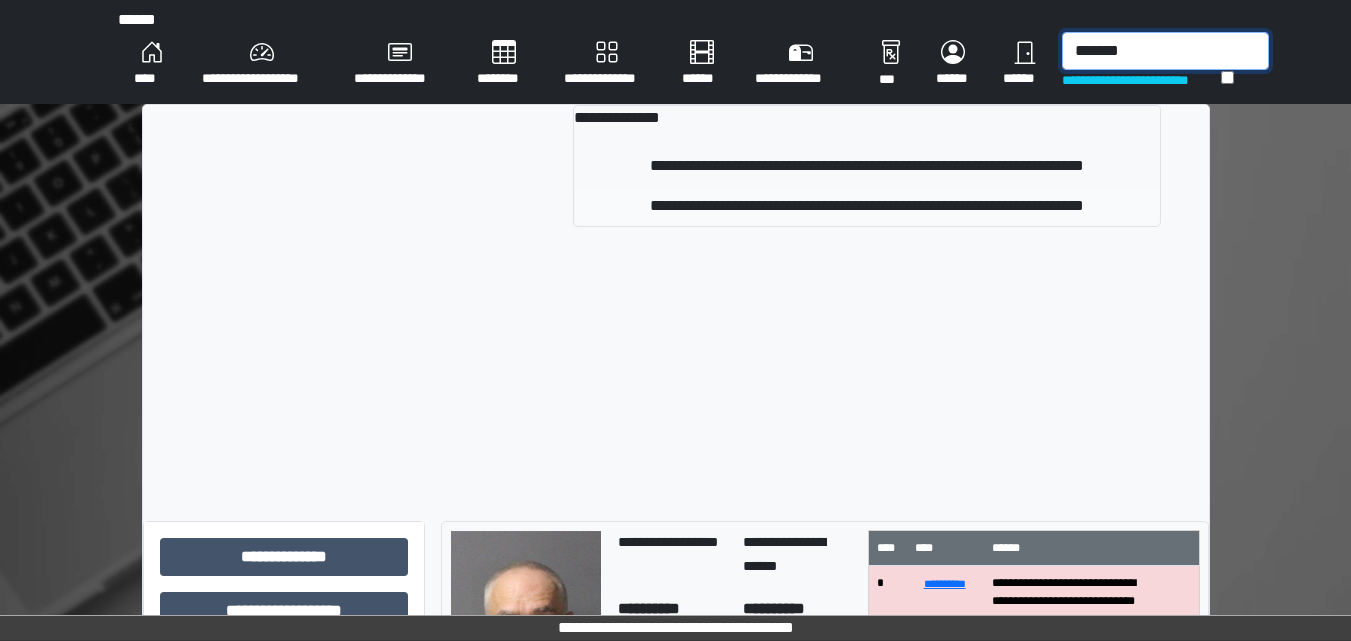 type on "*******" 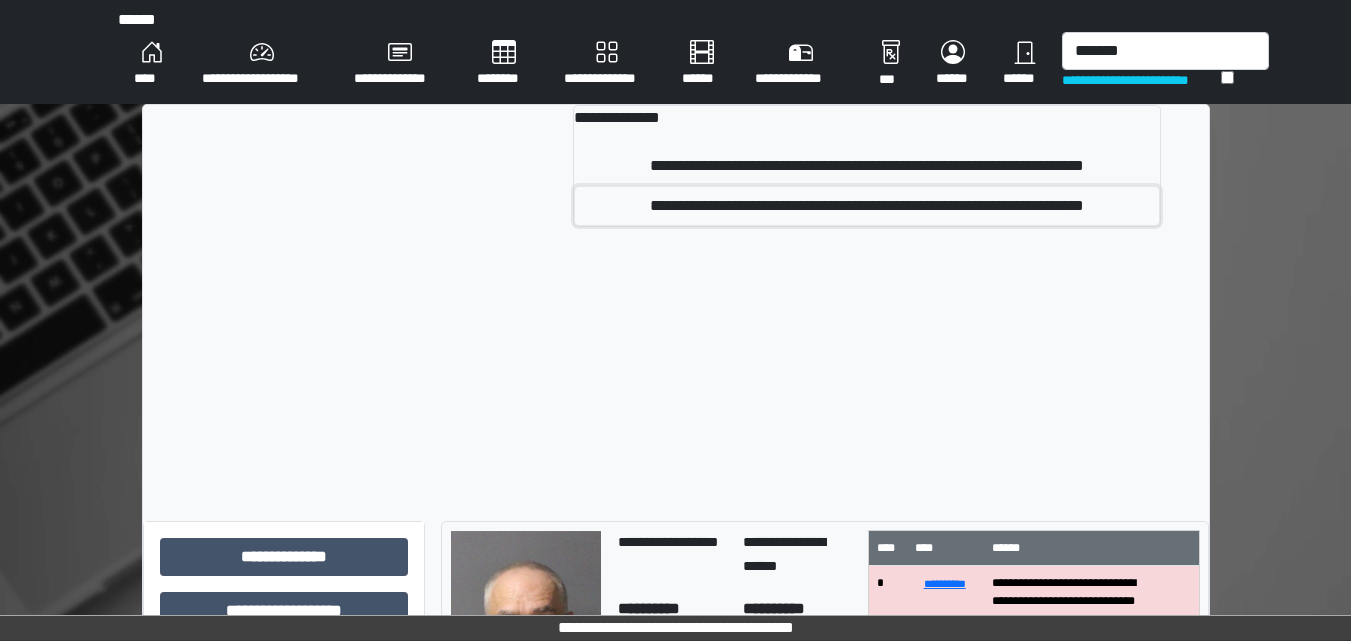 click on "**********" at bounding box center [867, 206] 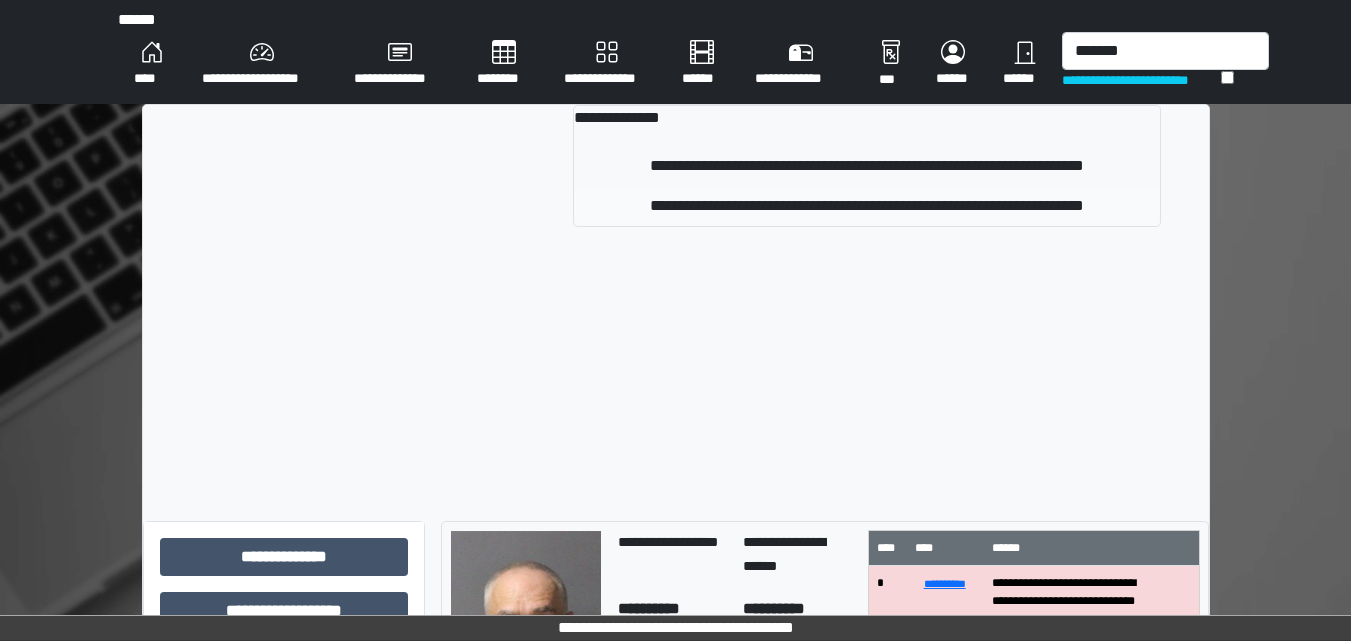 type 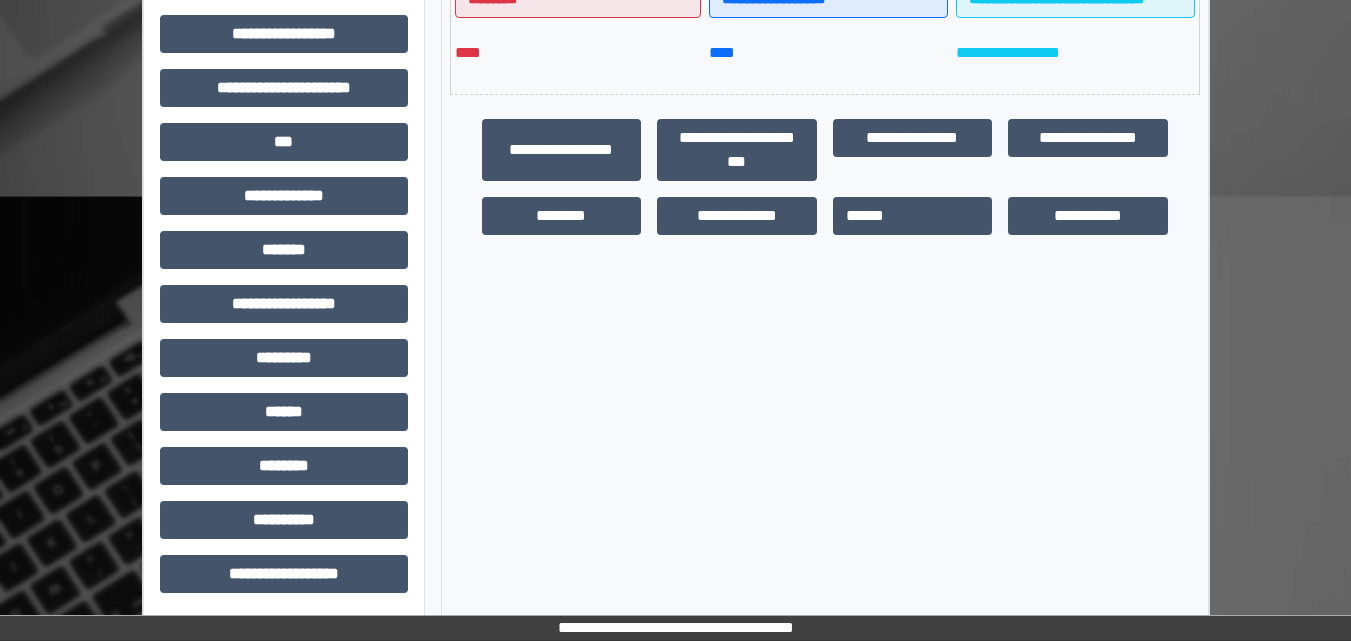 scroll, scrollTop: 557, scrollLeft: 0, axis: vertical 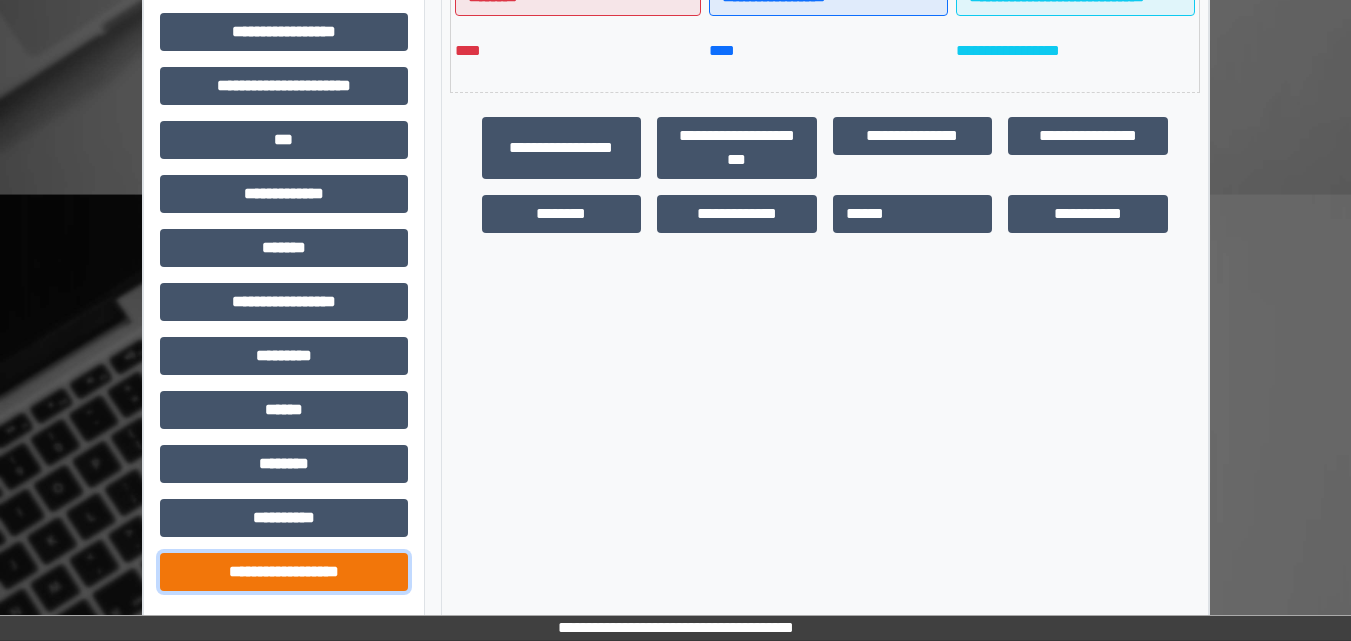 click on "**********" at bounding box center [284, 572] 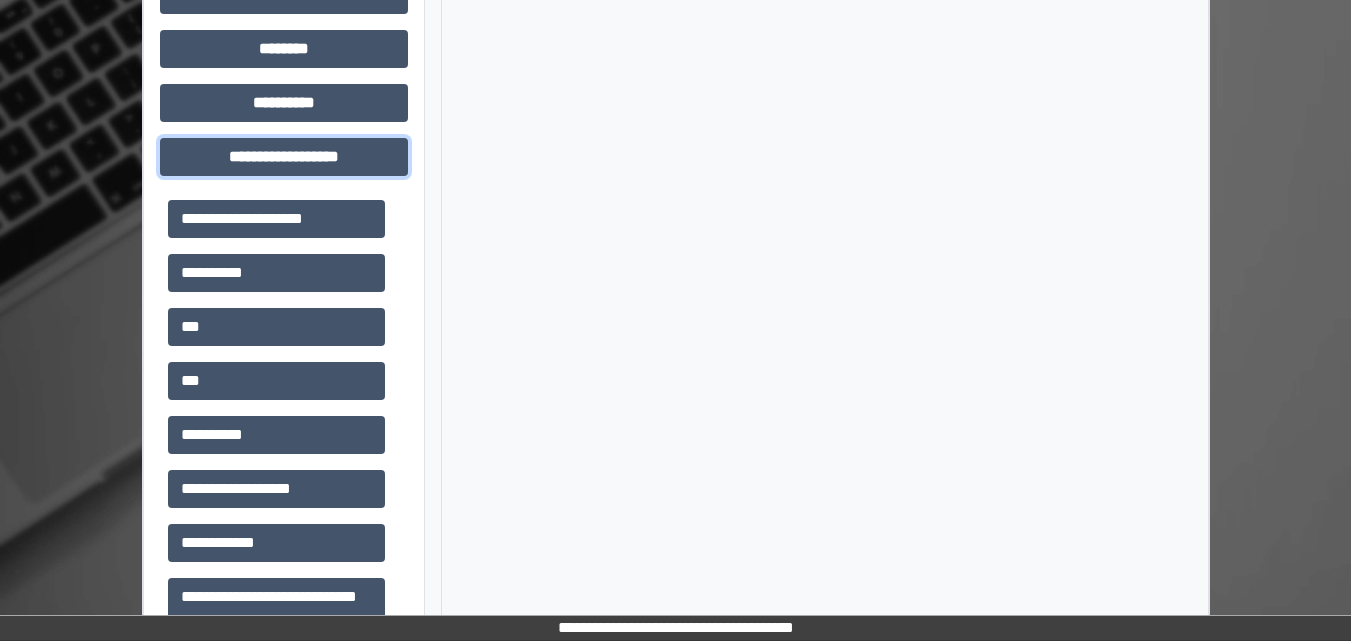 scroll, scrollTop: 1037, scrollLeft: 0, axis: vertical 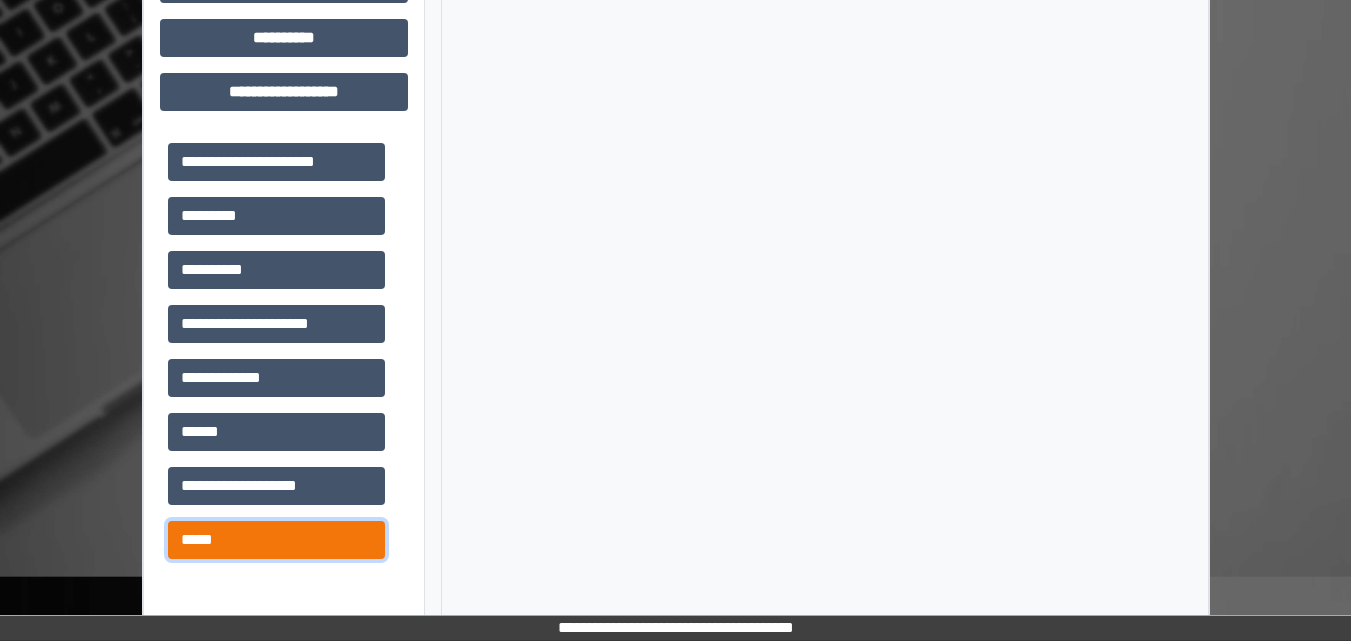 click on "*****" at bounding box center (276, 540) 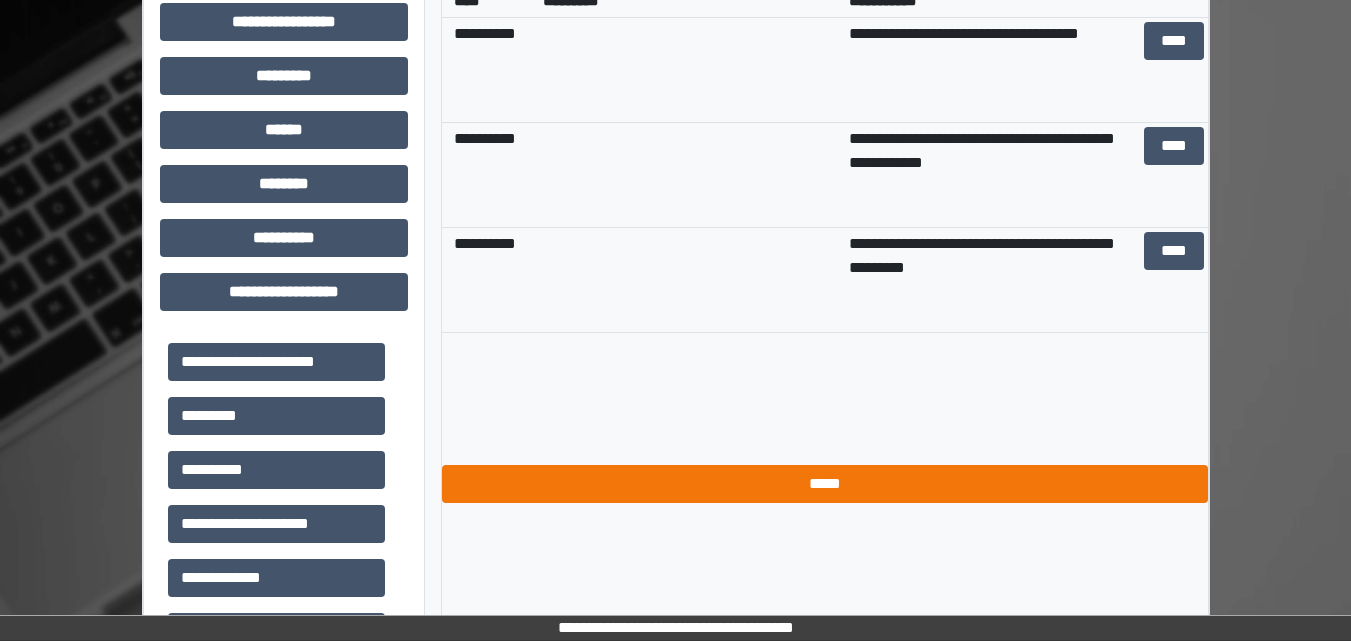 scroll, scrollTop: 737, scrollLeft: 0, axis: vertical 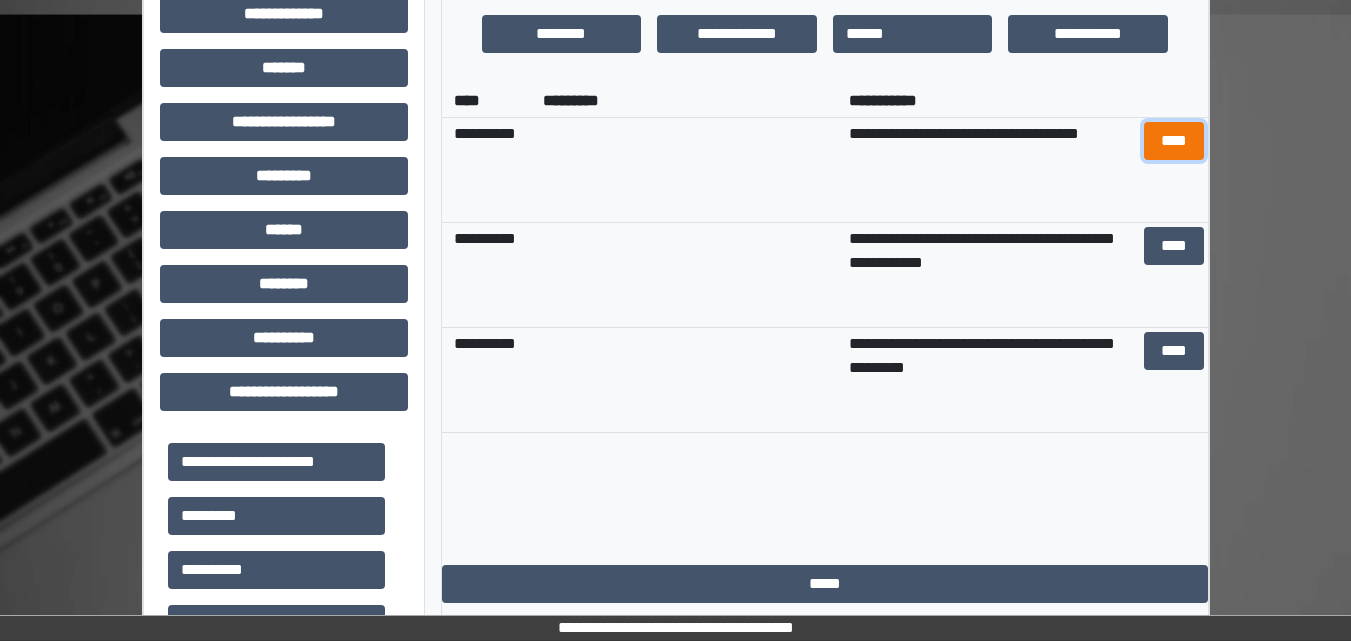 click on "****" at bounding box center [1174, 141] 